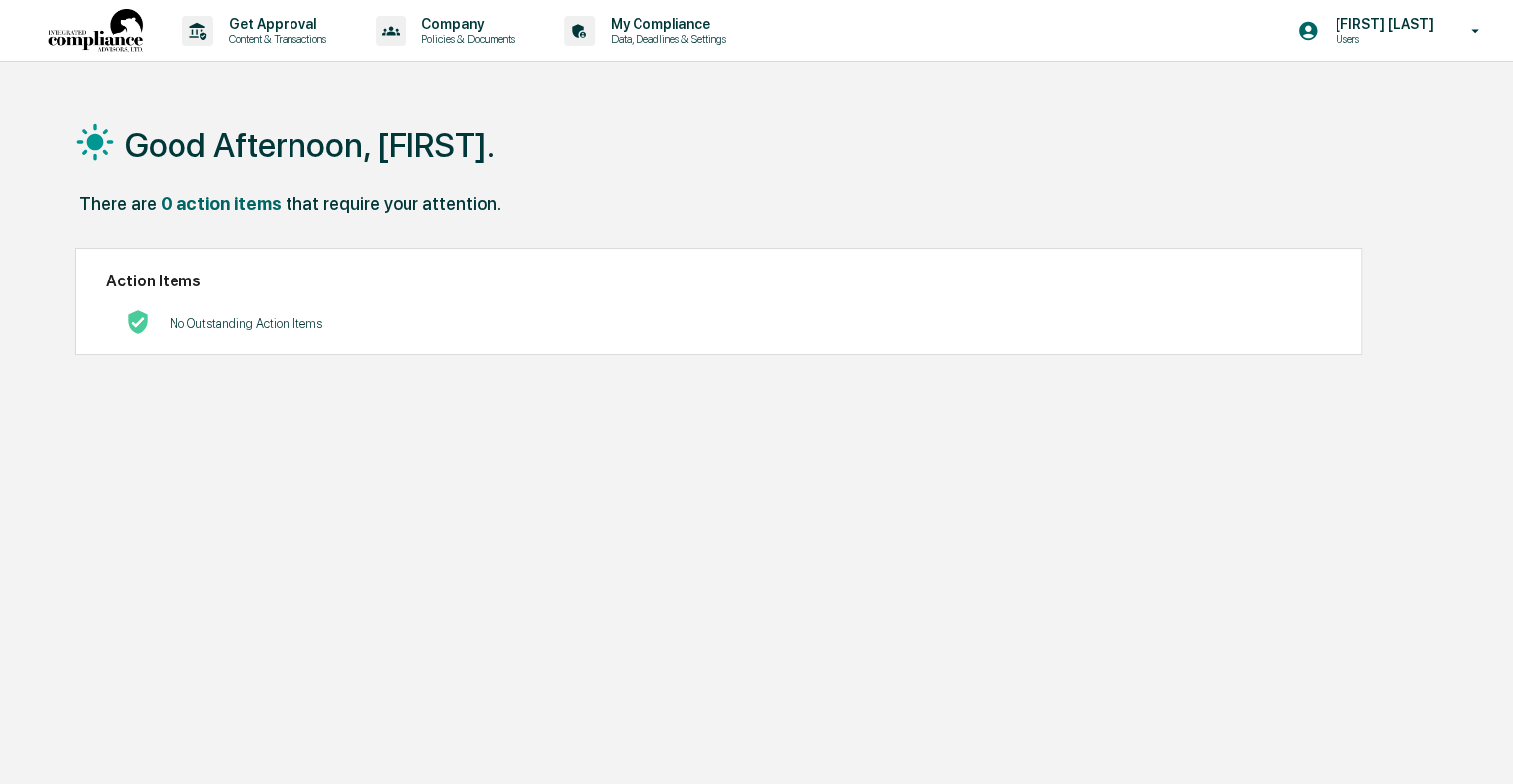 scroll, scrollTop: 0, scrollLeft: 0, axis: both 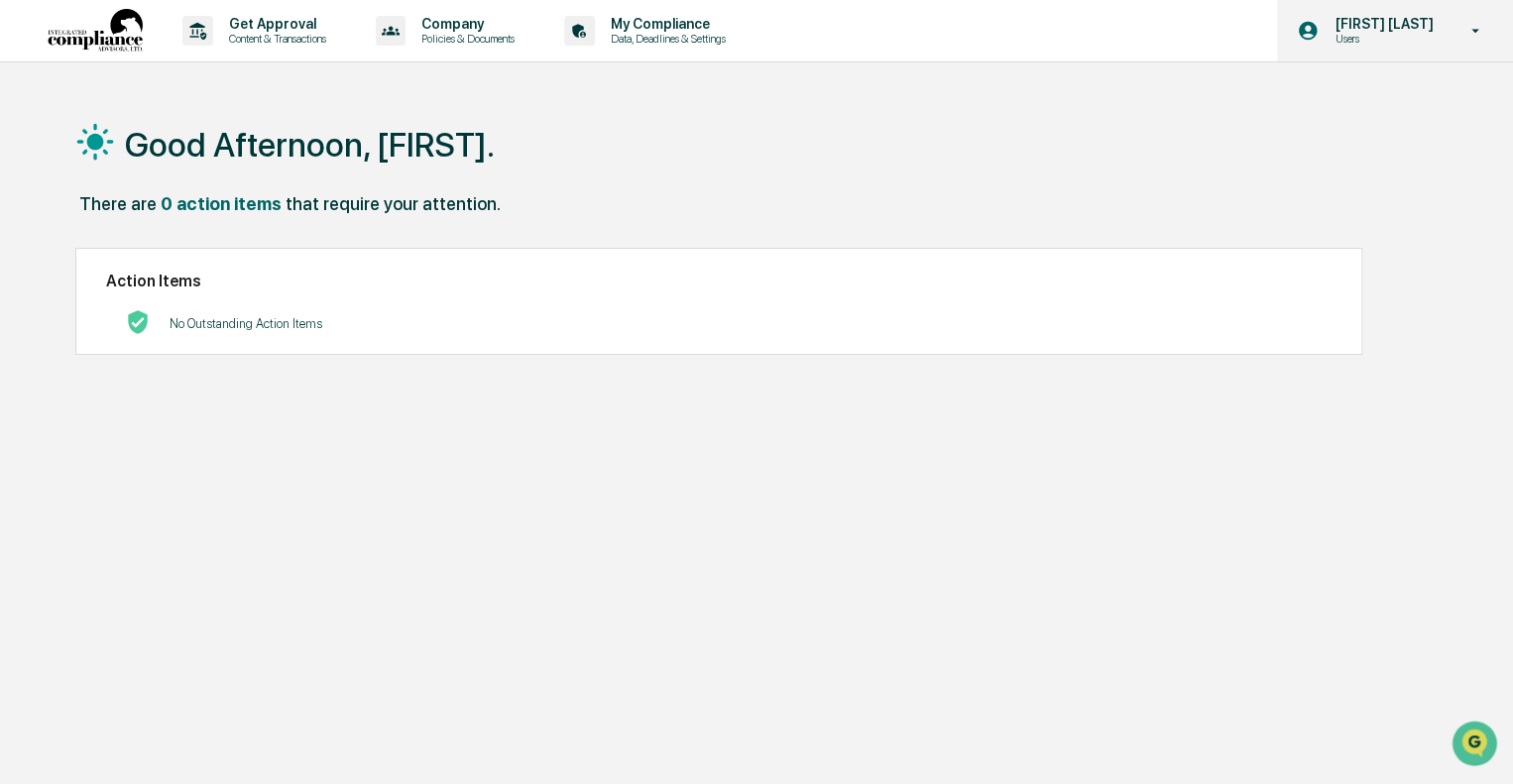 click on "[FIRST] [LAST]" at bounding box center [1380, 24] 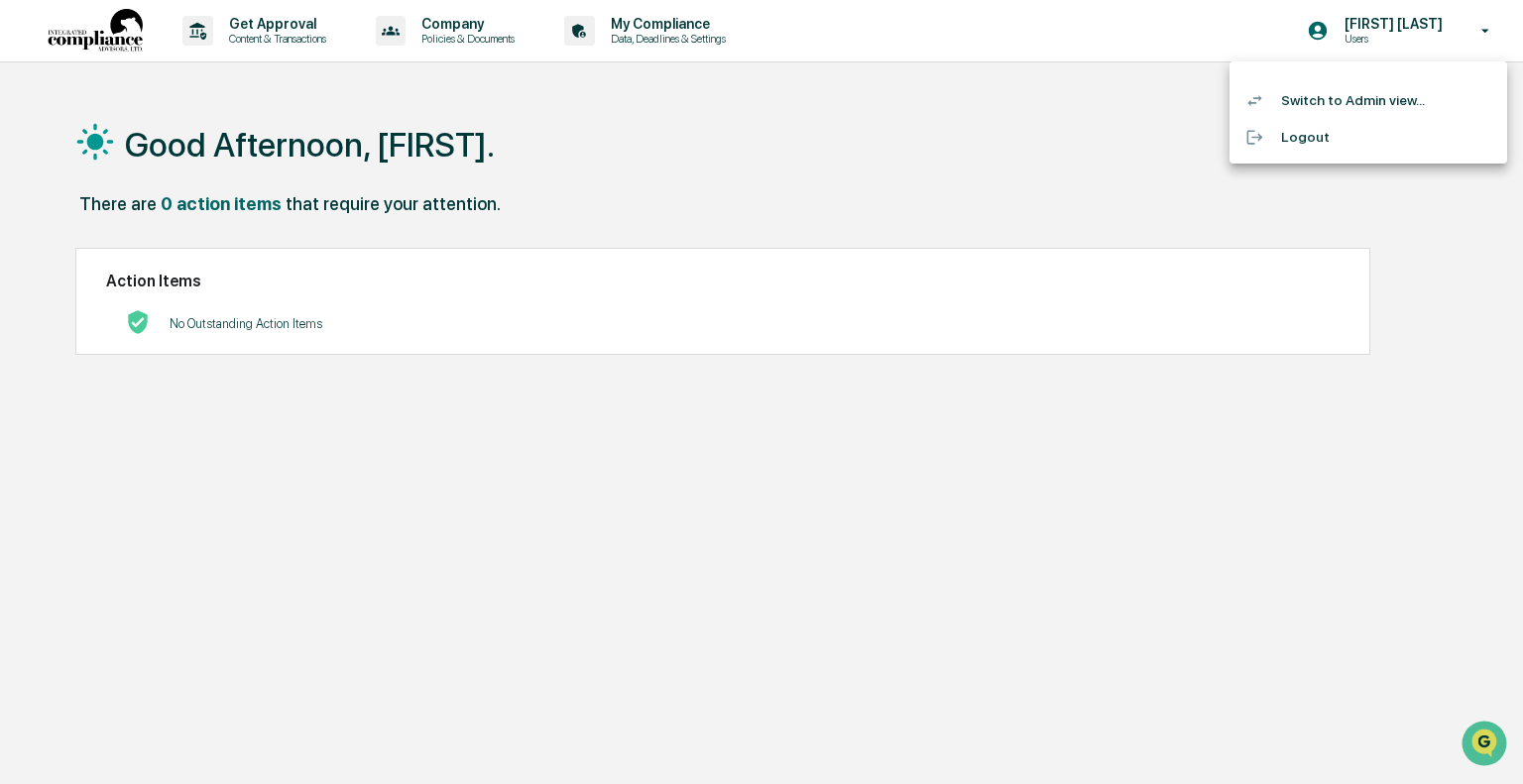click on "Switch to Admin view..." at bounding box center (1368, 100) 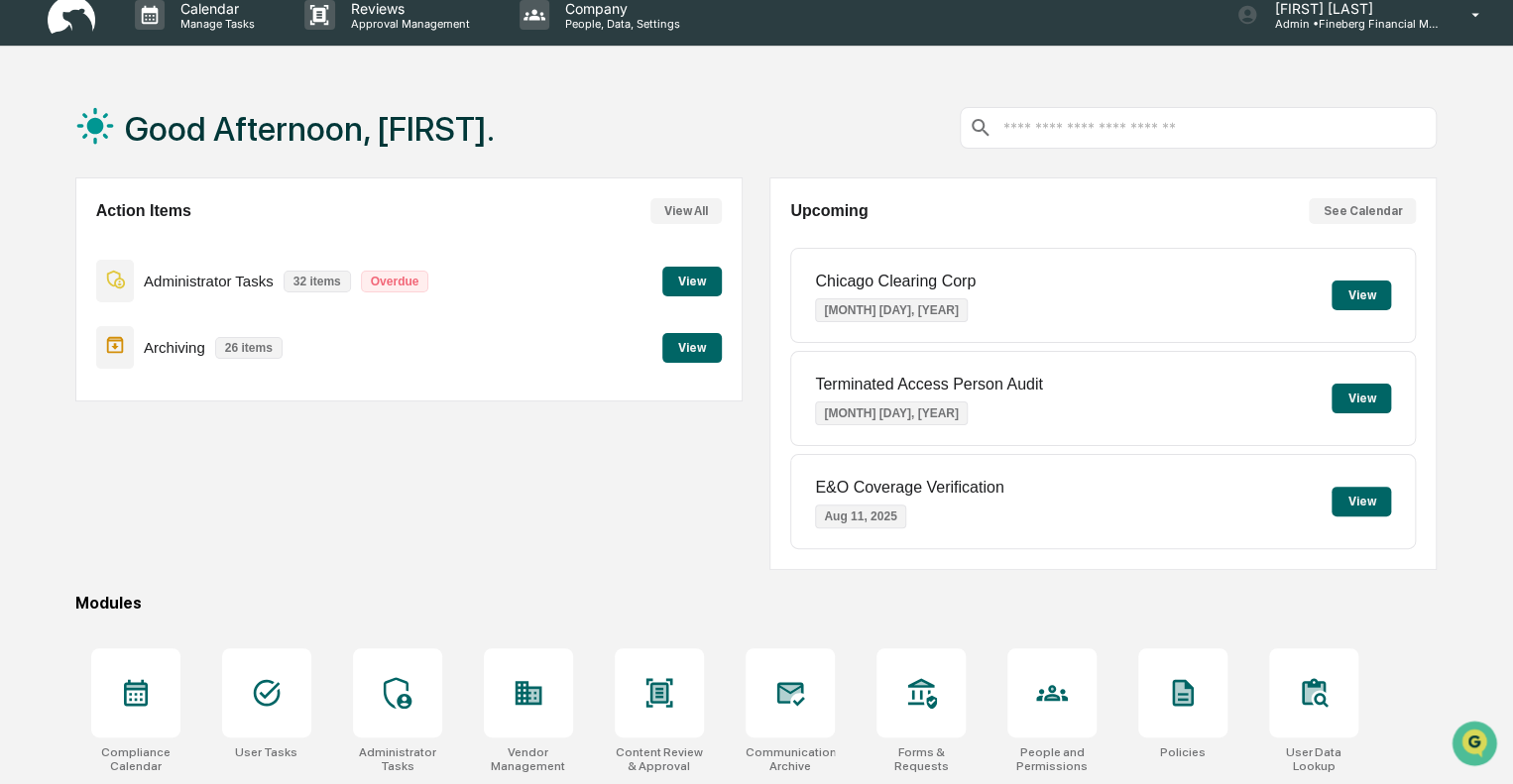 scroll, scrollTop: 0, scrollLeft: 0, axis: both 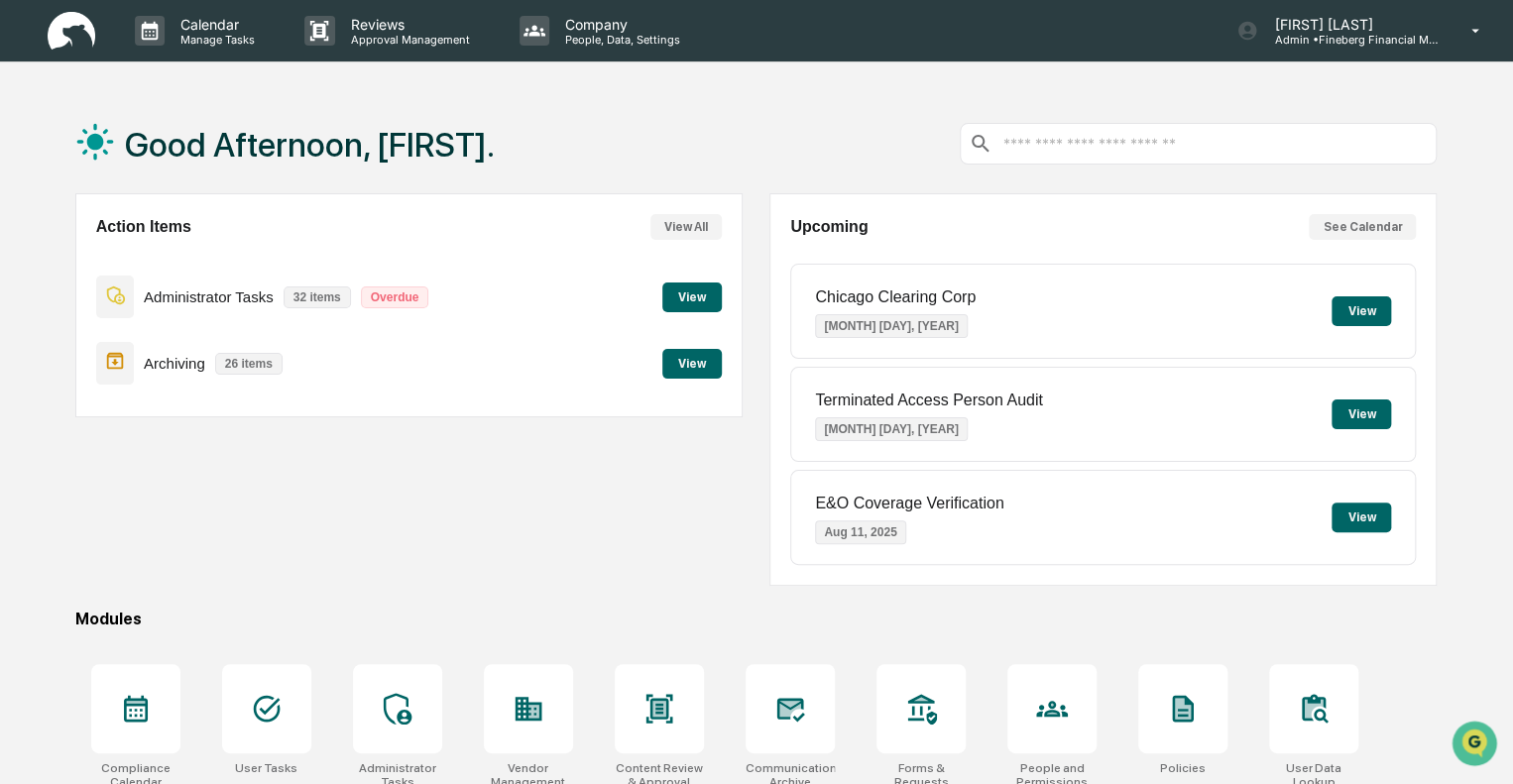 click on "View All" at bounding box center [686, 227] 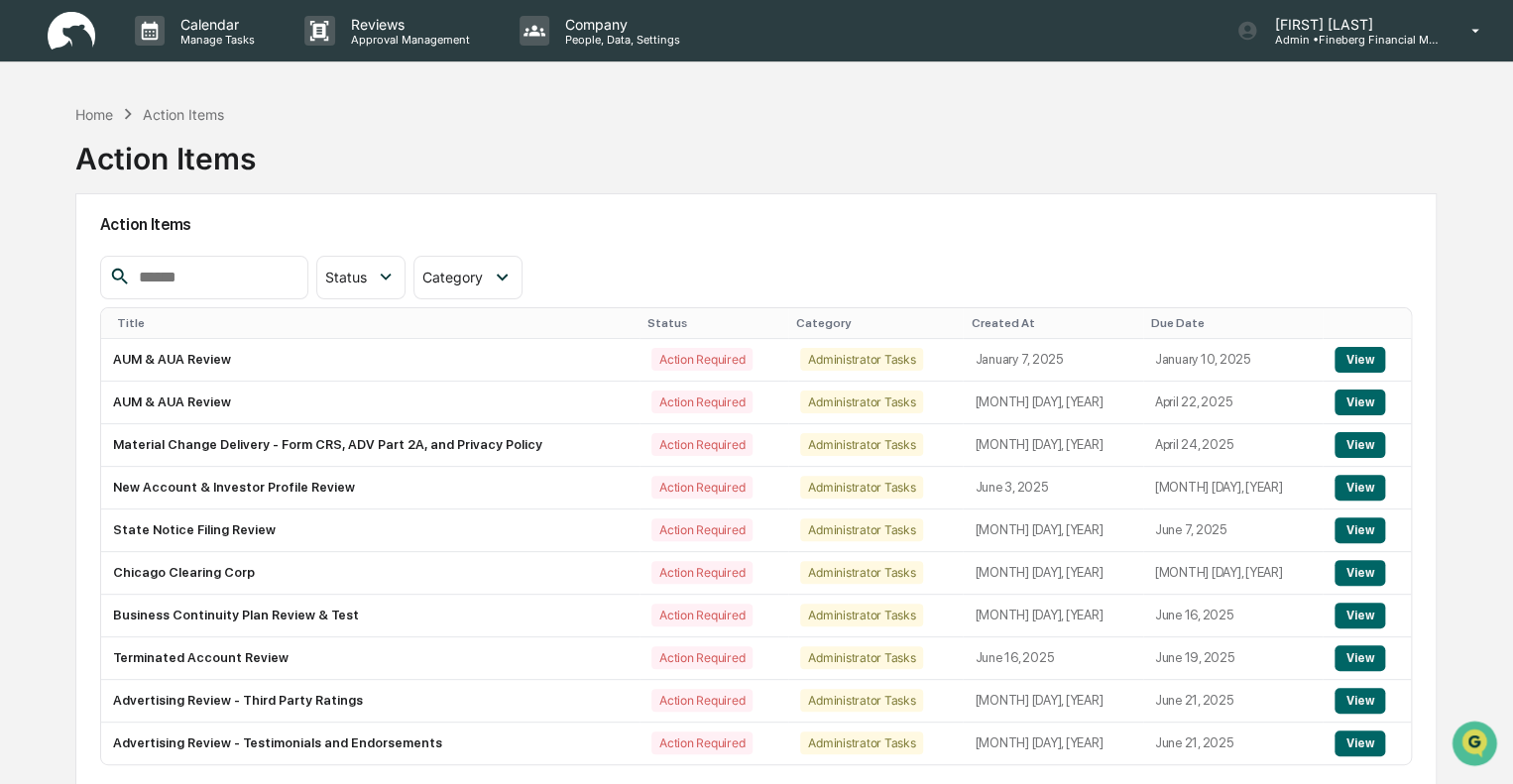 drag, startPoint x: 374, startPoint y: 158, endPoint x: 609, endPoint y: 138, distance: 235.84953 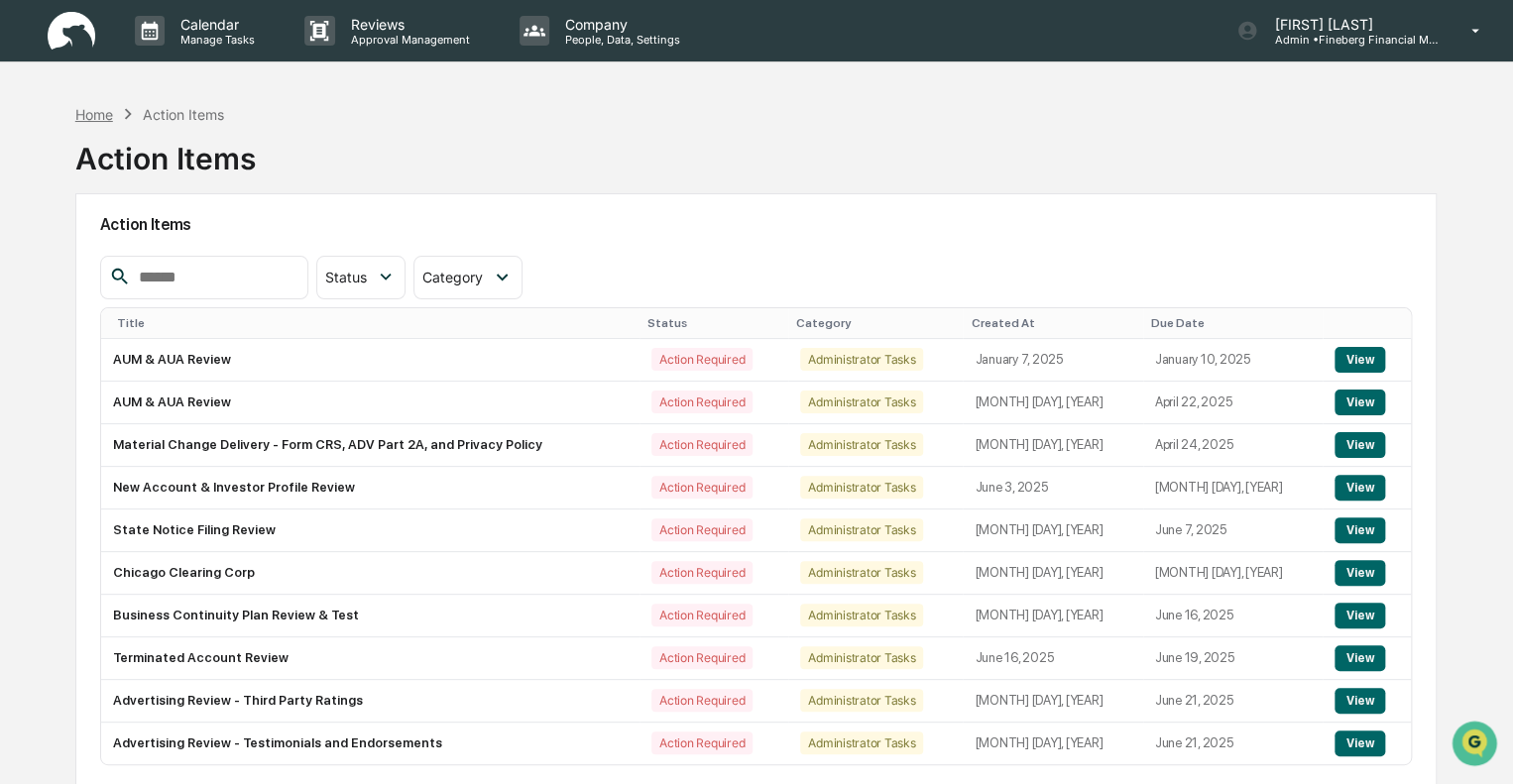 click on "Home" at bounding box center (94, 114) 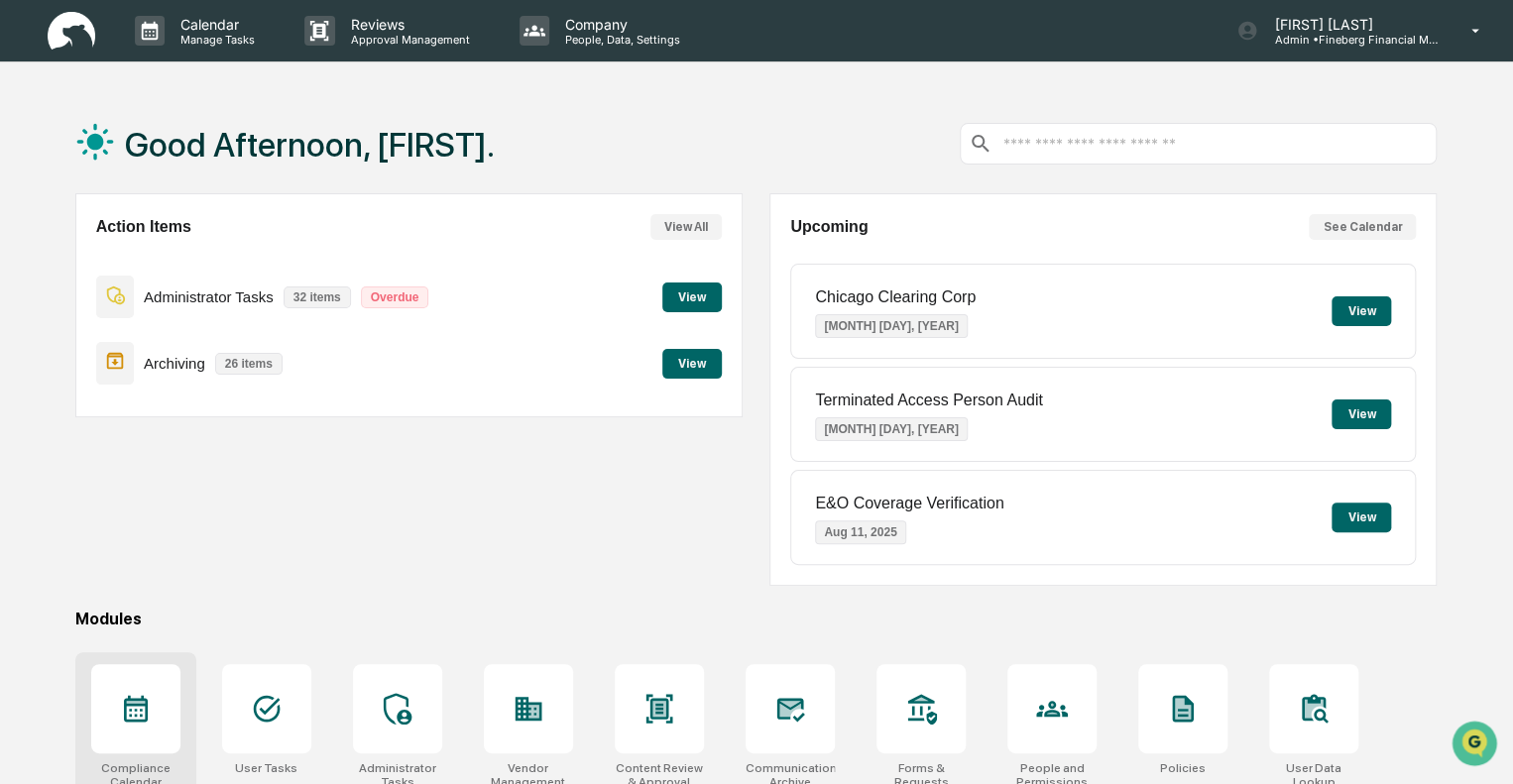 click 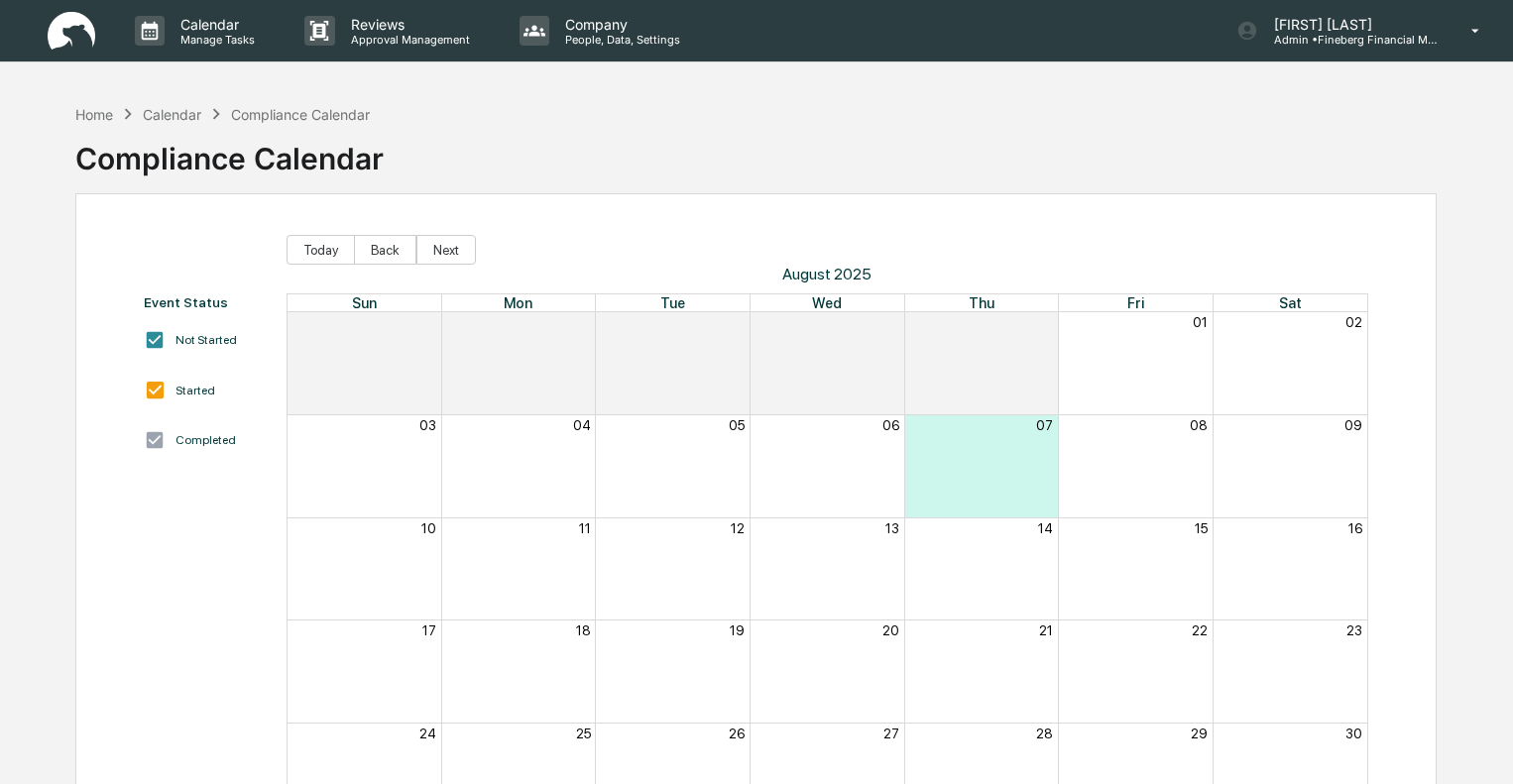 scroll, scrollTop: 0, scrollLeft: 0, axis: both 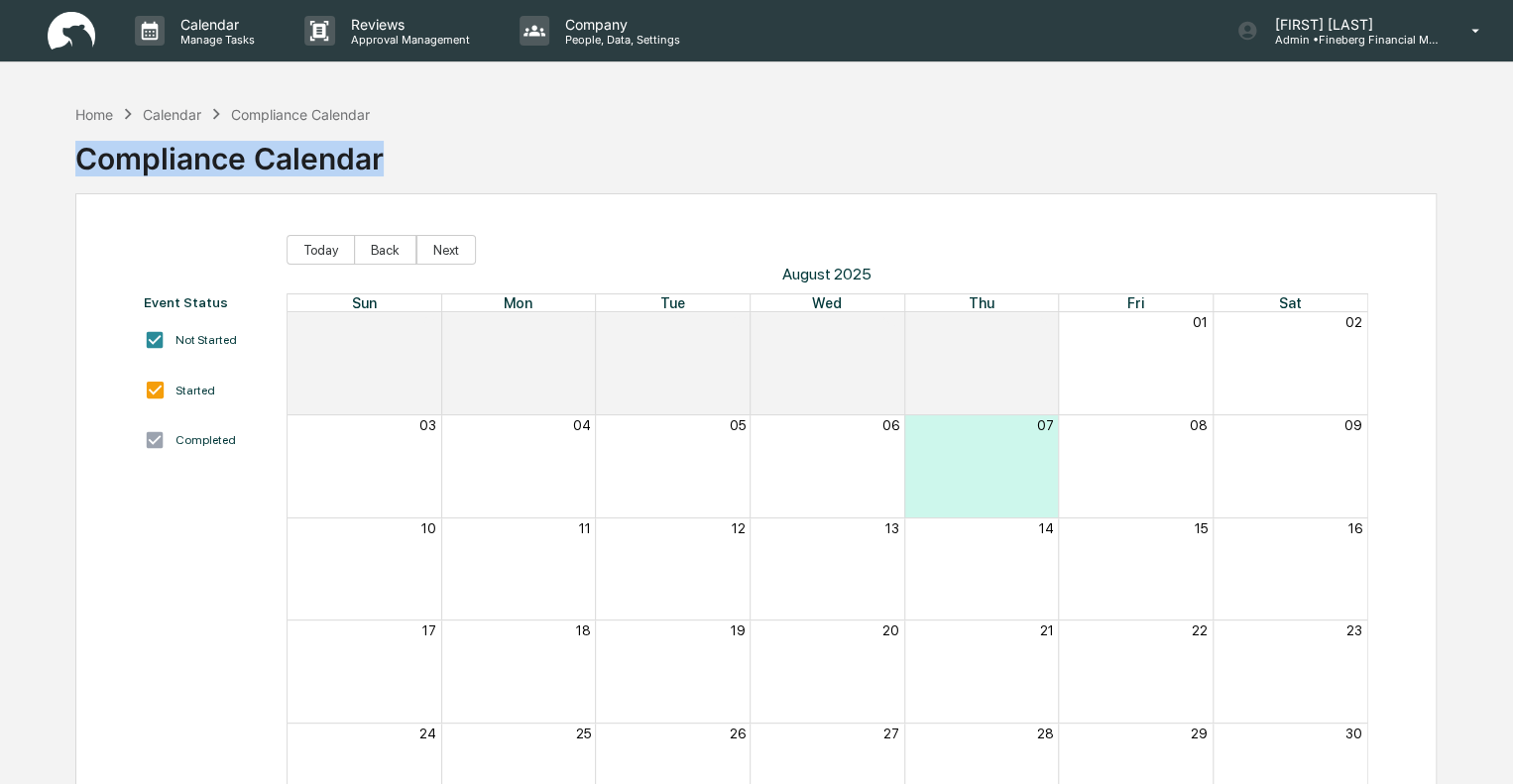 drag, startPoint x: 538, startPoint y: 170, endPoint x: 547, endPoint y: 74, distance: 96.42095 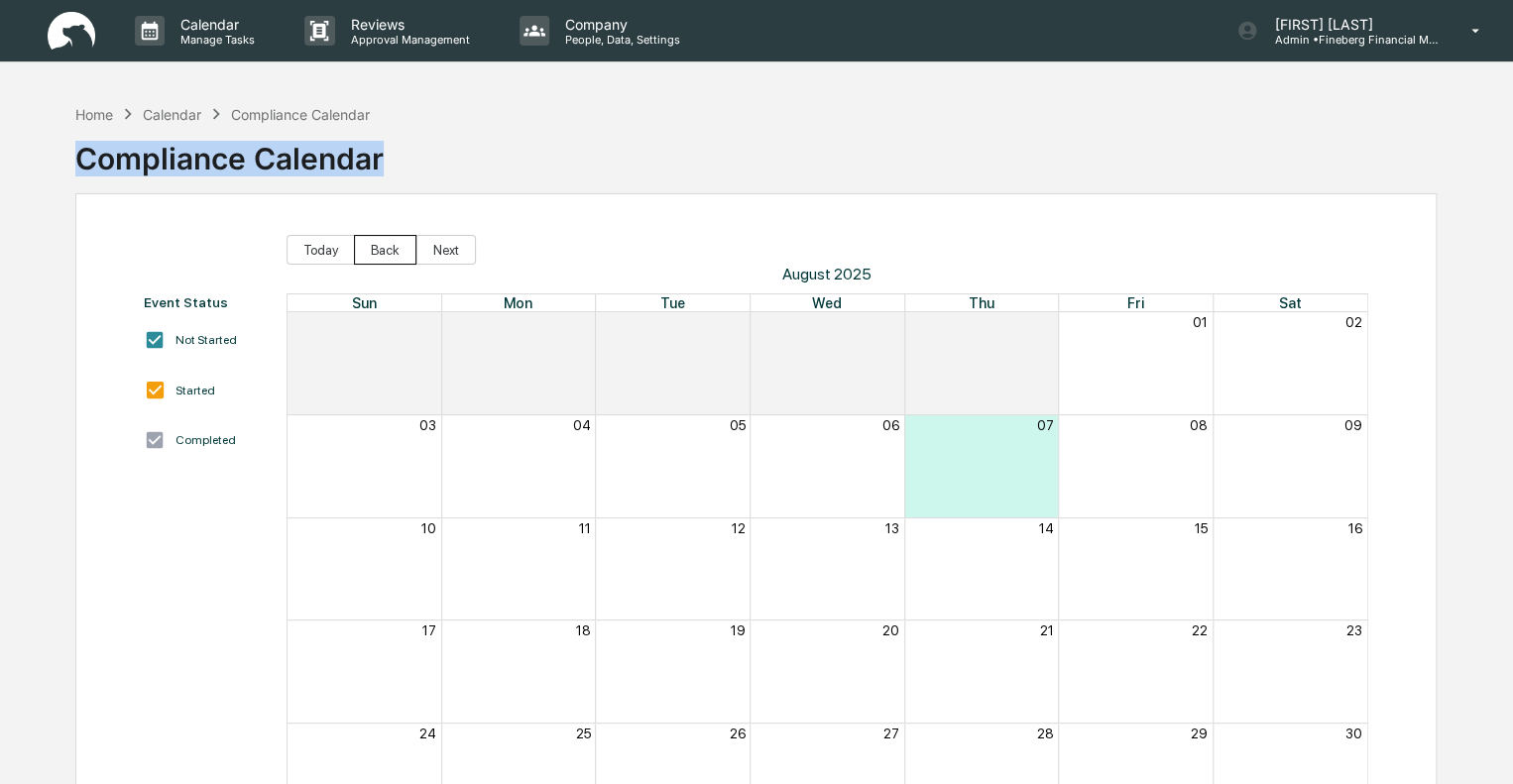 click on "Back" at bounding box center (385, 250) 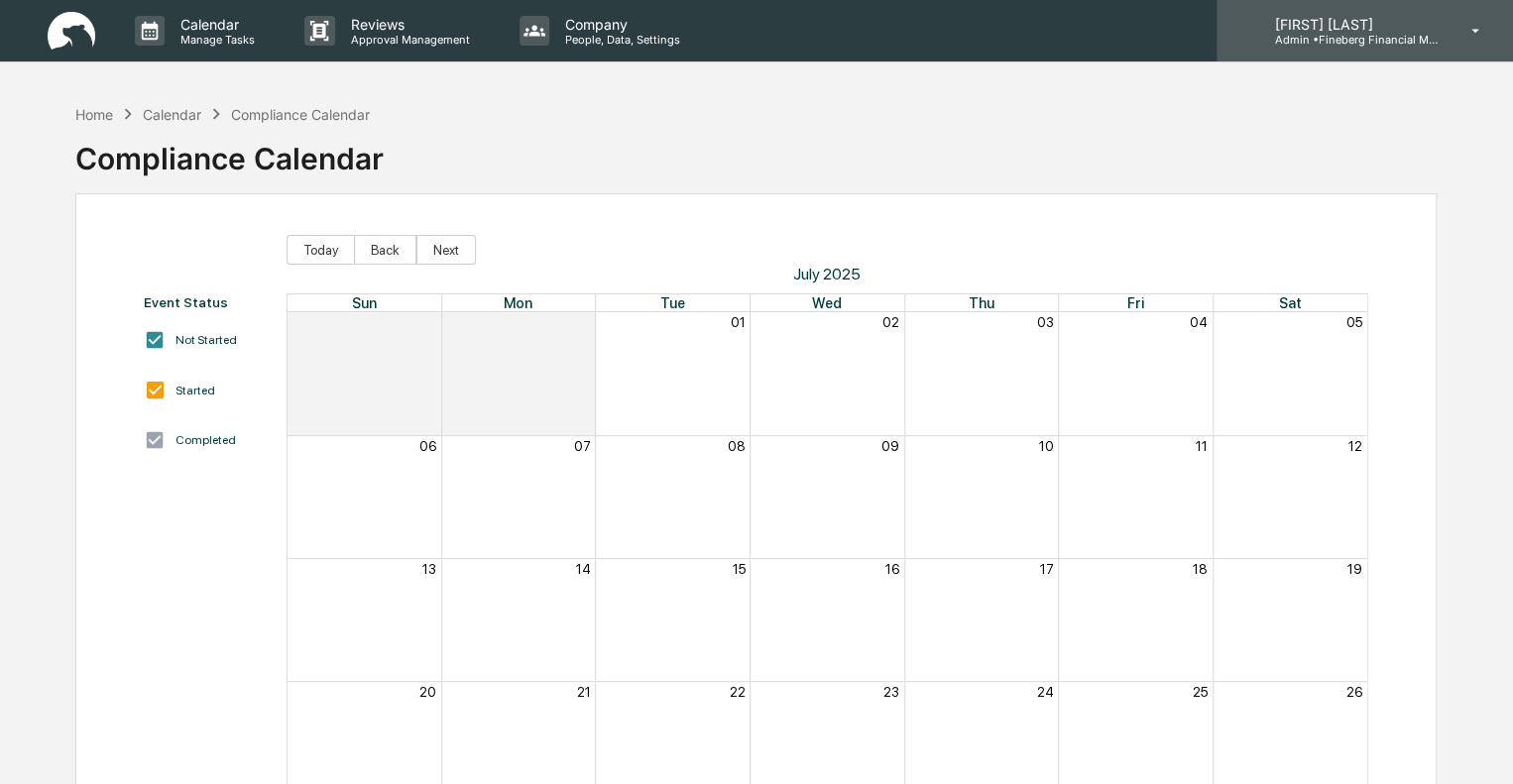 click on "Admin •  Fineberg Financial Management" at bounding box center (1350, 40) 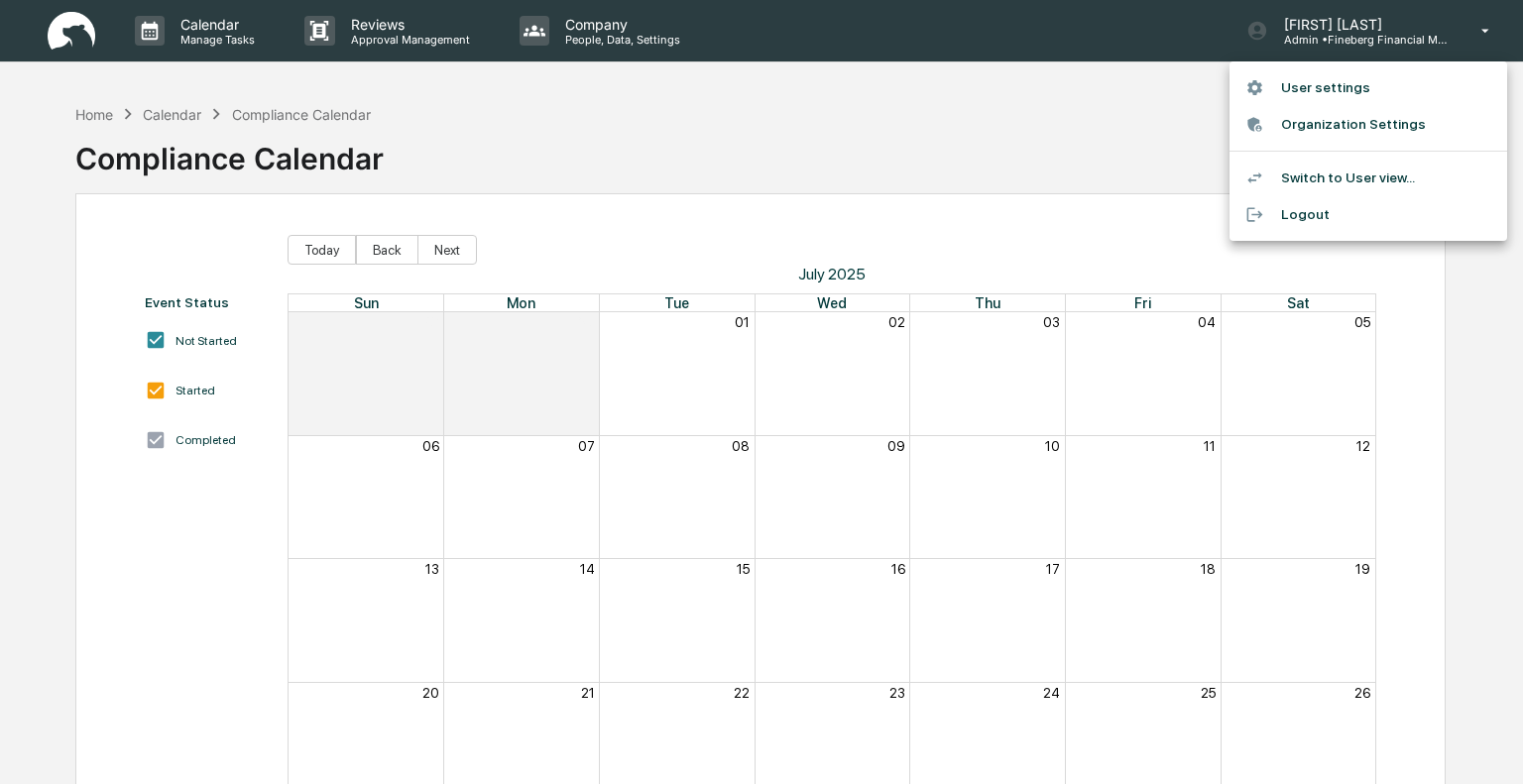 click at bounding box center (762, 392) 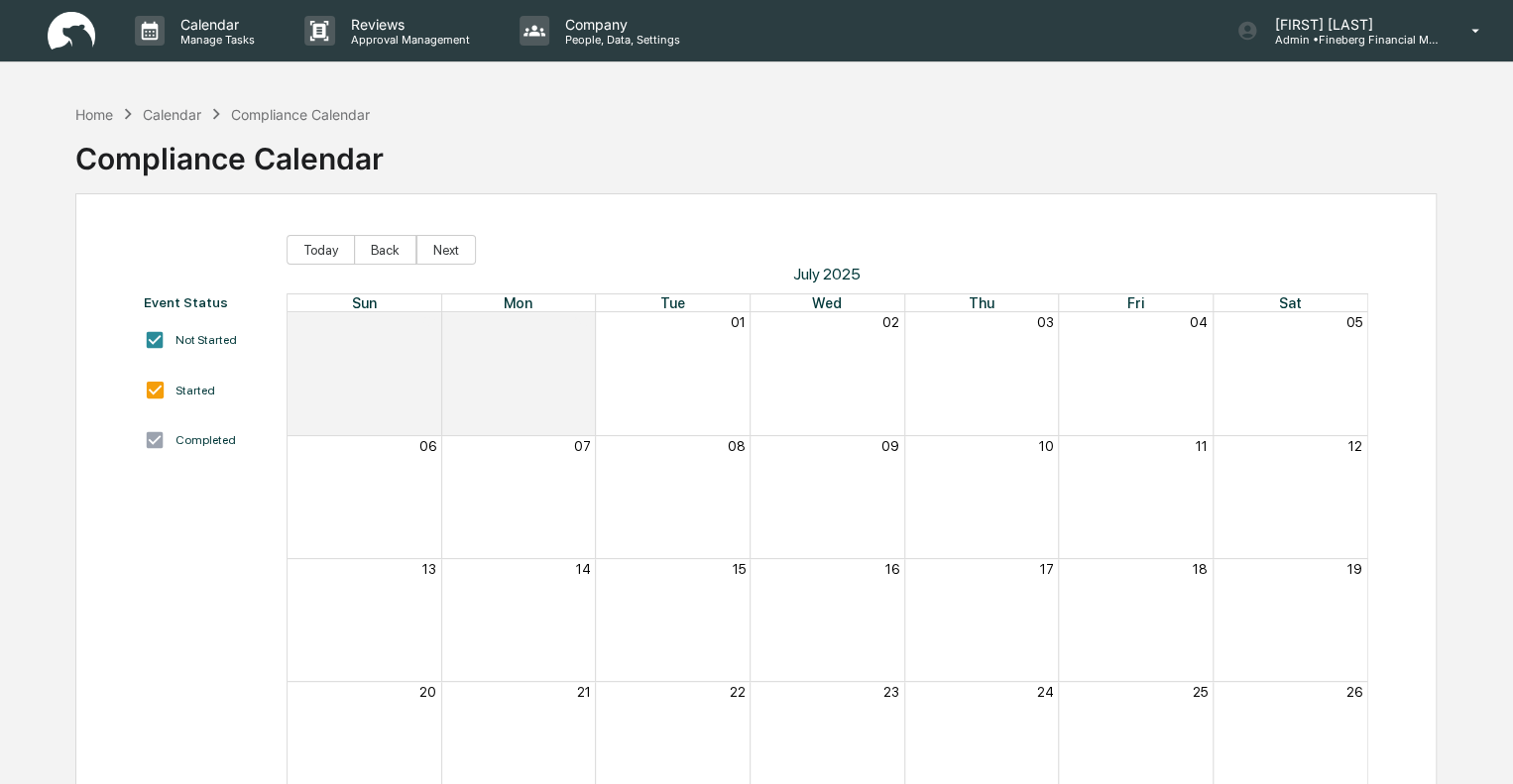 click on "Wed" at bounding box center (827, 303) 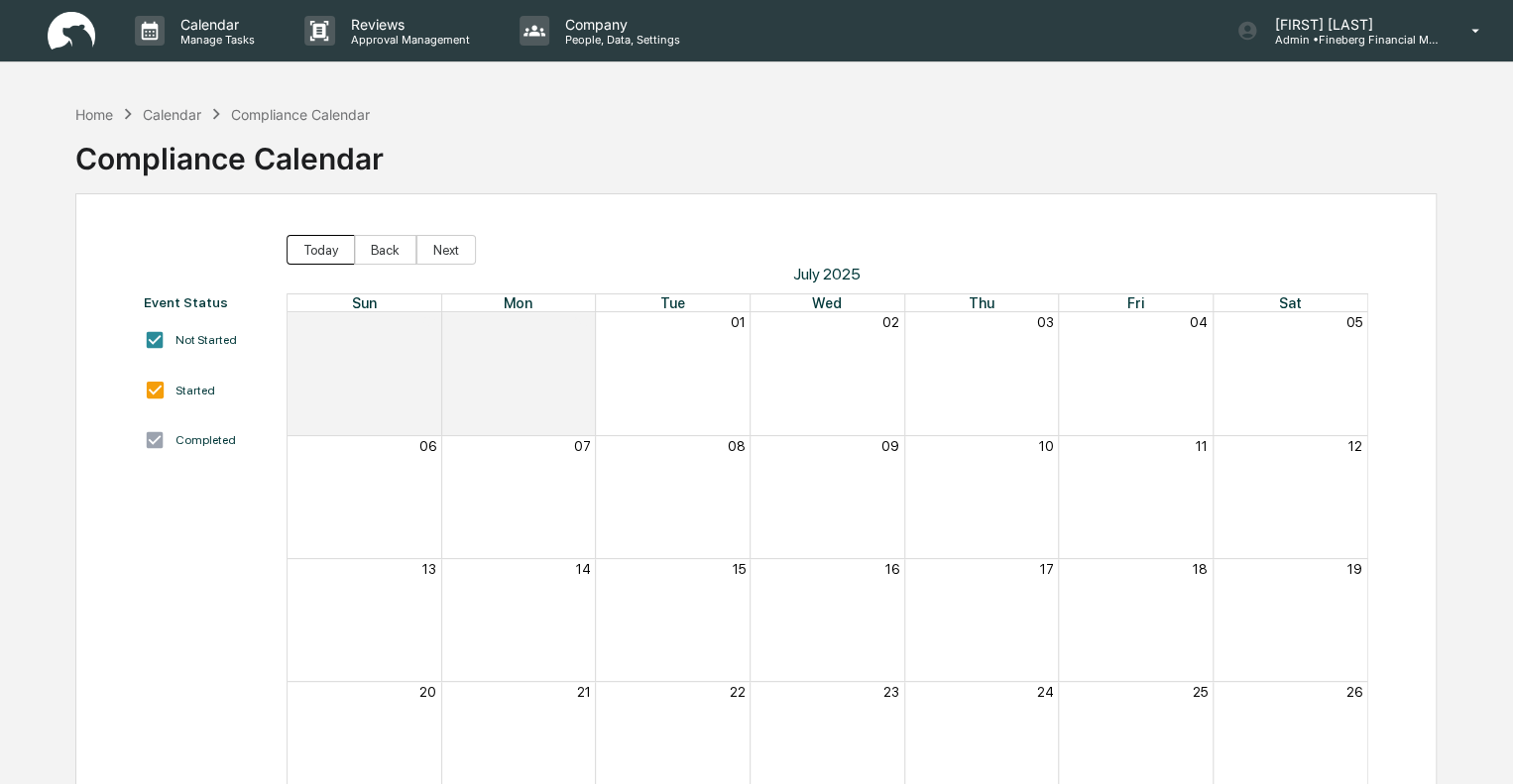 click on "Today" at bounding box center [320, 250] 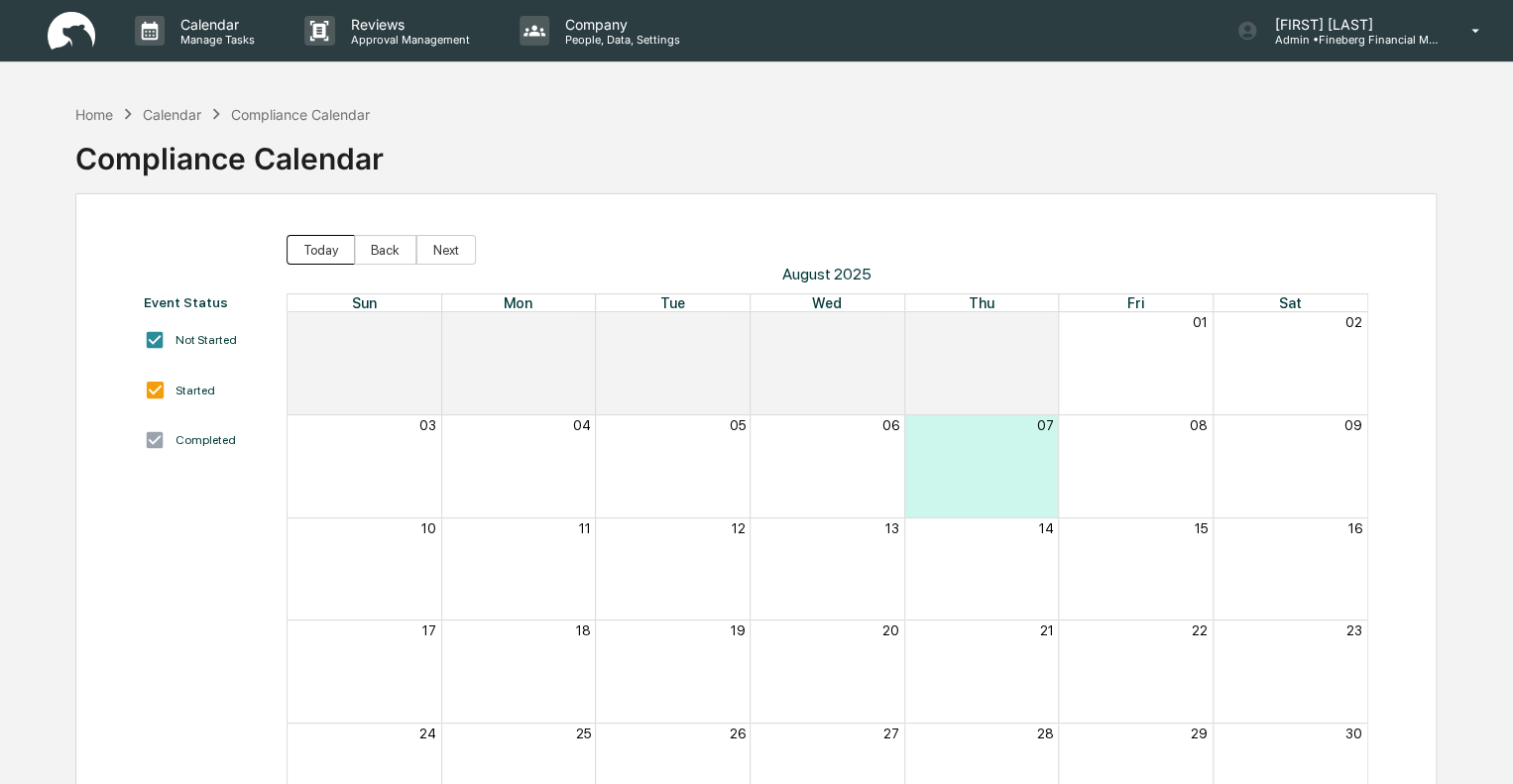 click on "Today" at bounding box center (320, 250) 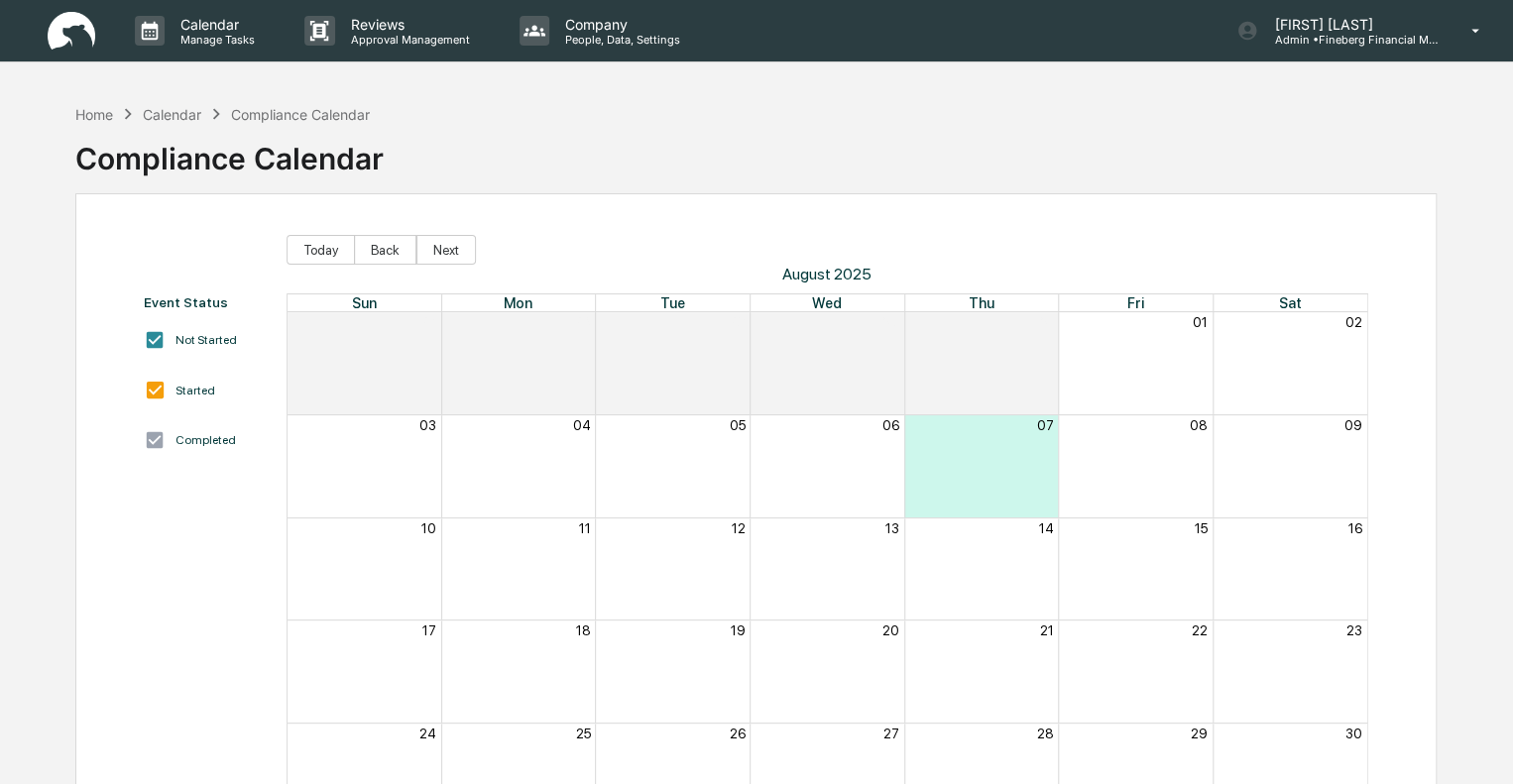 click on "Calendar" at bounding box center (172, 114) 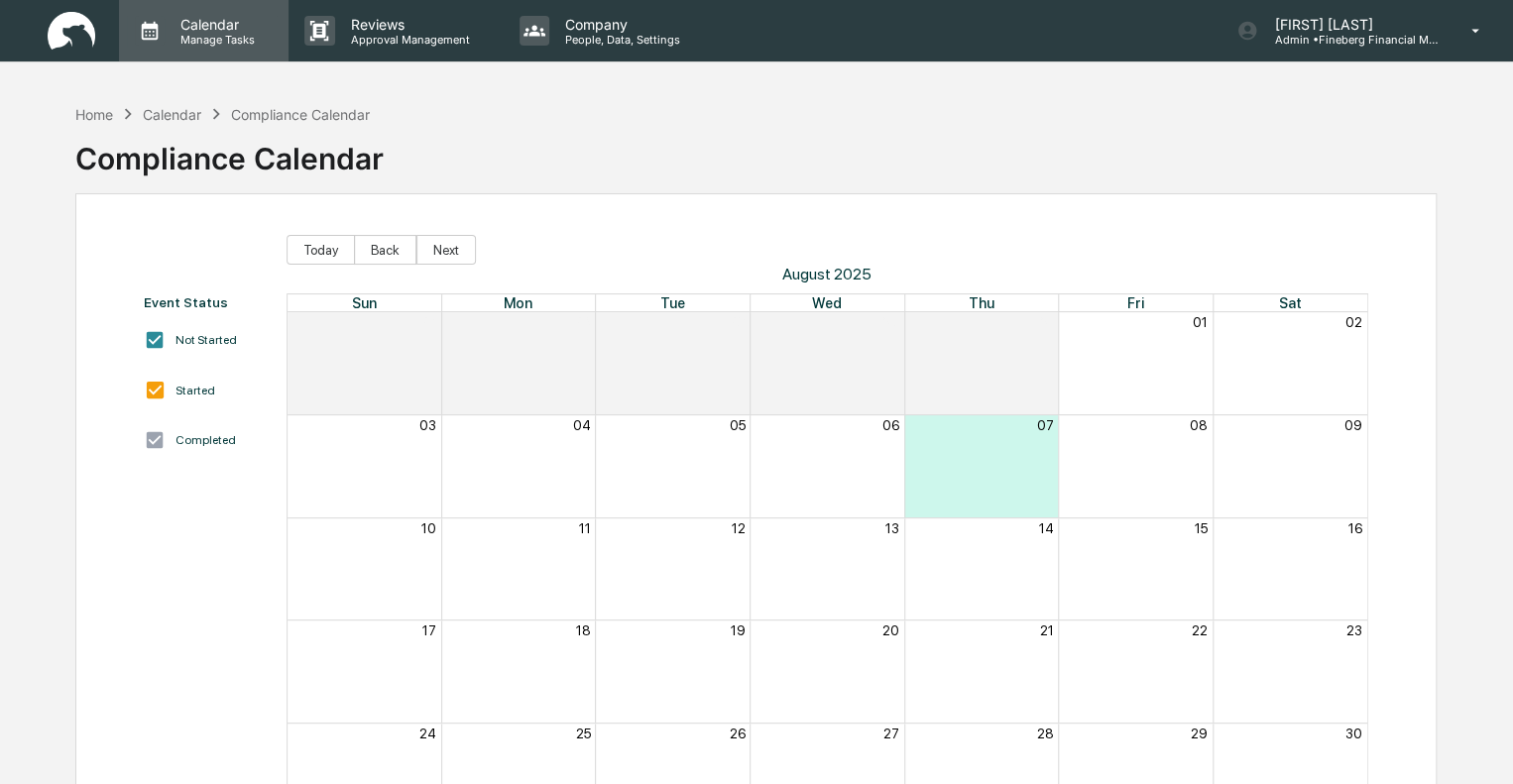 click on "Manage Tasks" at bounding box center [214, 40] 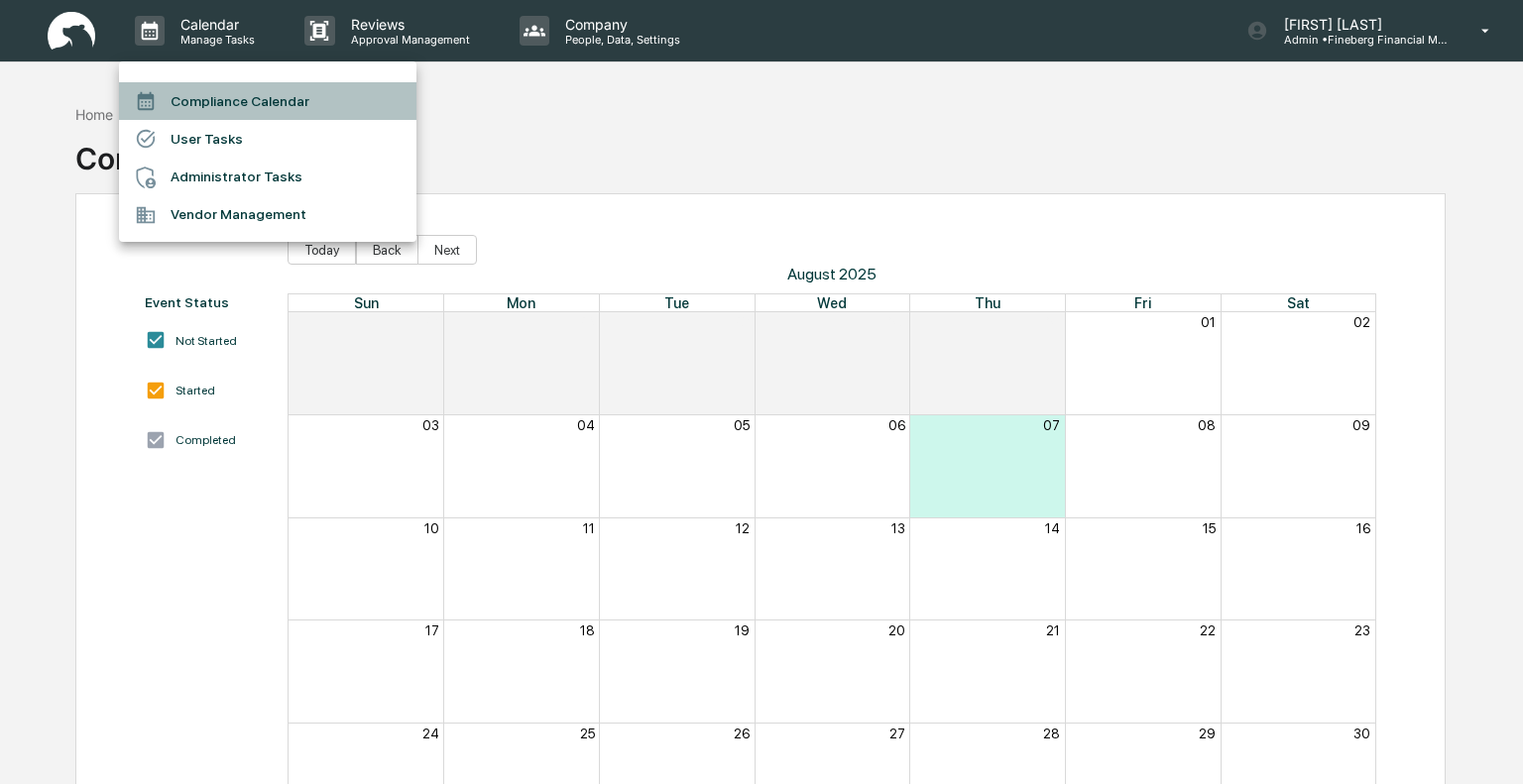 click on "Compliance Calendar" at bounding box center (268, 101) 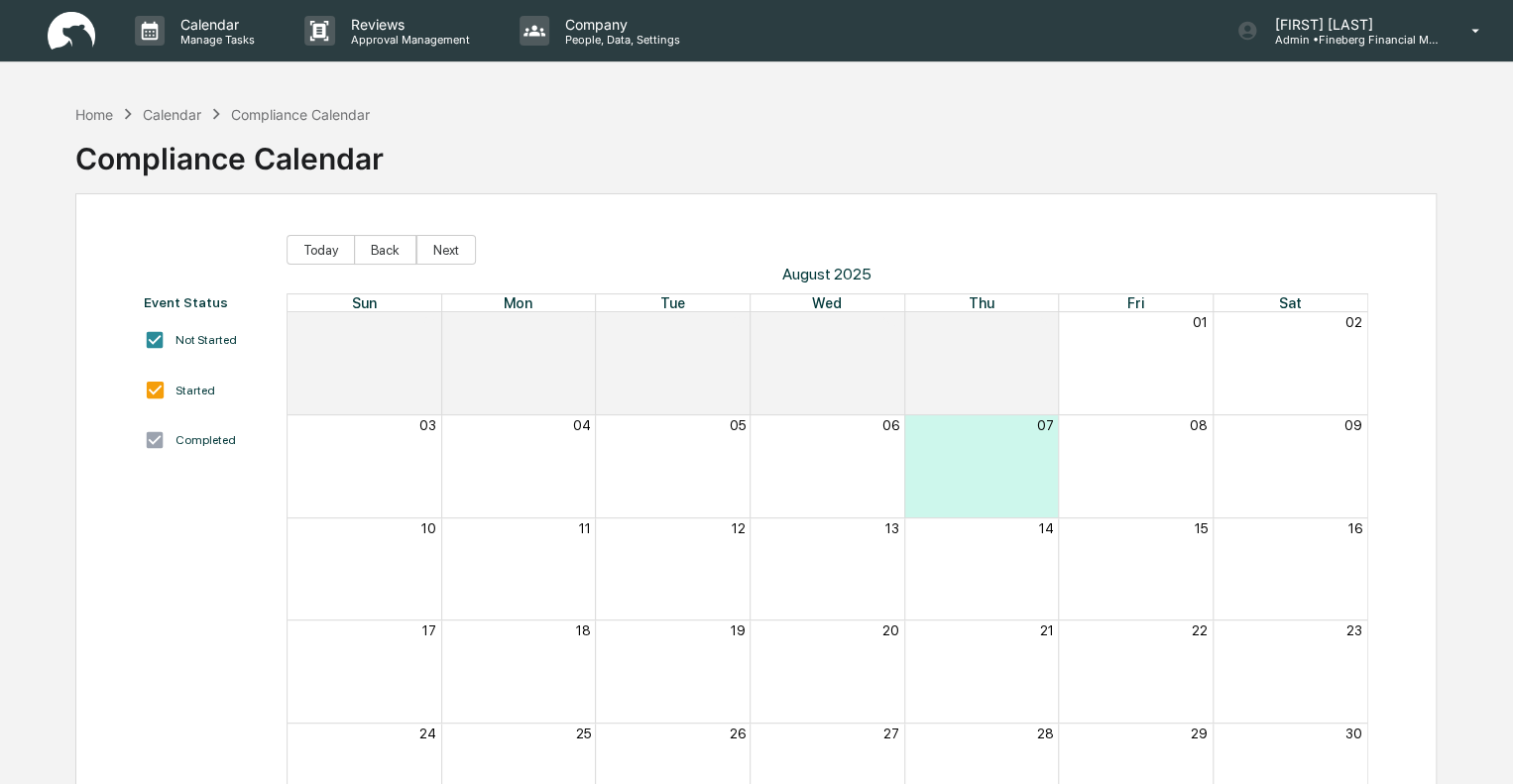 scroll, scrollTop: 0, scrollLeft: 0, axis: both 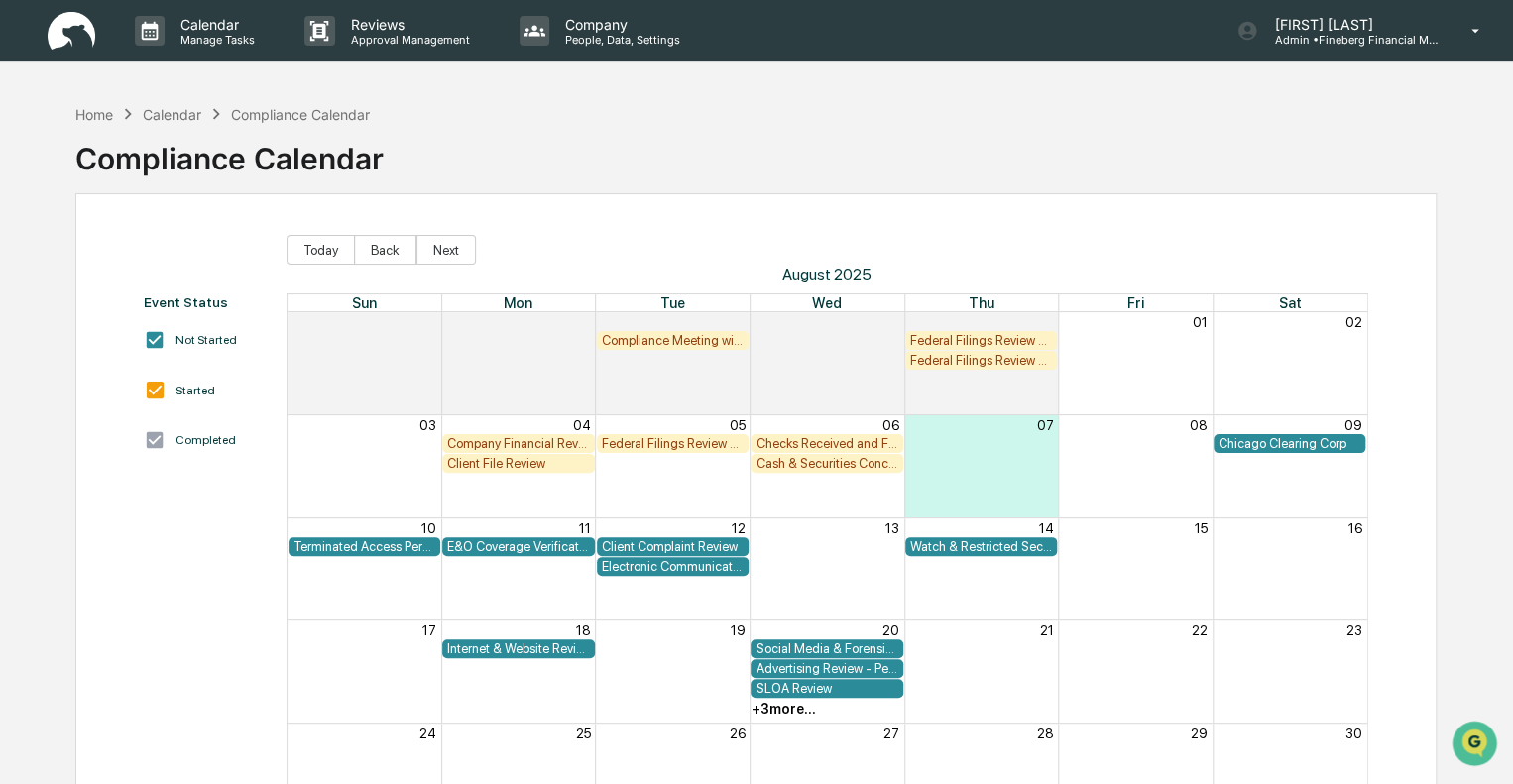click on "Compliance Meeting with Management" at bounding box center [673, 340] 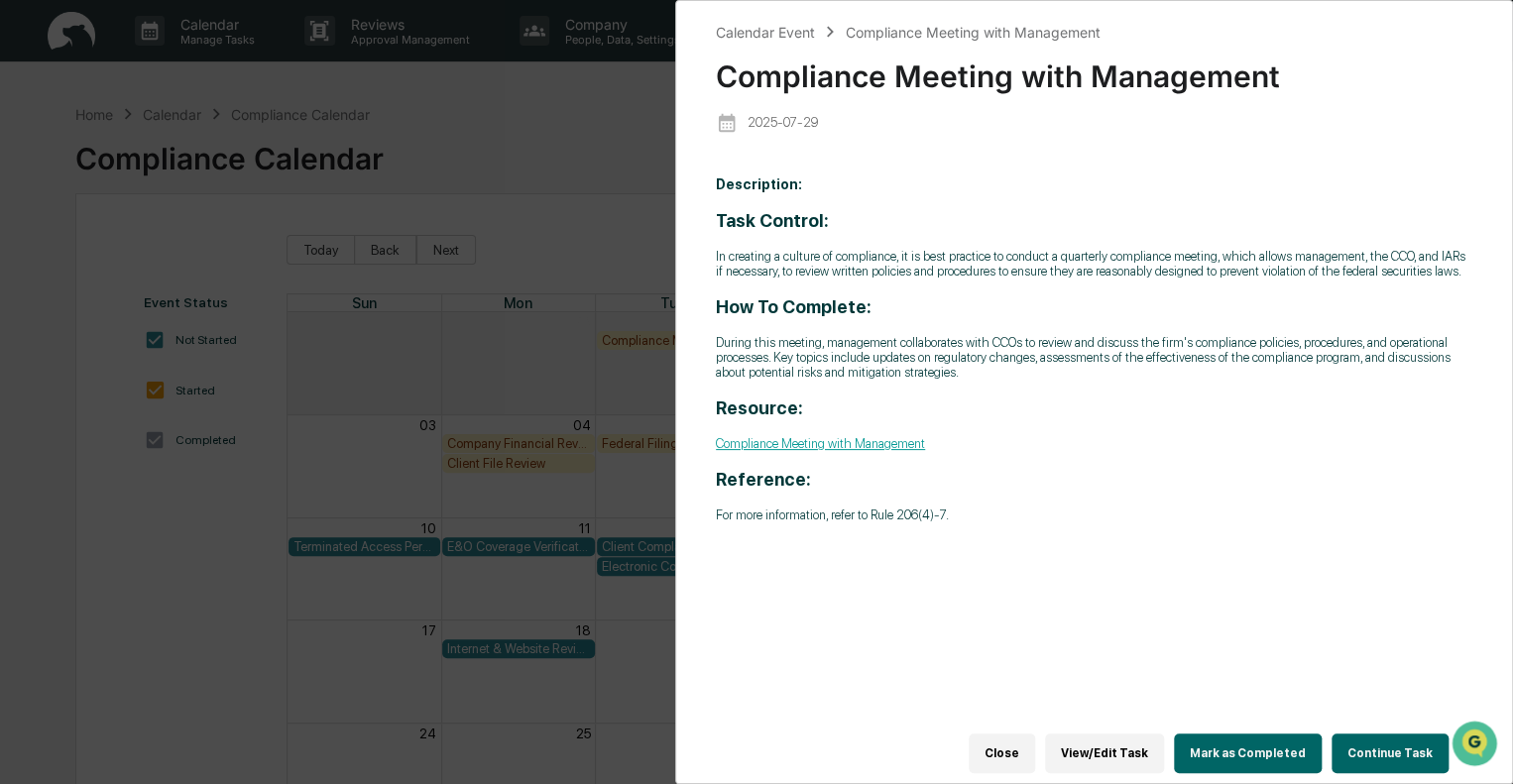 click on "Calendar Event Compliance Meeting with Management Compliance Meeting with Management 2025-07-29 Description:    Task Control: In creating a culture of compliance, it is best practice to conduct a quarterly compliance meeting, which allows management, the CCO, and IARs if necessary, to review written policies and procedures to ensure they are reasonably designed to prevent violation of the federal securities laws. How To Complete: During this meeting, management collaborates with CCOs to review and discuss the firm's compliance policies, procedures, and operational processes. Key topics include updates on regulatory changes, assessments of the effectiveness of the compliance program, and discussions about potential risks and mitigation strategies. Resource: Compliance Meeting with Management Reference: For more information, refer to Rule 206(4)-7. Close View/Edit Task Mark as Completed Continue Task" at bounding box center [756, 392] 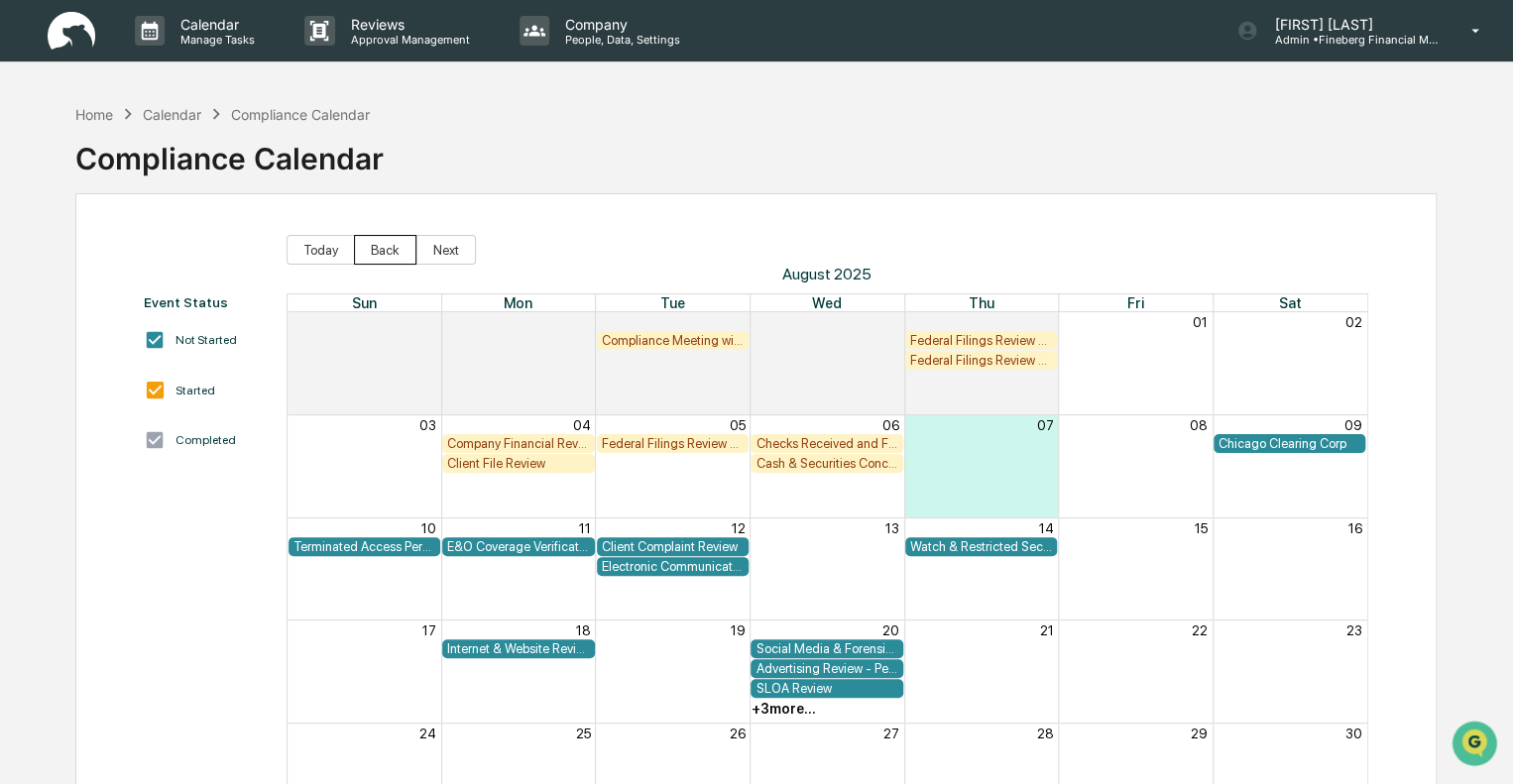 click on "Back" at bounding box center [385, 250] 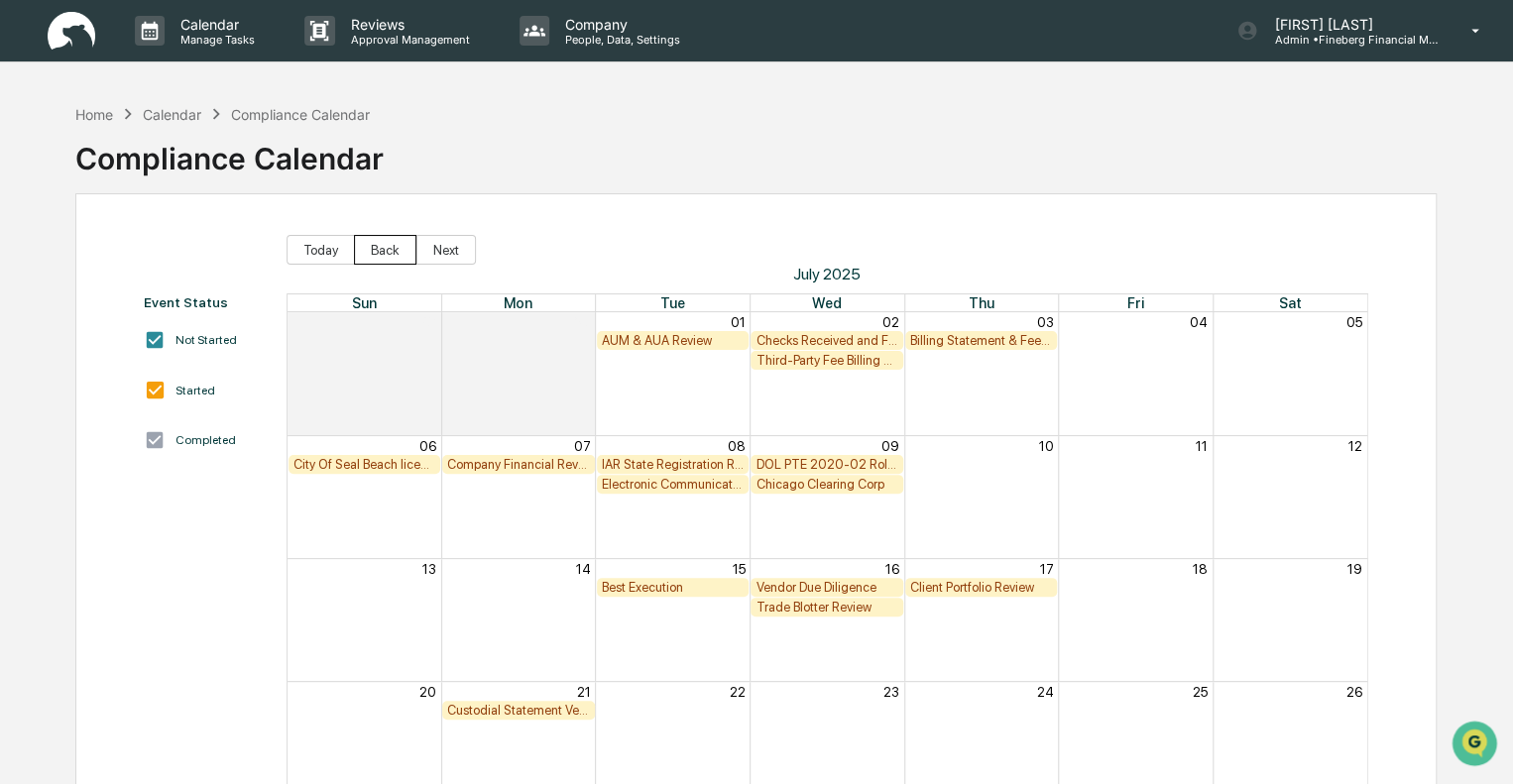 click on "Back" at bounding box center (385, 250) 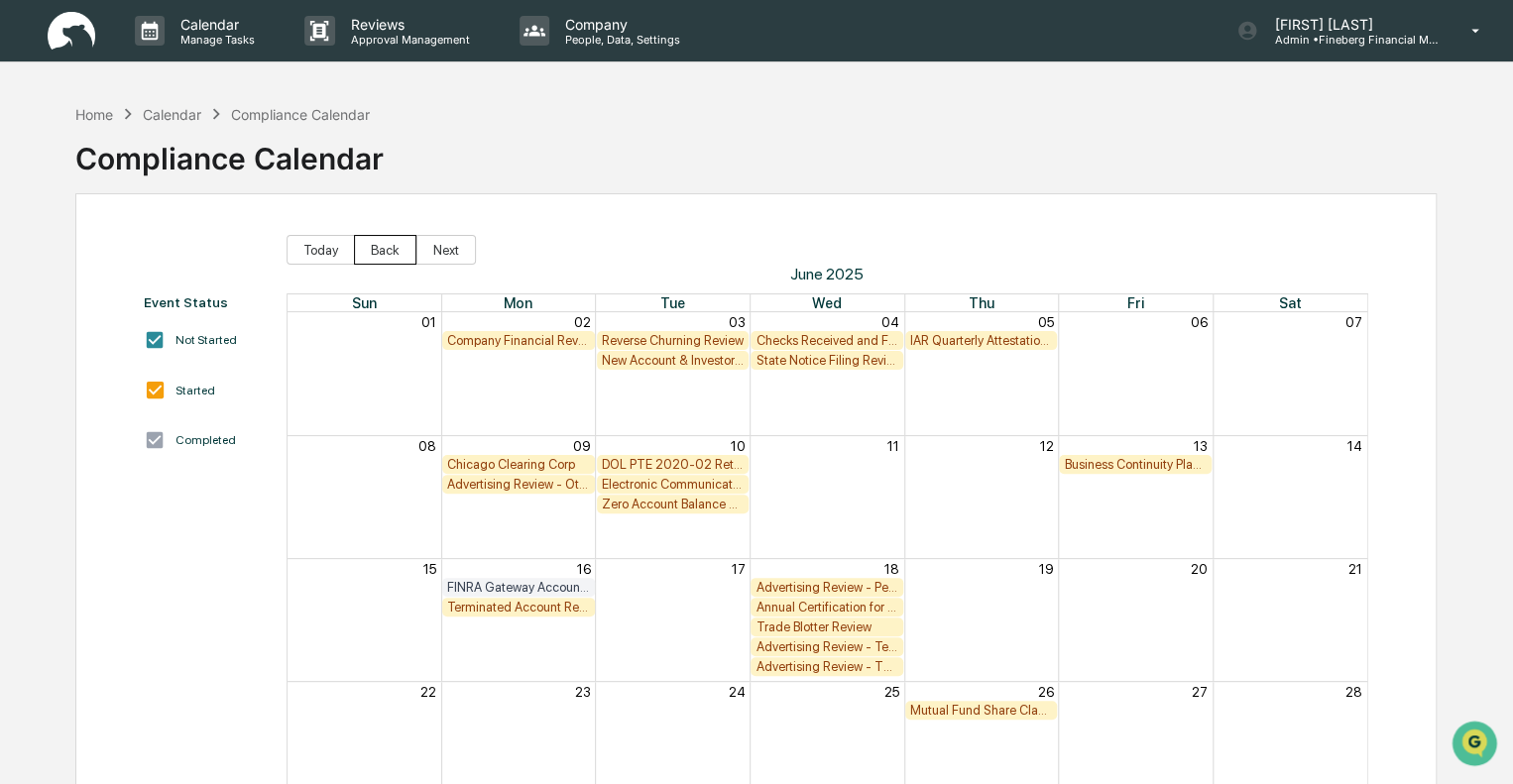 click on "Back" at bounding box center [385, 250] 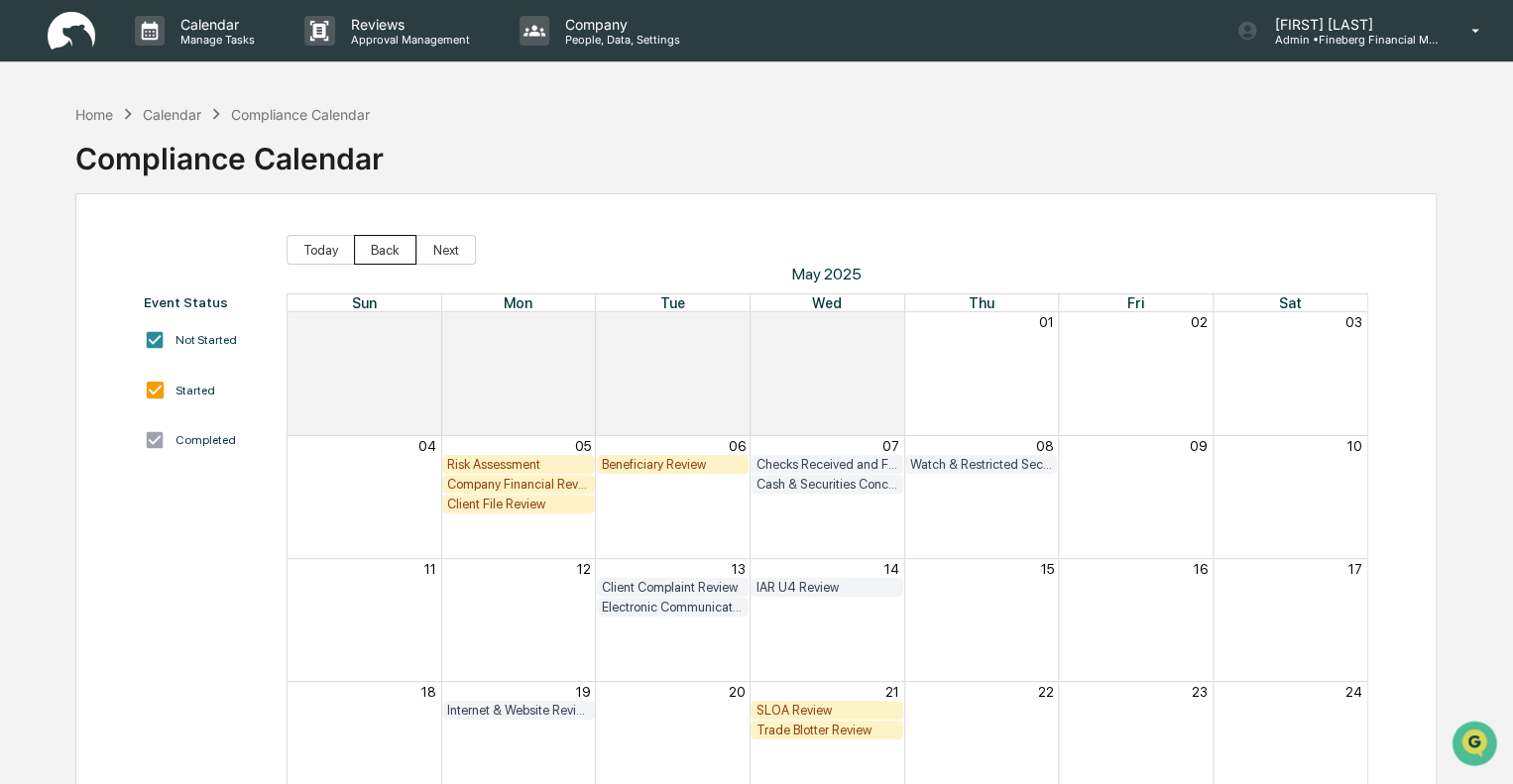 click on "Back" at bounding box center (385, 250) 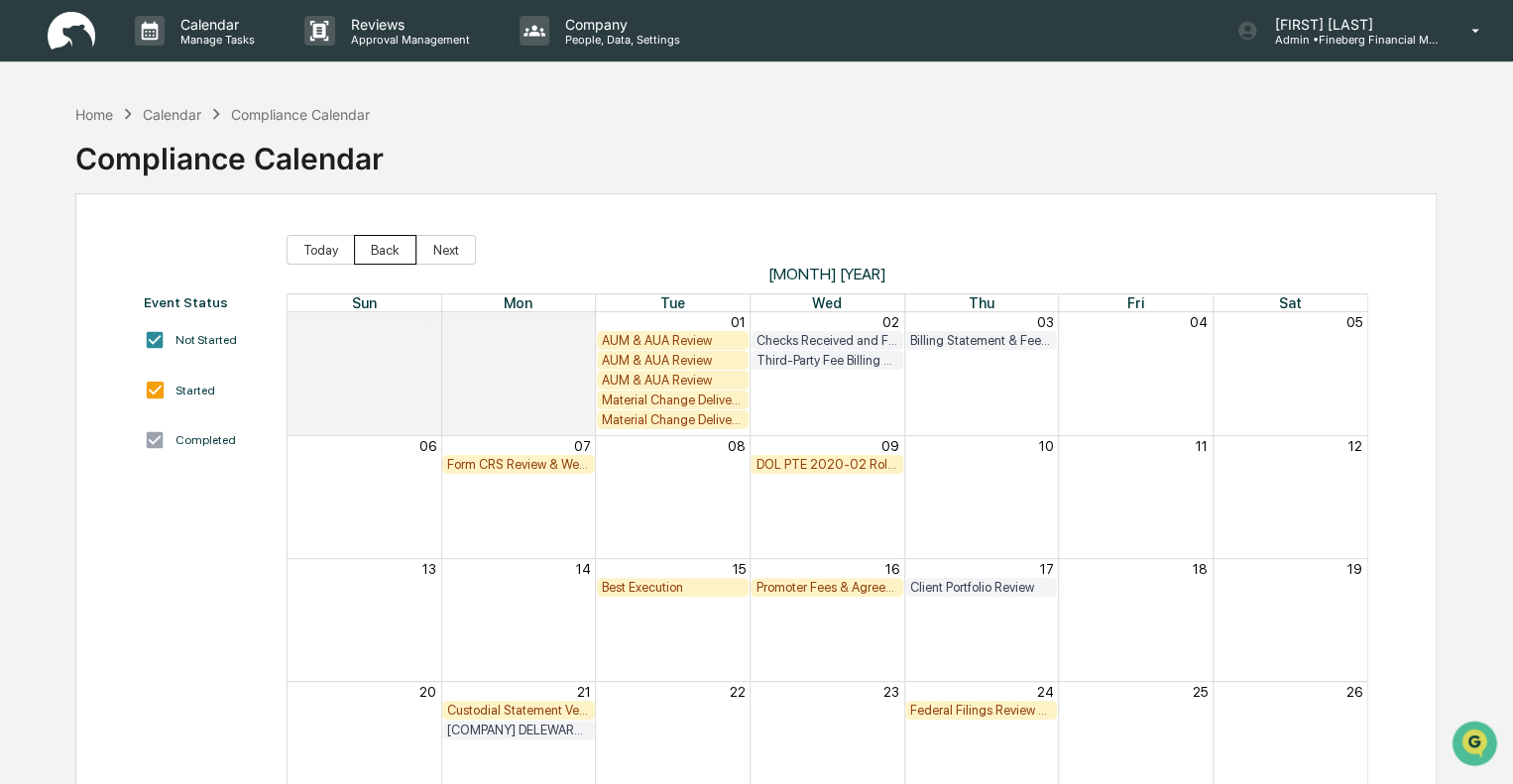 click on "Back" at bounding box center [385, 250] 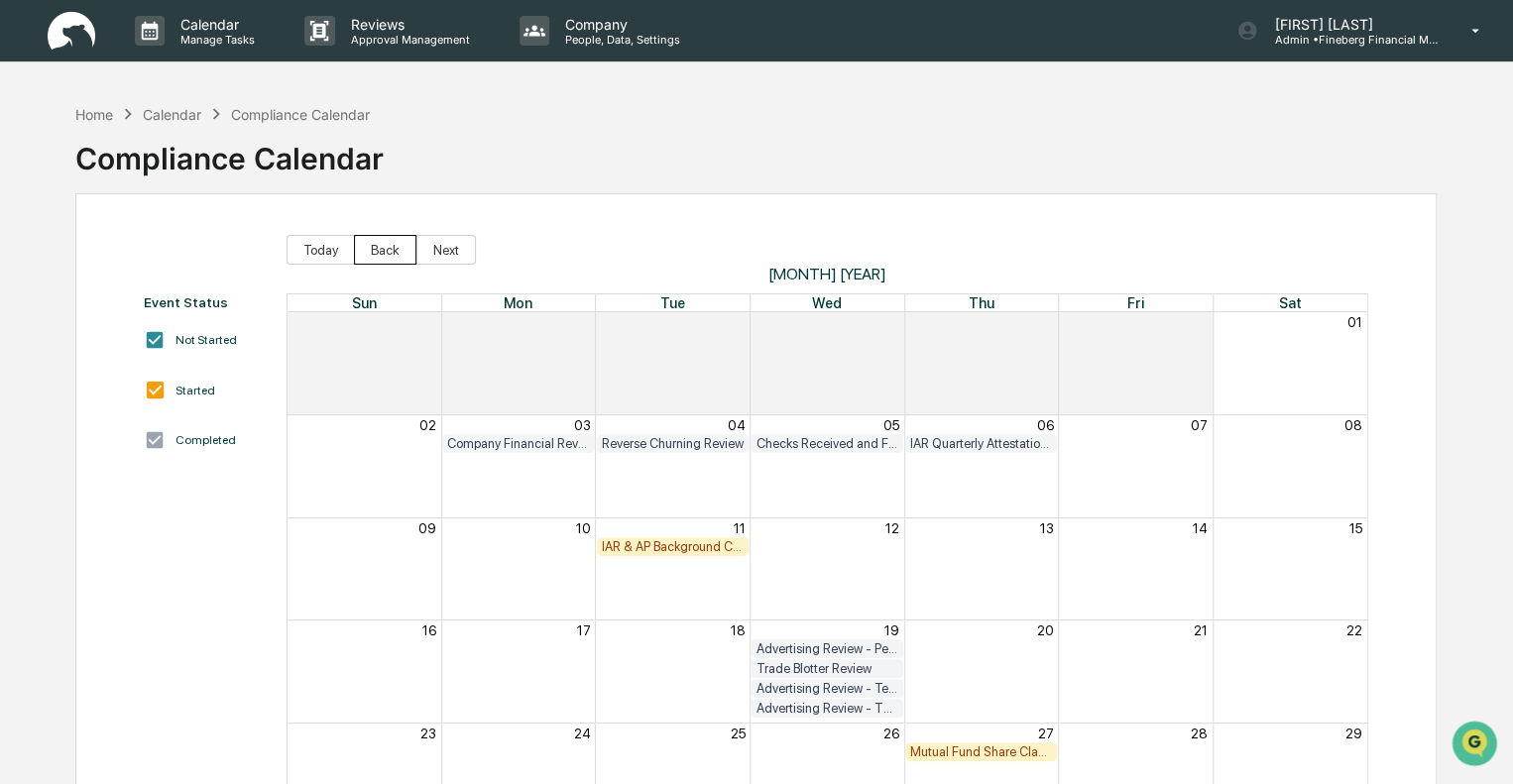 click on "Back" at bounding box center [385, 250] 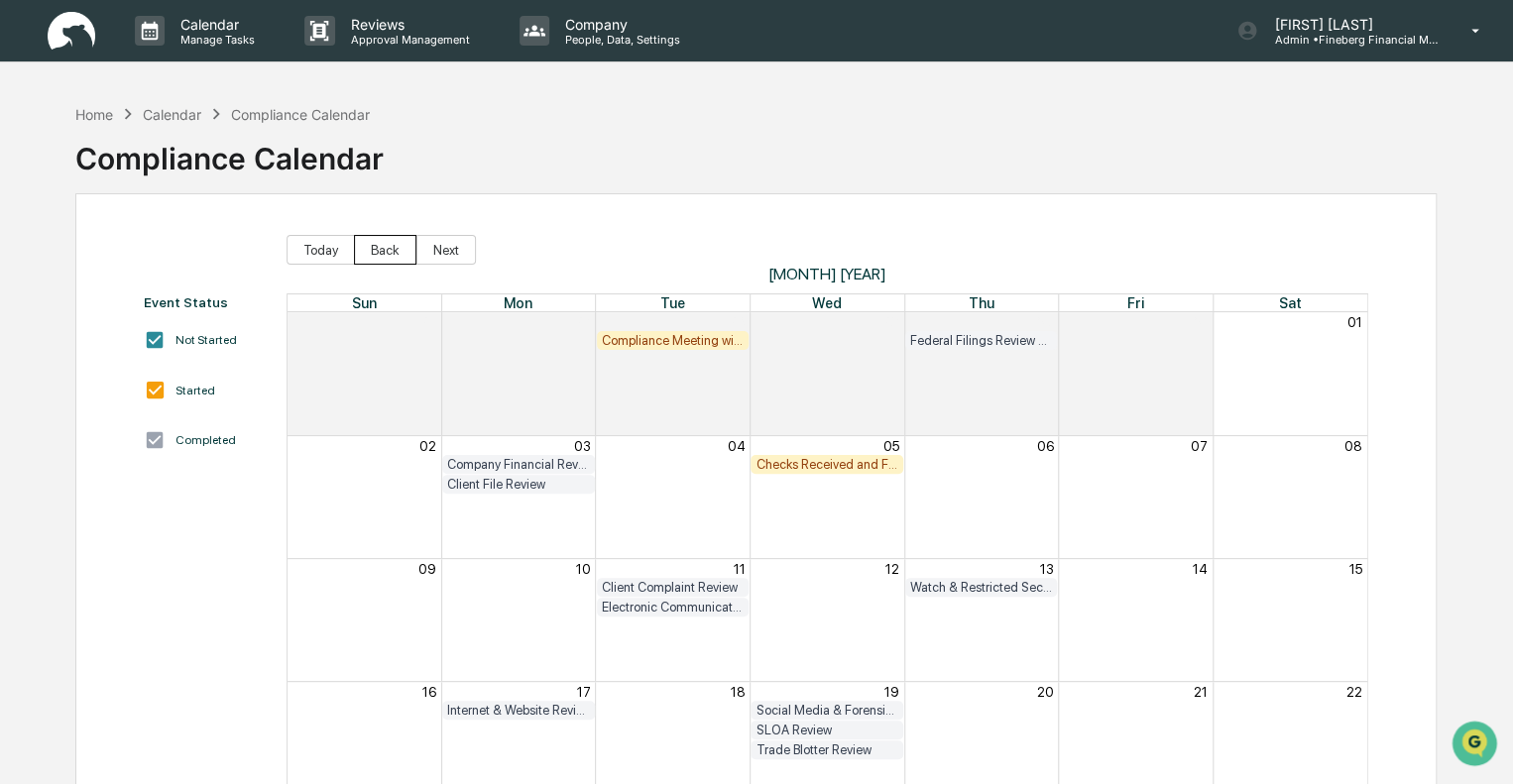 click on "Back" at bounding box center (385, 250) 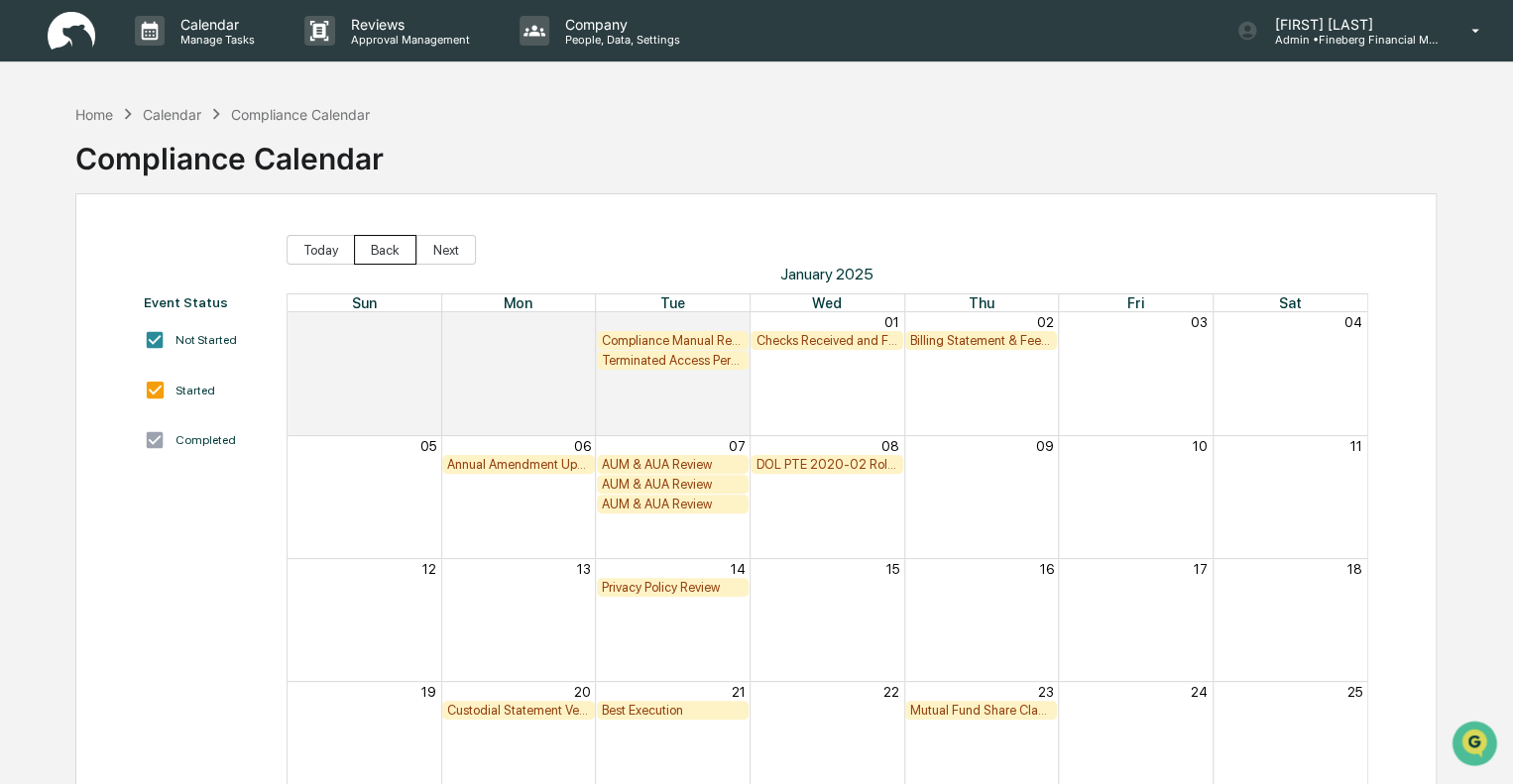 click on "Back" at bounding box center [385, 250] 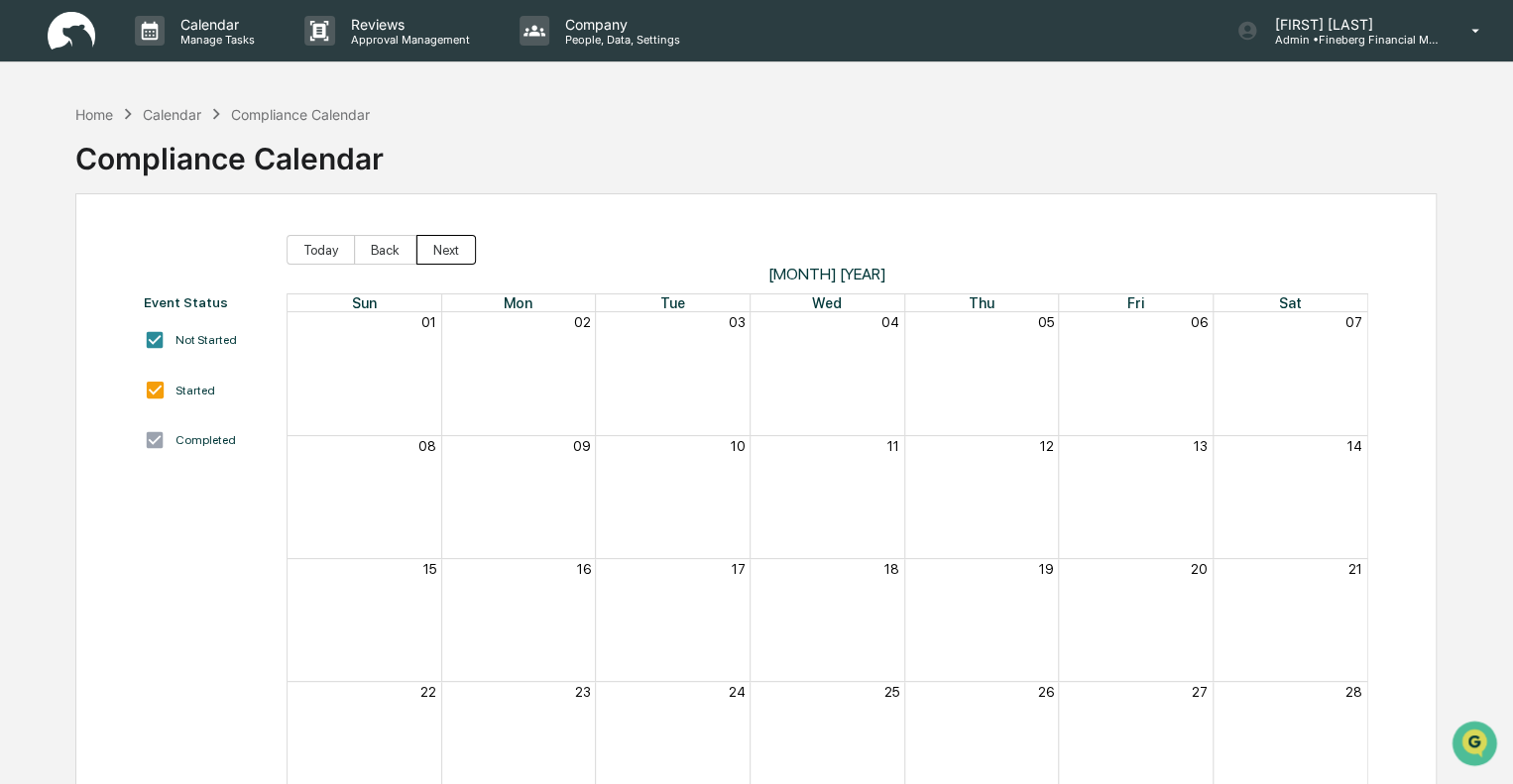 click on "Next" at bounding box center (446, 250) 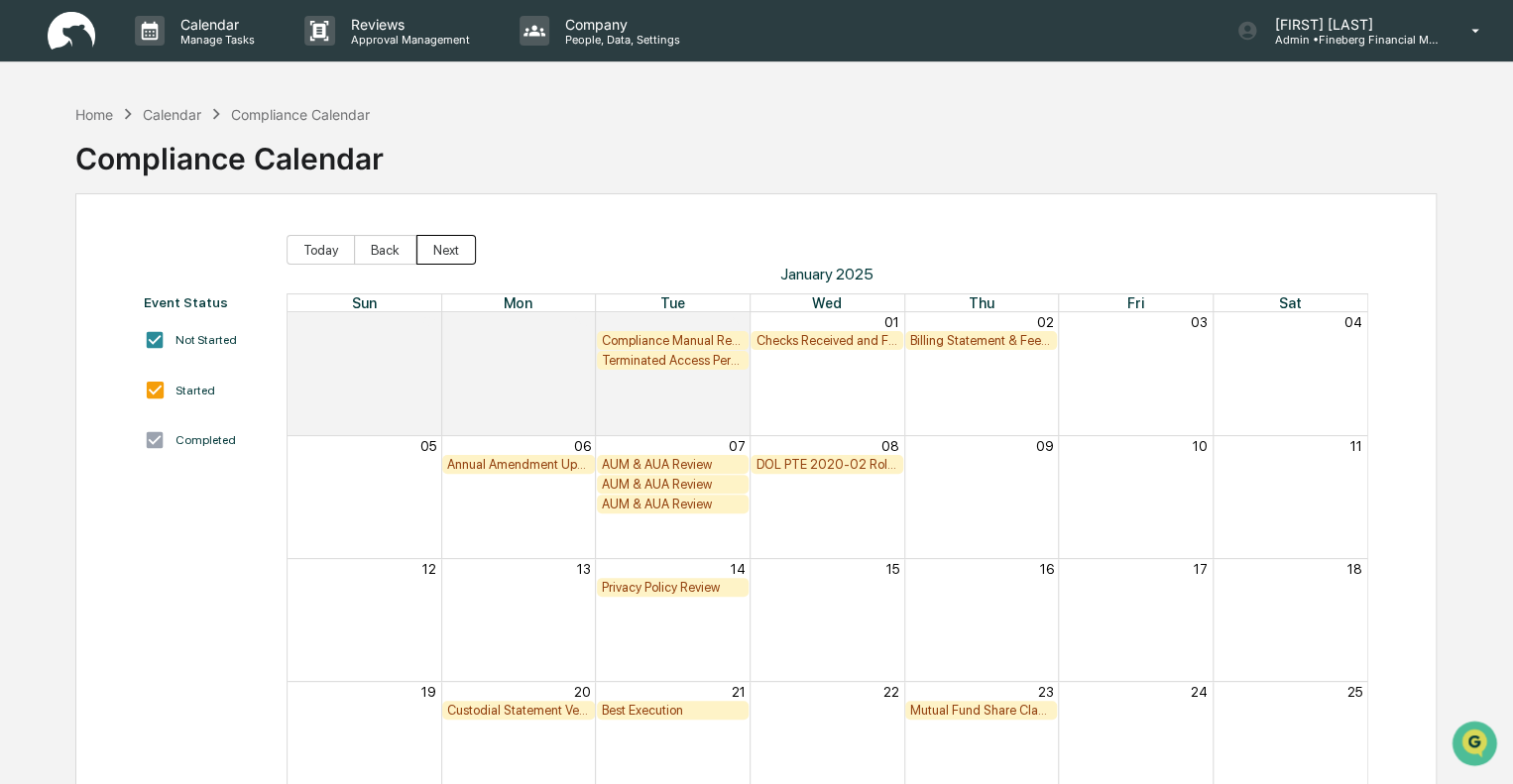 click on "Next" at bounding box center [446, 250] 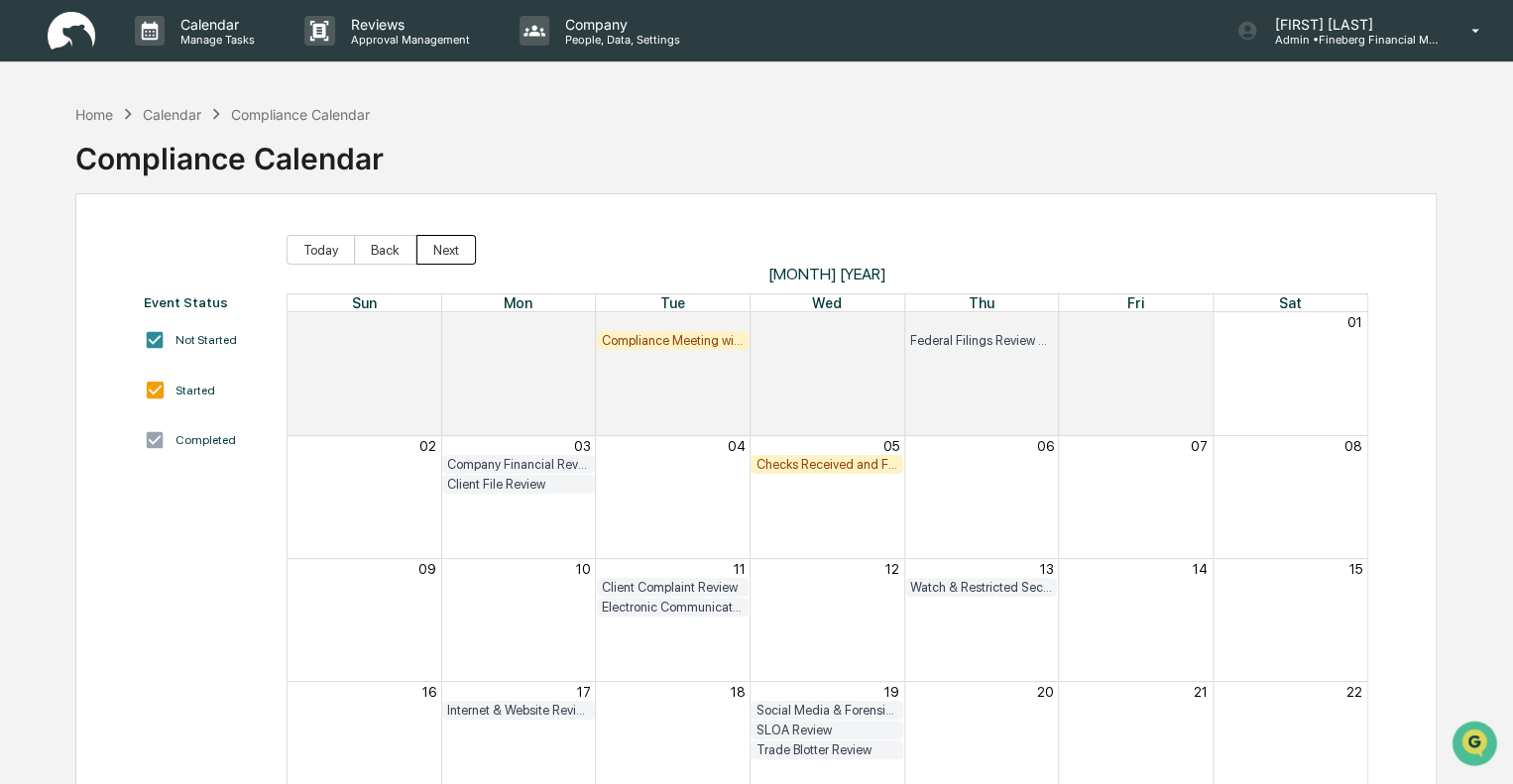 click on "Next" at bounding box center (446, 250) 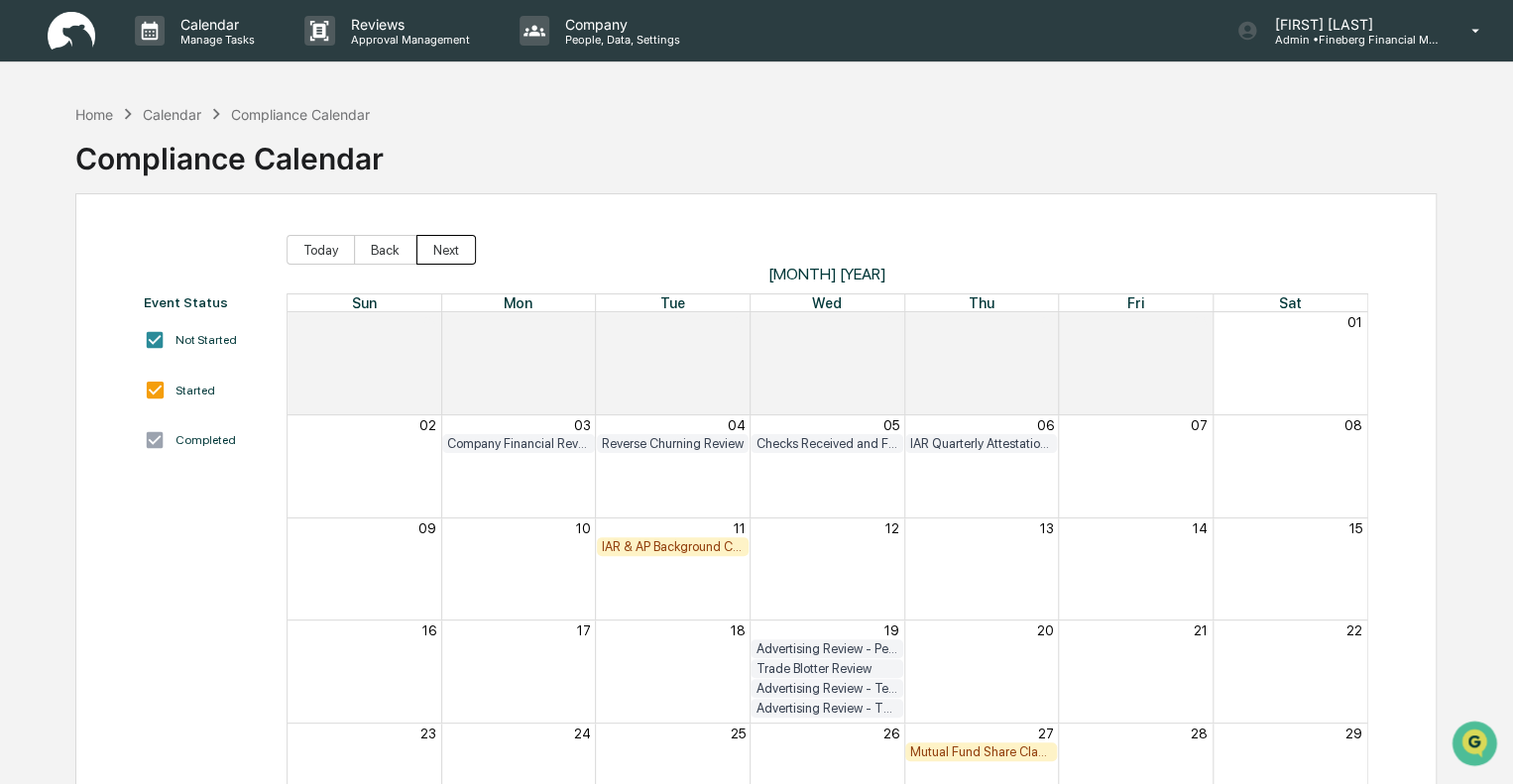 click on "Next" at bounding box center (446, 250) 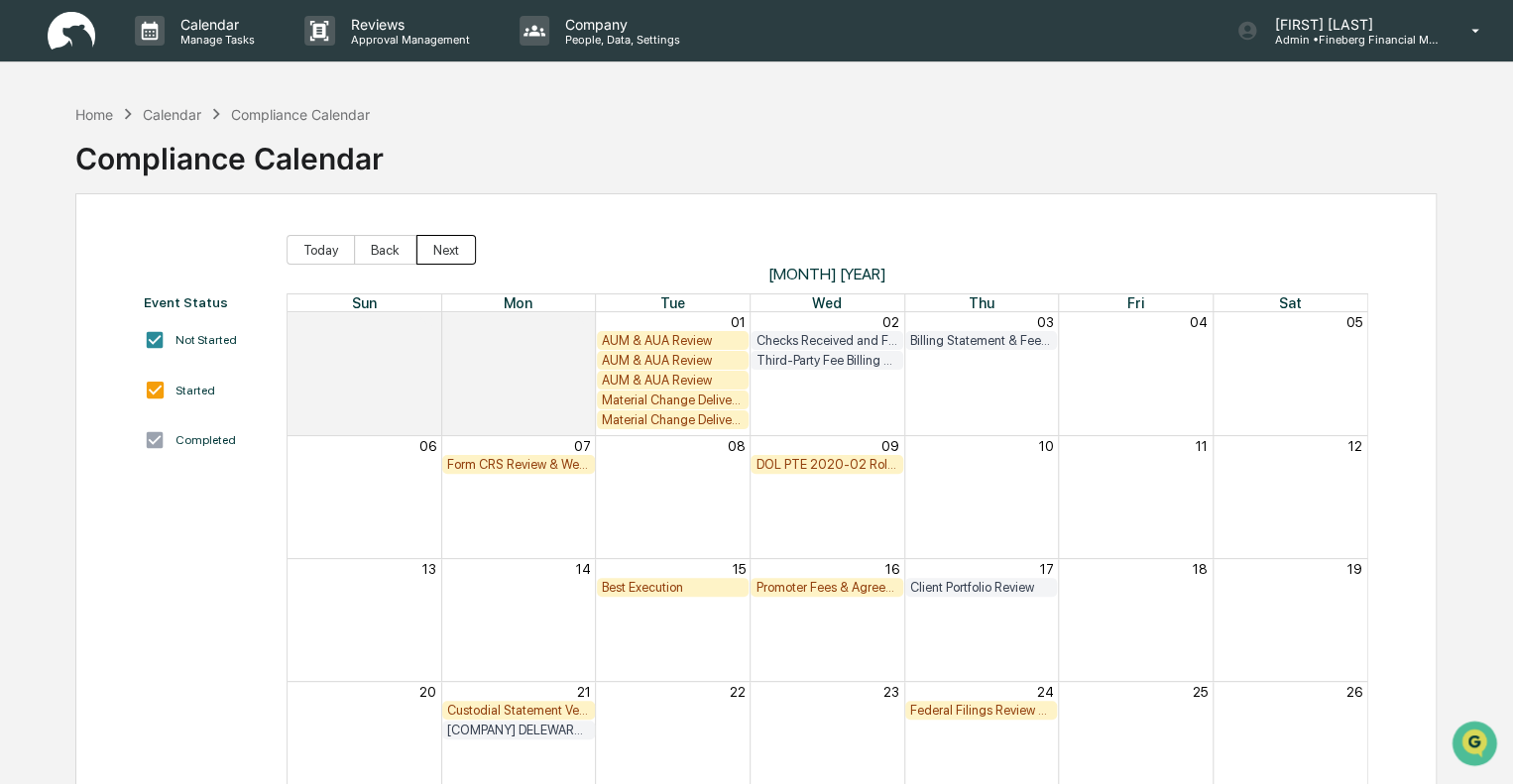 click on "Next" at bounding box center [446, 250] 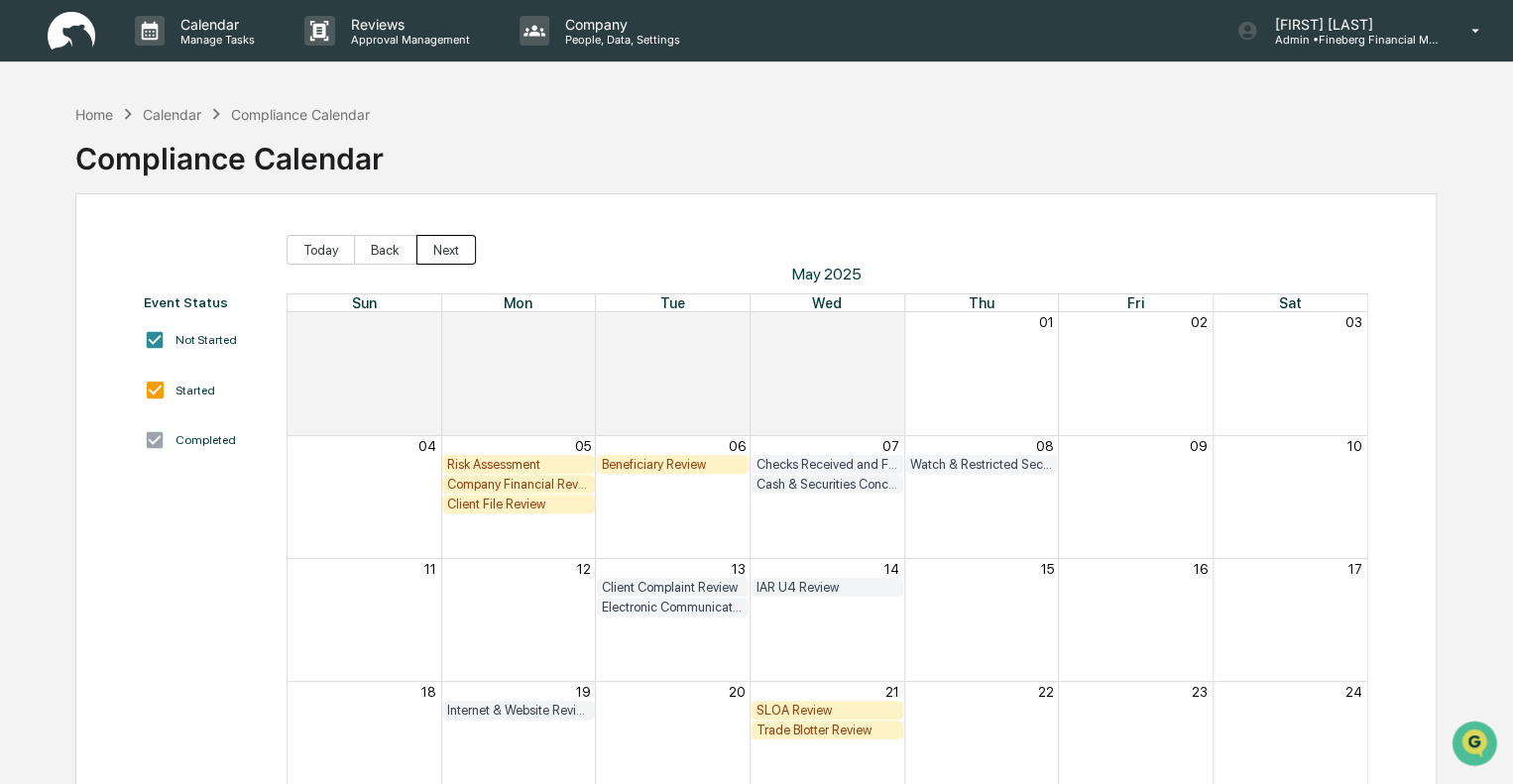 click on "Next" at bounding box center [446, 250] 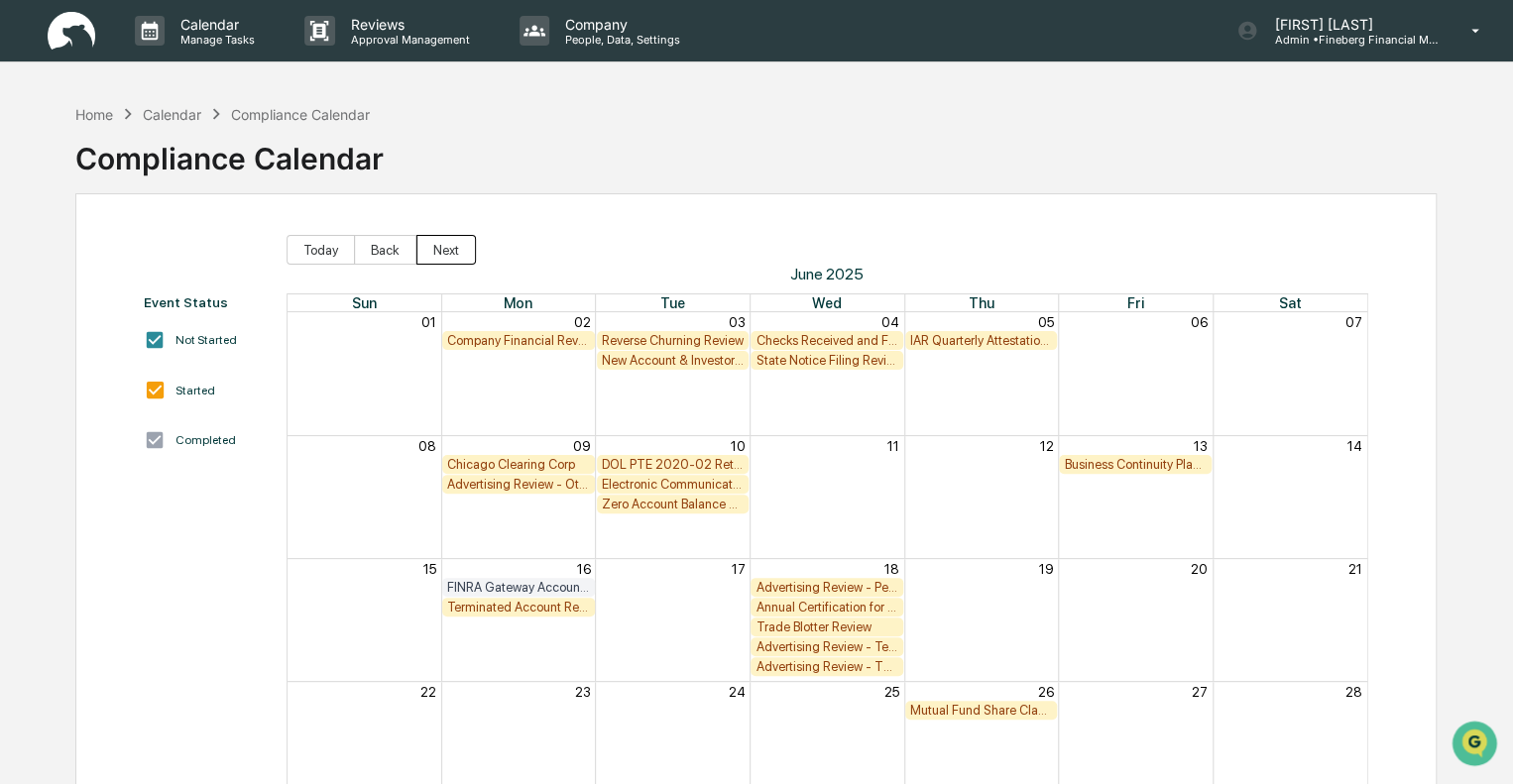 click on "Next" at bounding box center [446, 250] 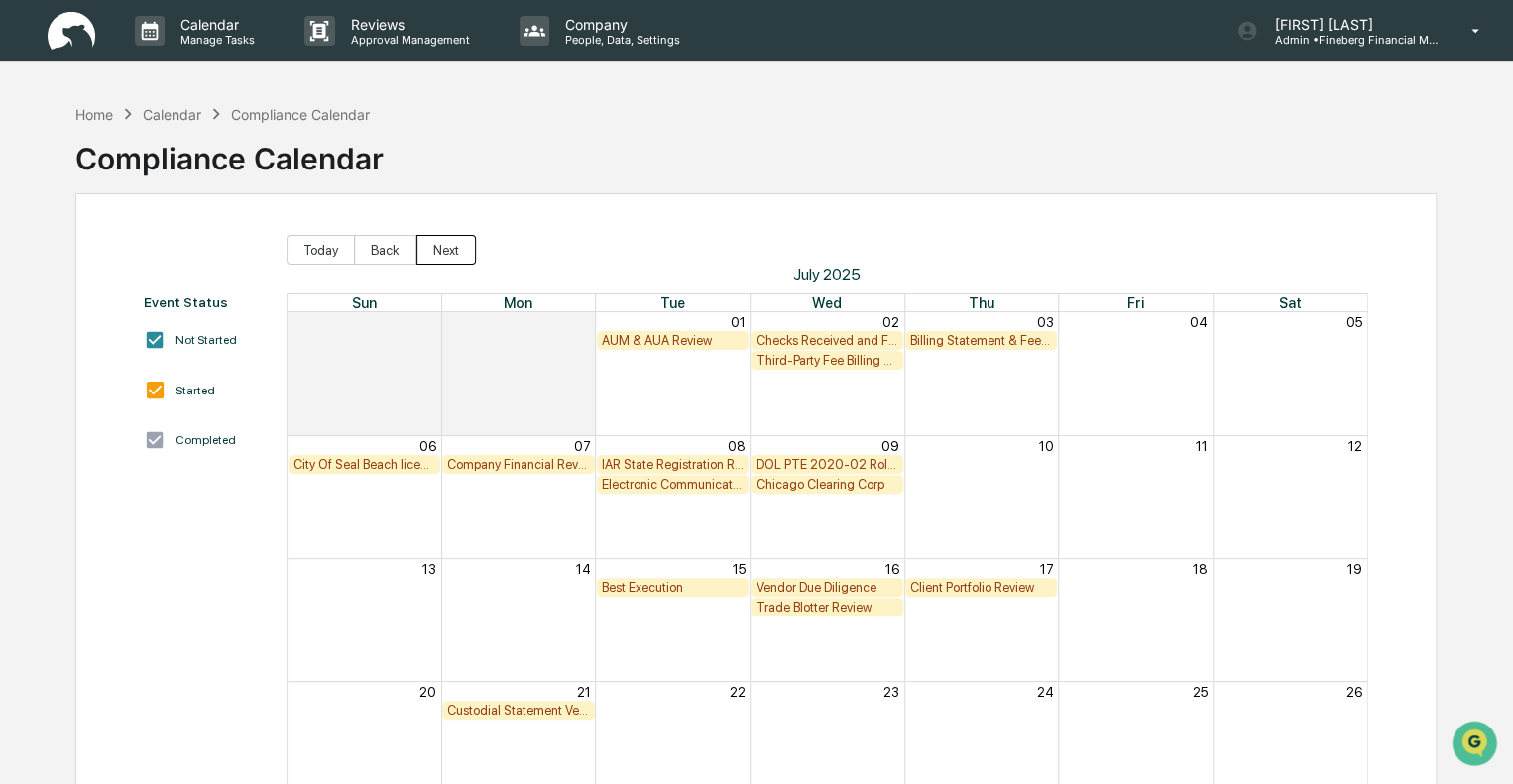 click on "Next" at bounding box center (446, 250) 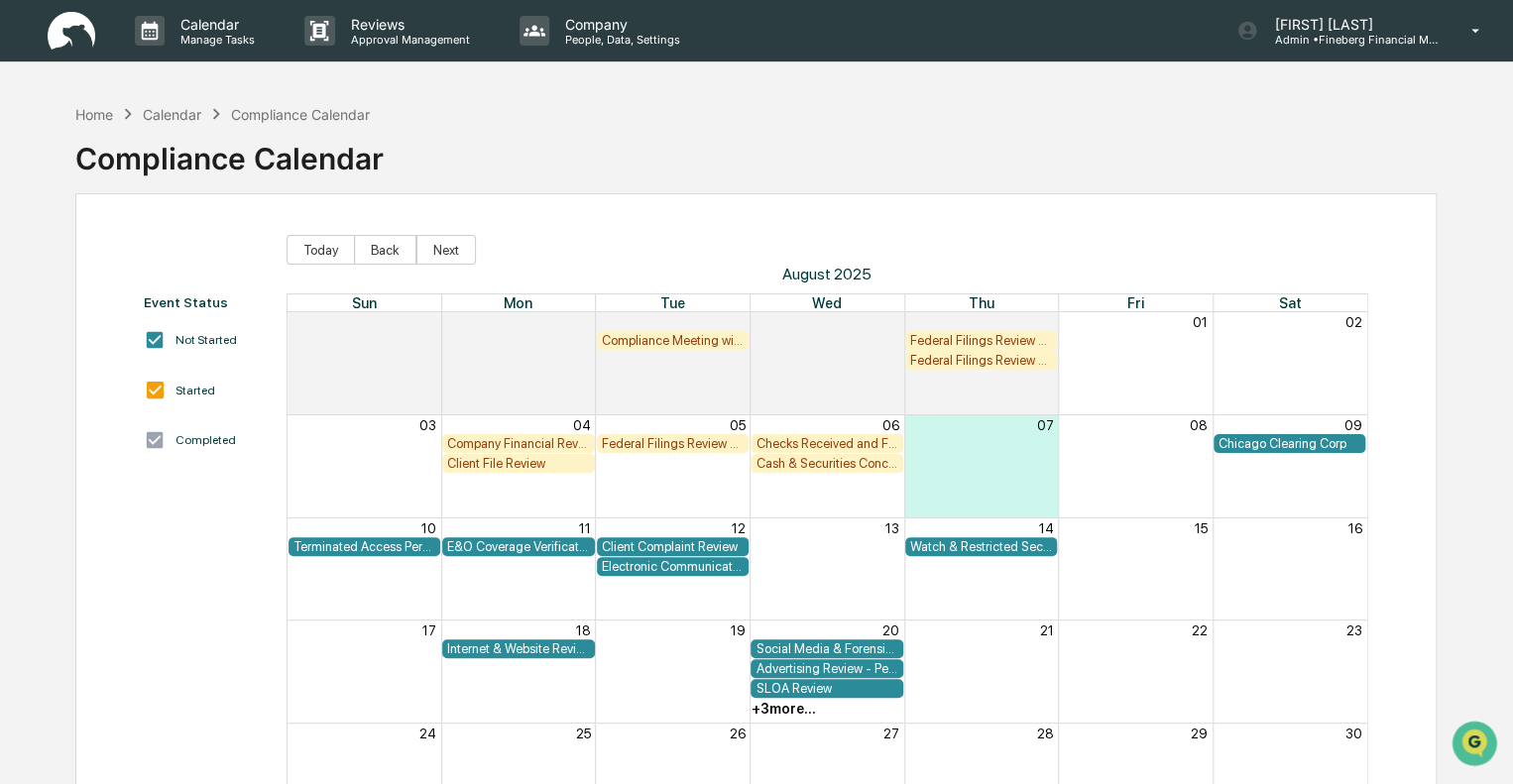 click on "Chicago Clearing Corp" at bounding box center (1290, 443) 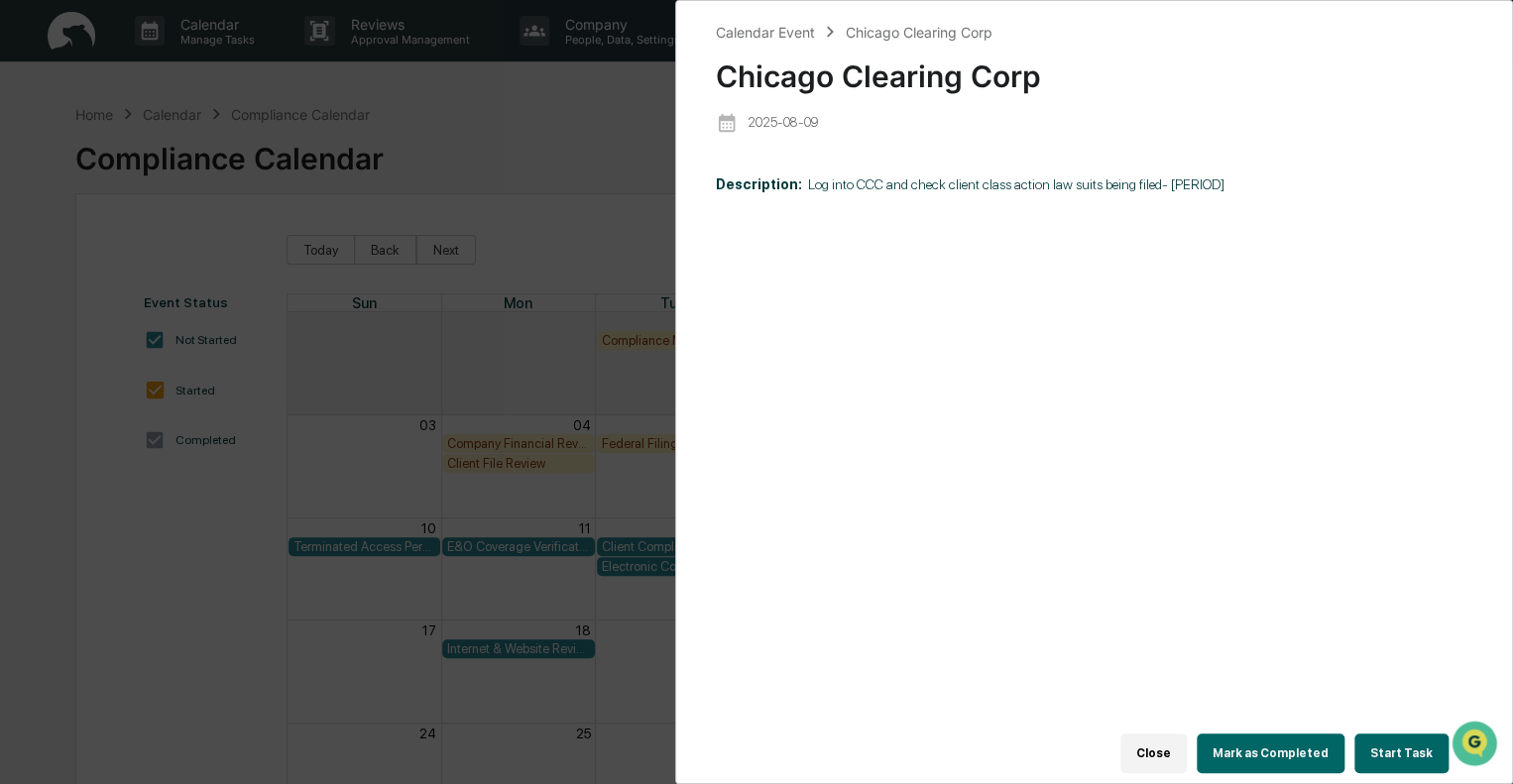 click on "Mark as Completed" at bounding box center (1270, 753) 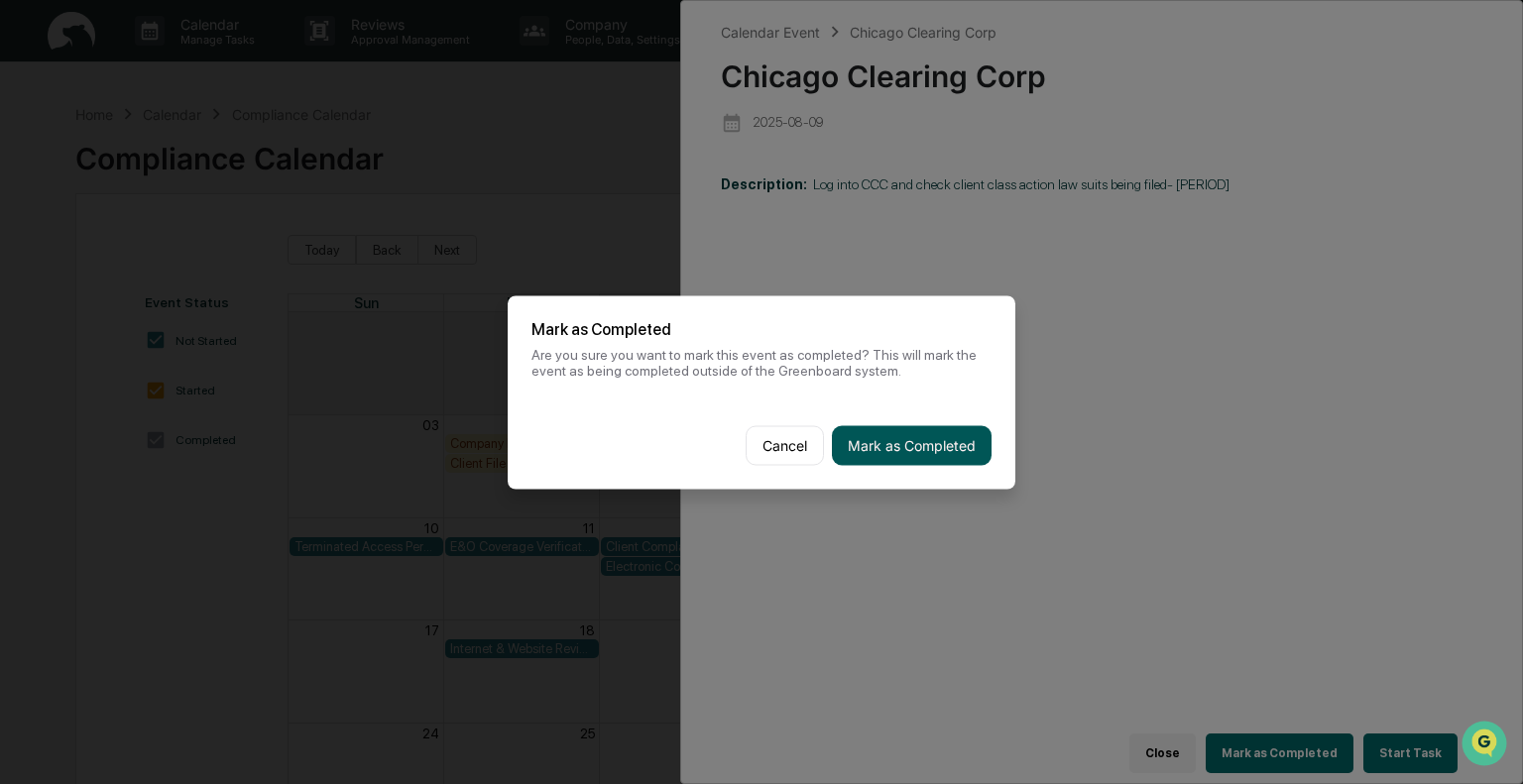 click on "Mark as Completed" at bounding box center (911, 445) 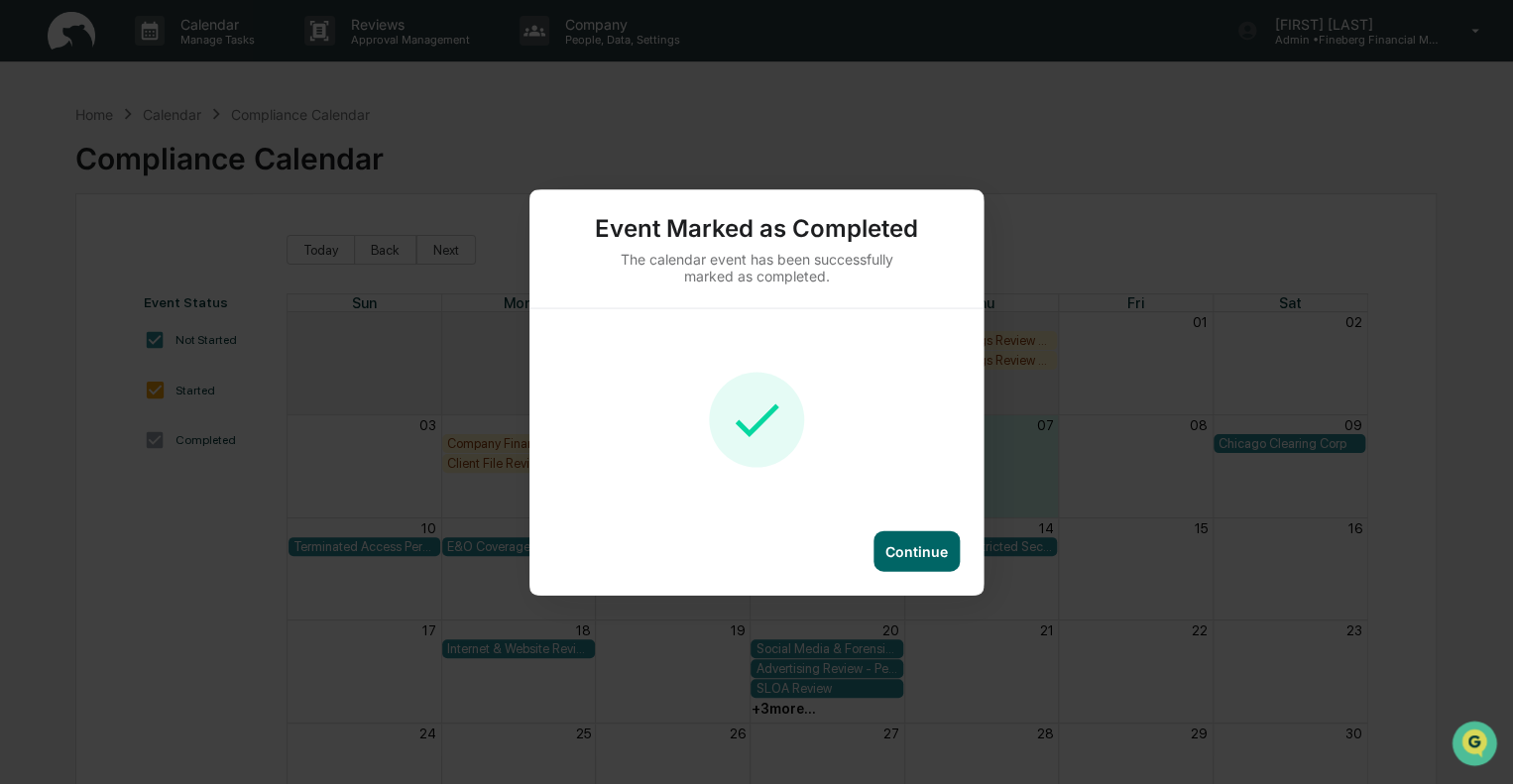 click on "Continue" at bounding box center [916, 550] 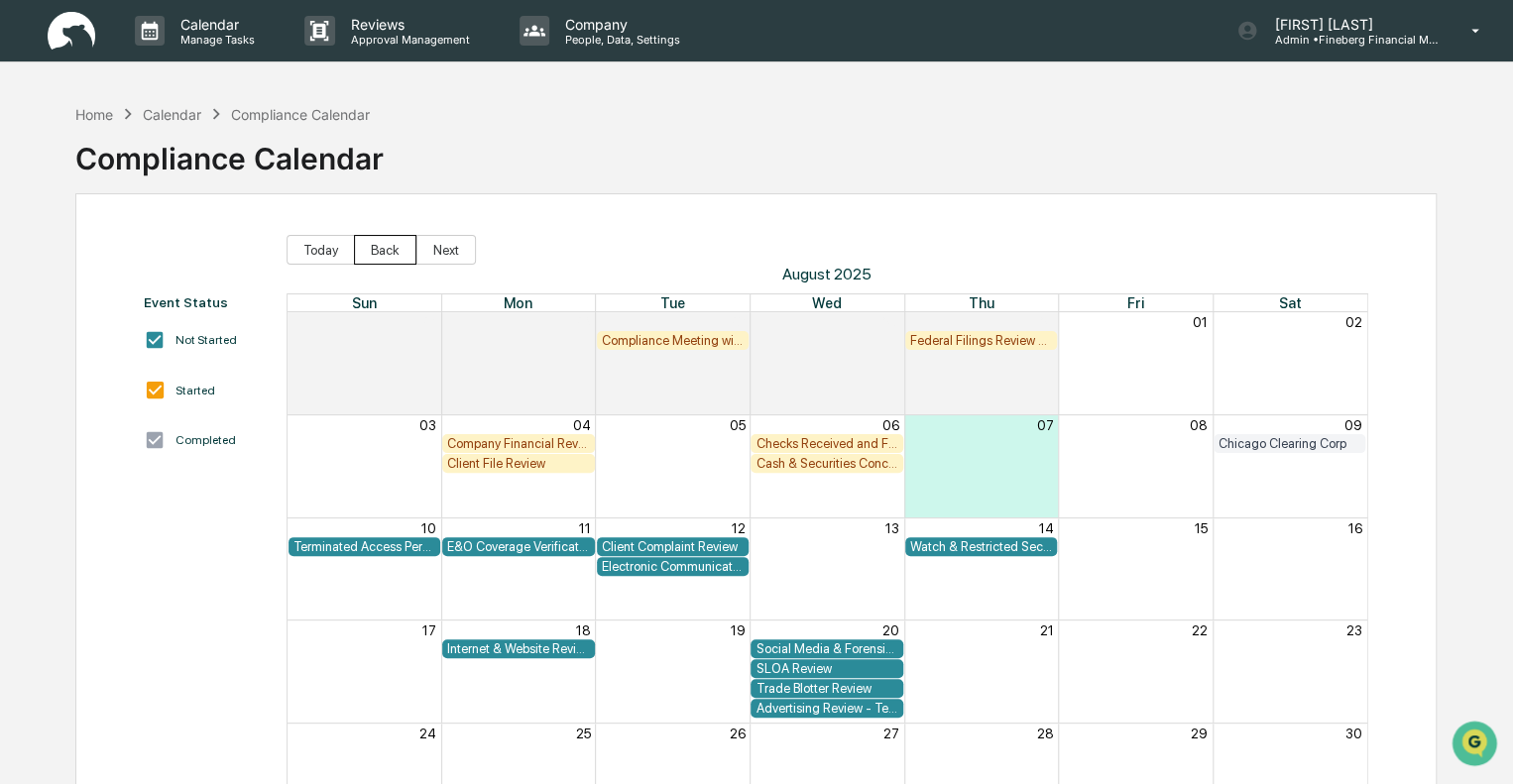 click on "Back" at bounding box center (385, 250) 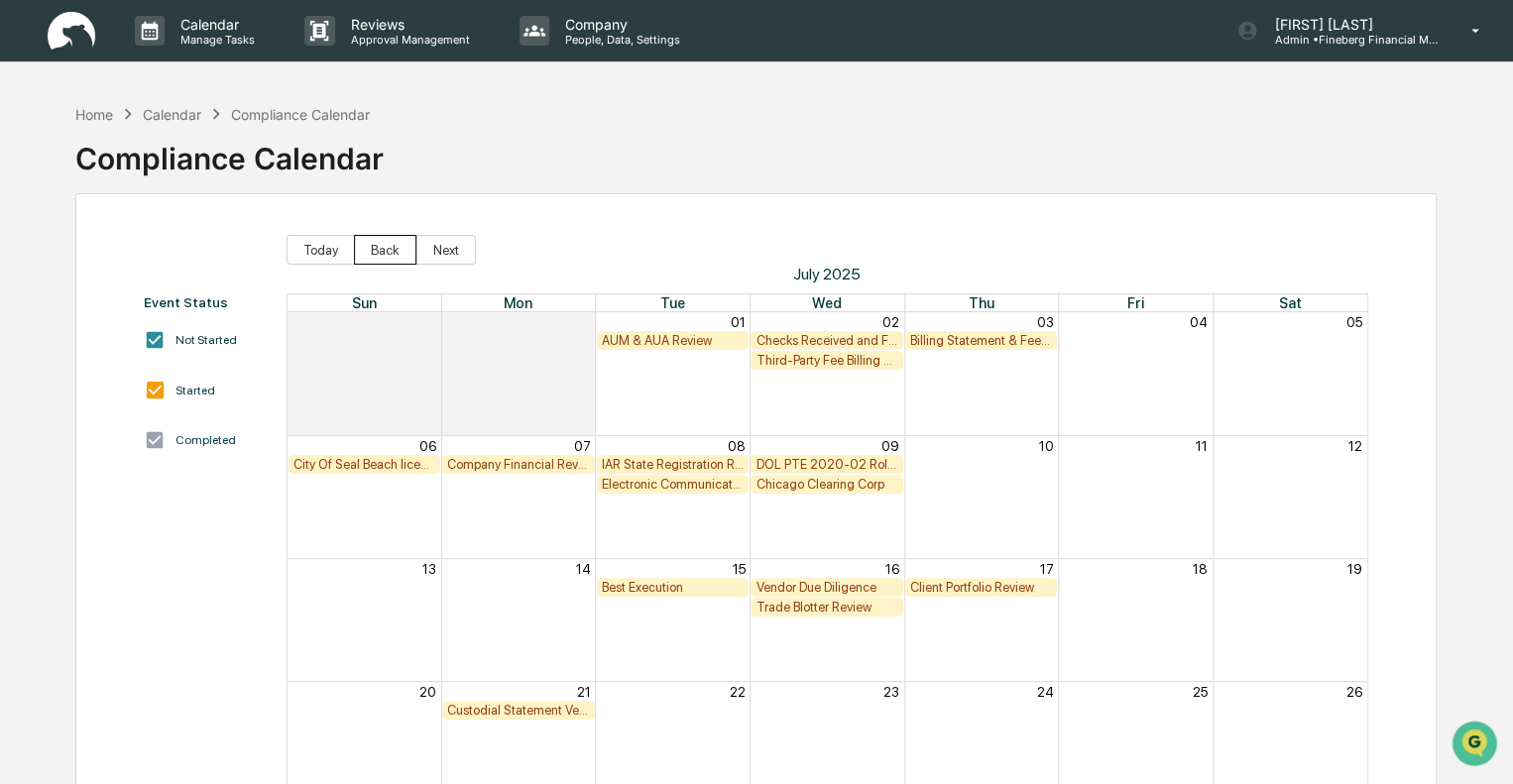 click on "Back" at bounding box center (385, 250) 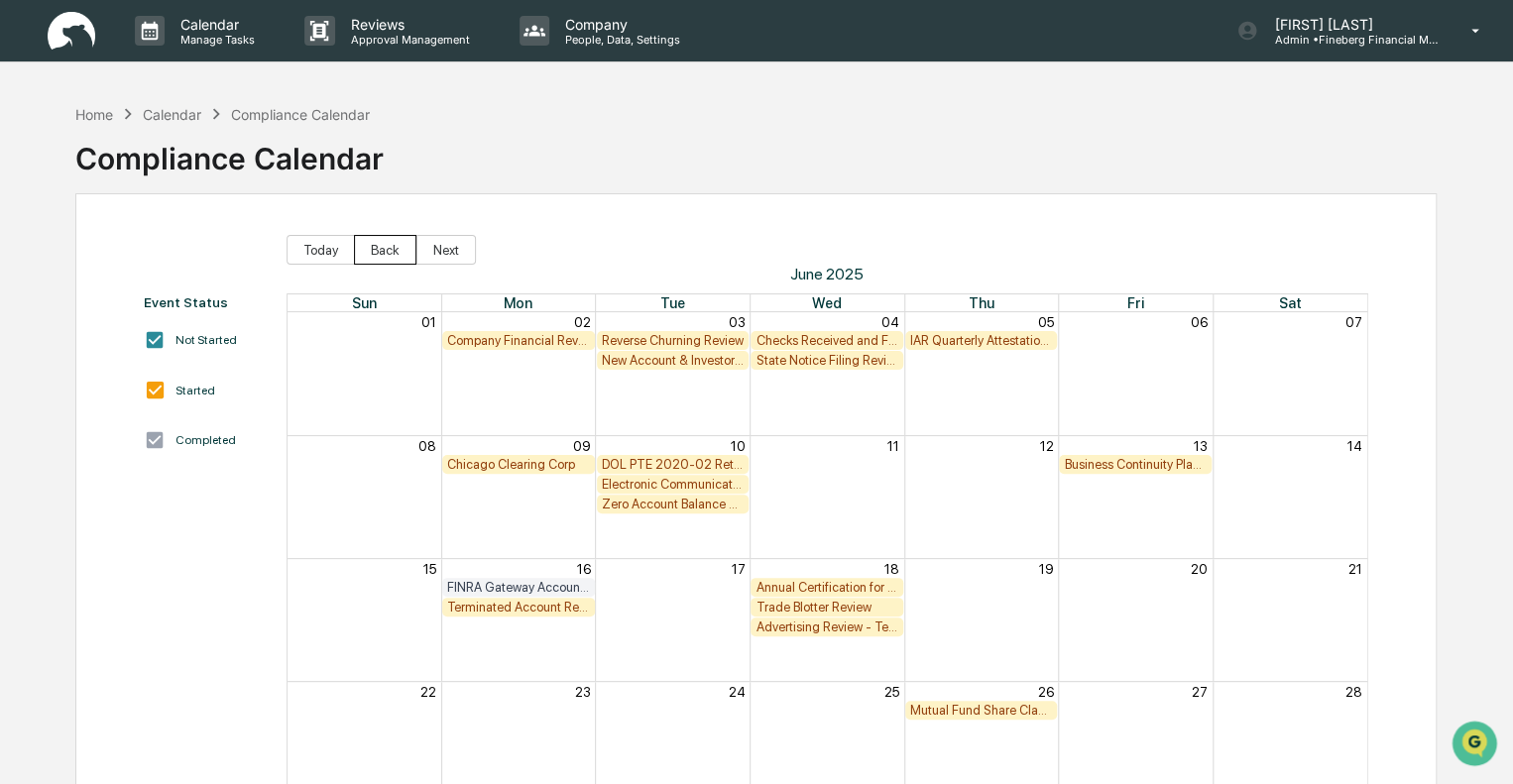 click on "Back" at bounding box center [385, 250] 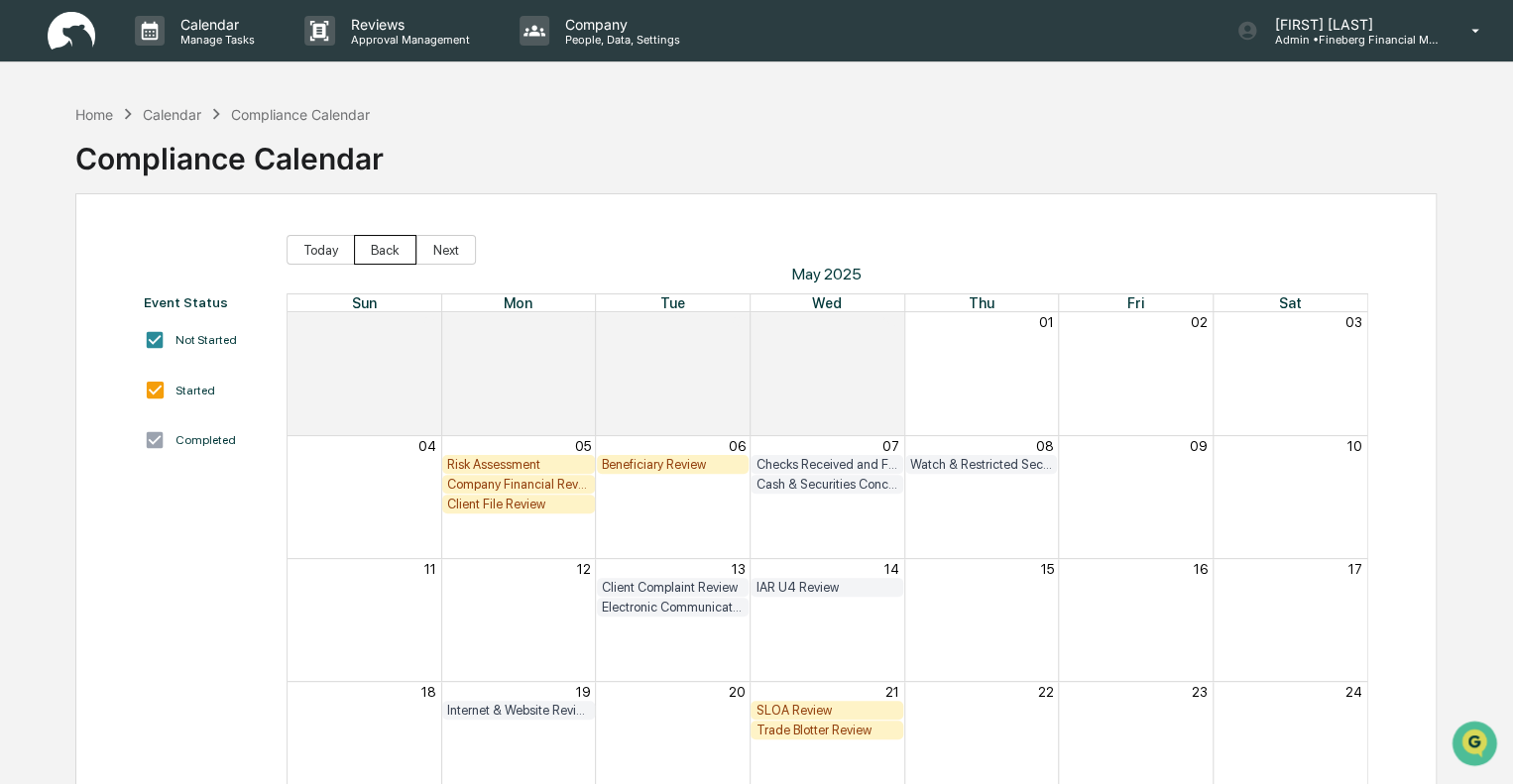 click on "Back" at bounding box center [385, 250] 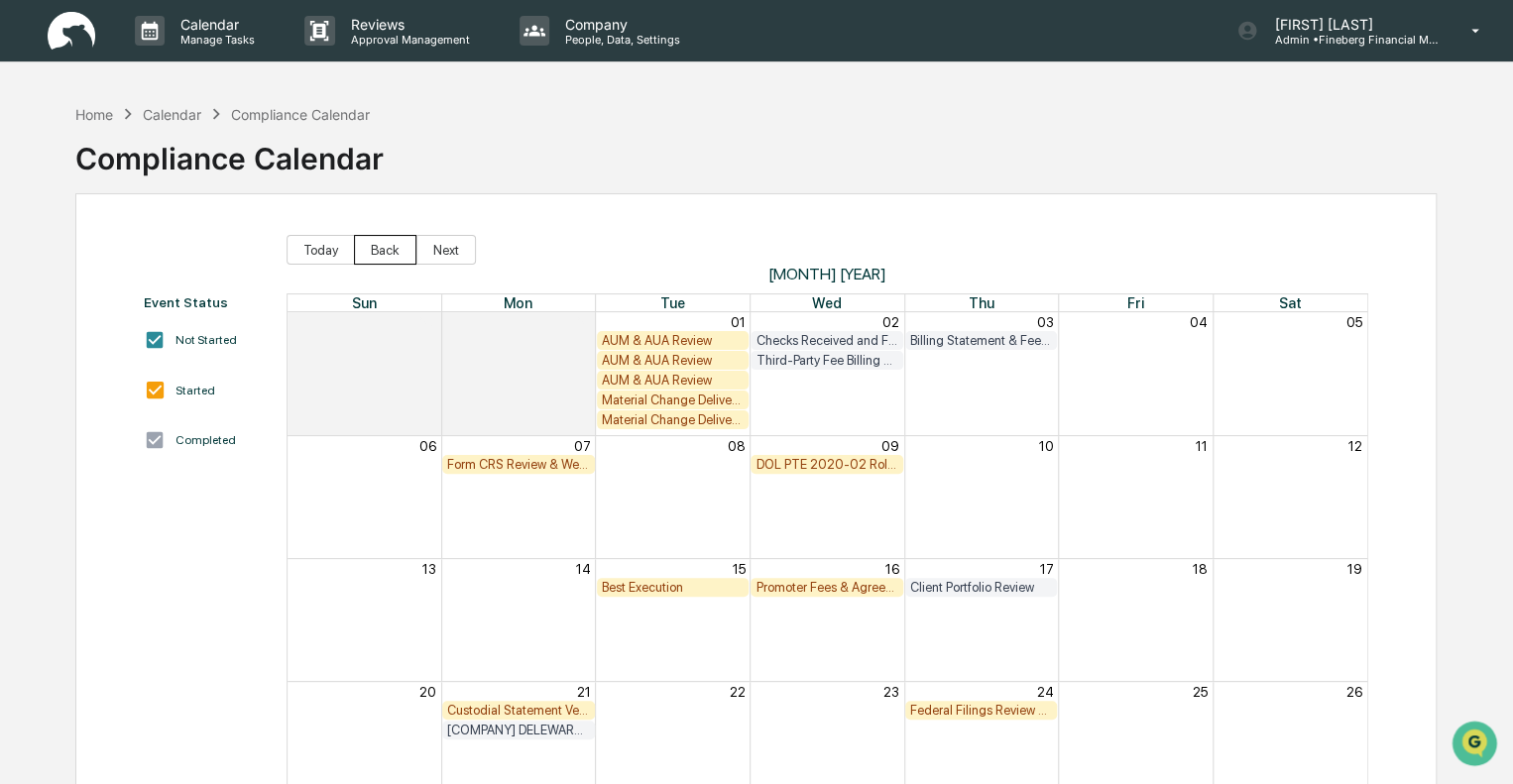 click on "Back" at bounding box center (385, 250) 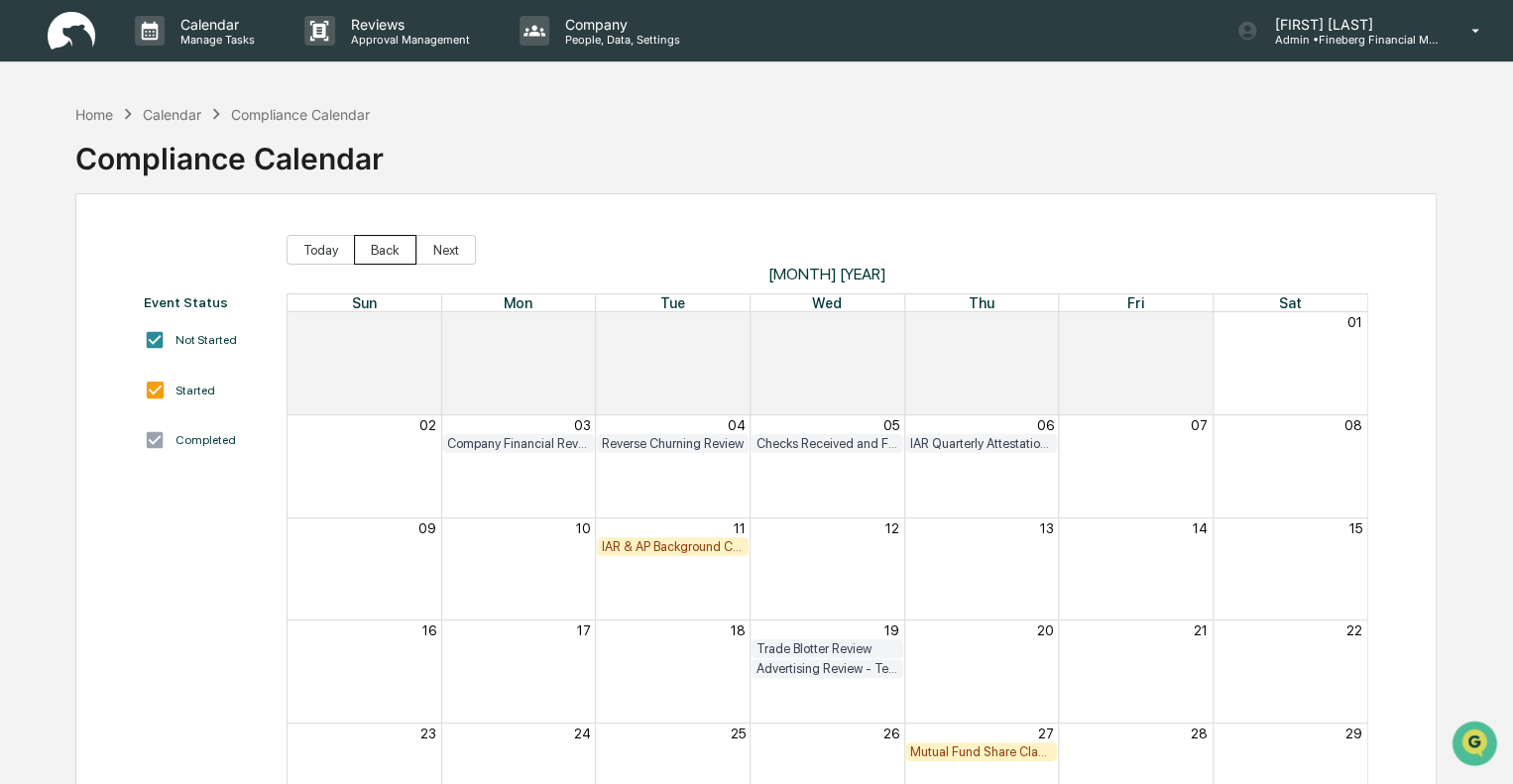 click on "Back" at bounding box center [385, 250] 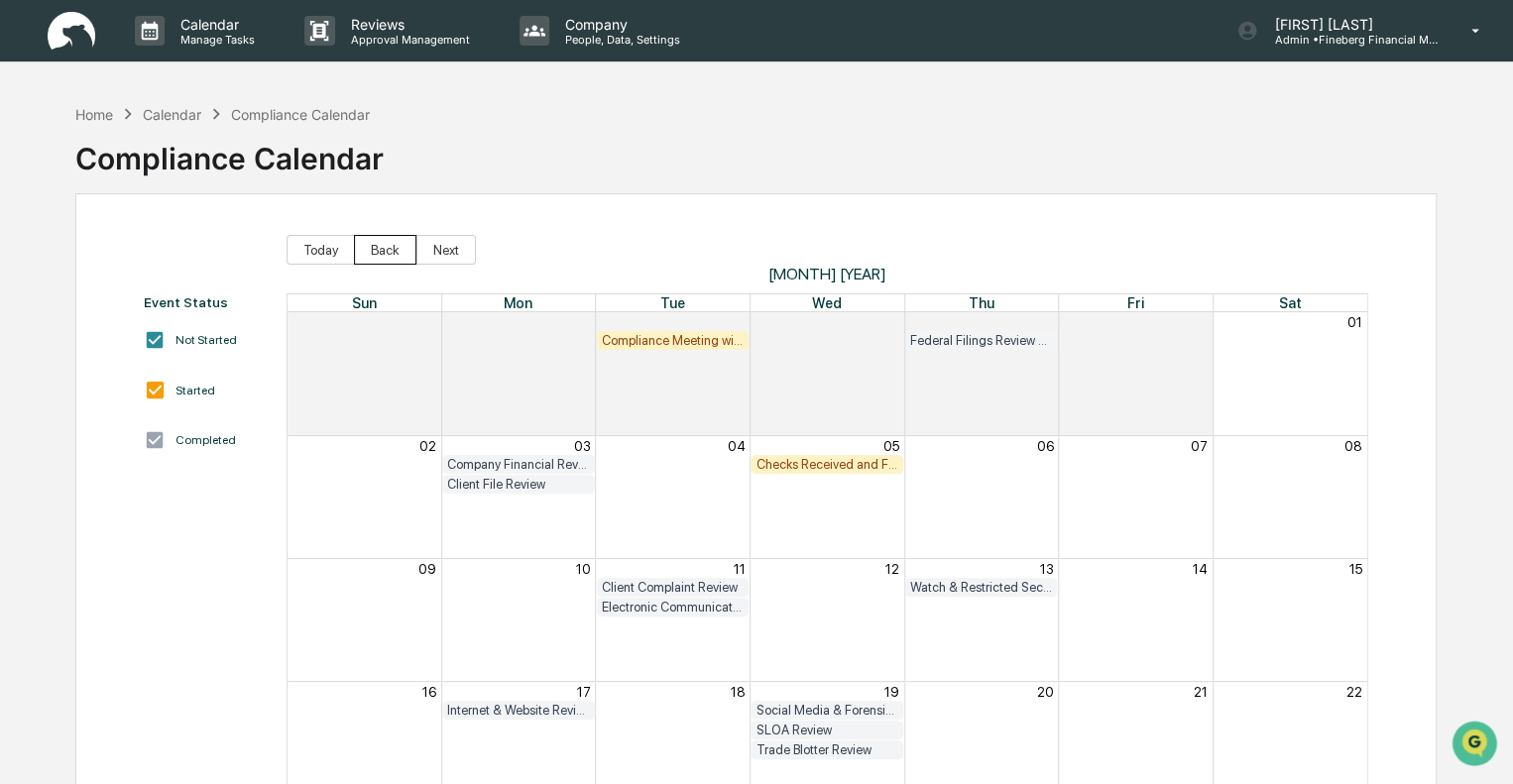 click on "Back" at bounding box center [385, 250] 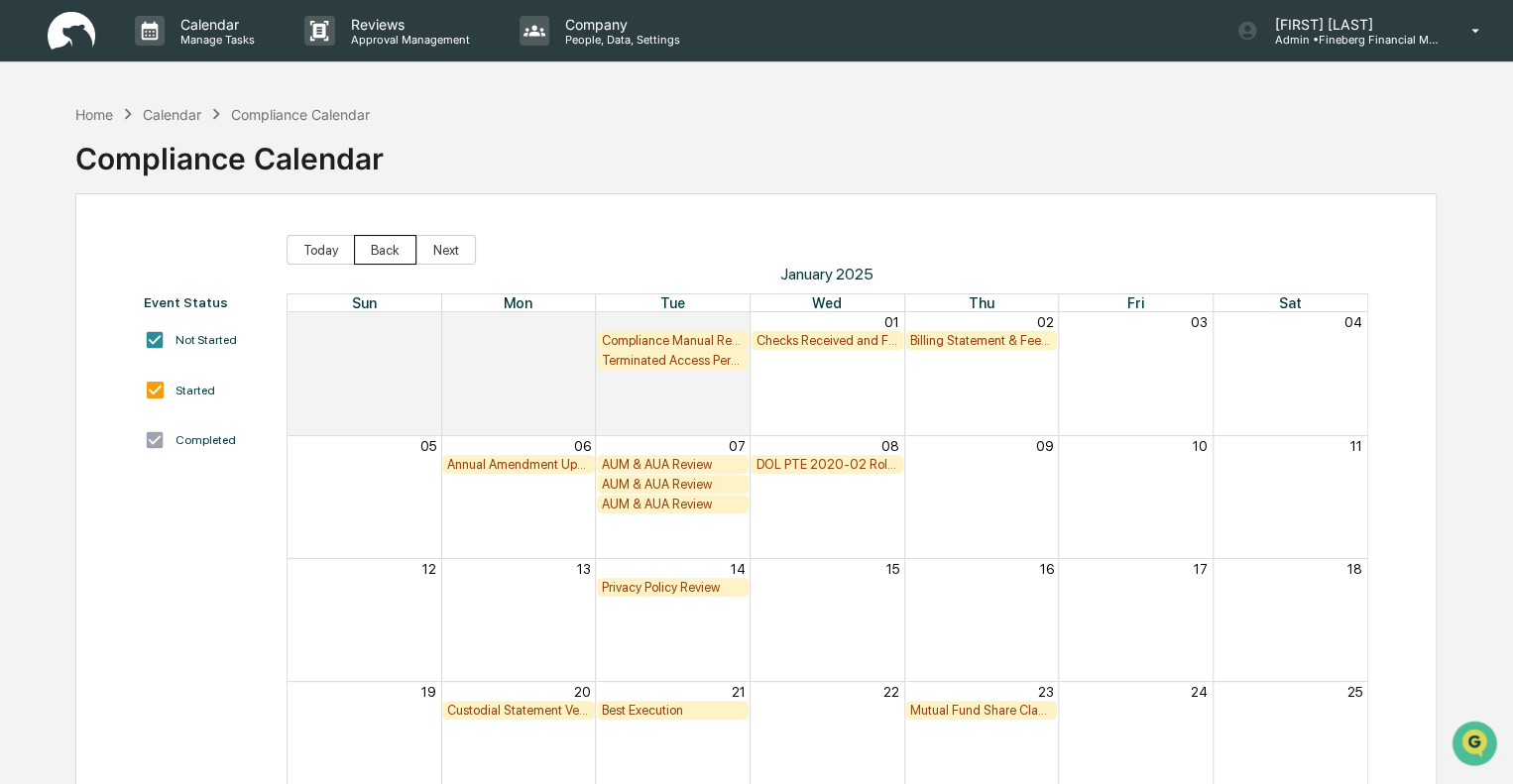 click on "Back" at bounding box center (385, 250) 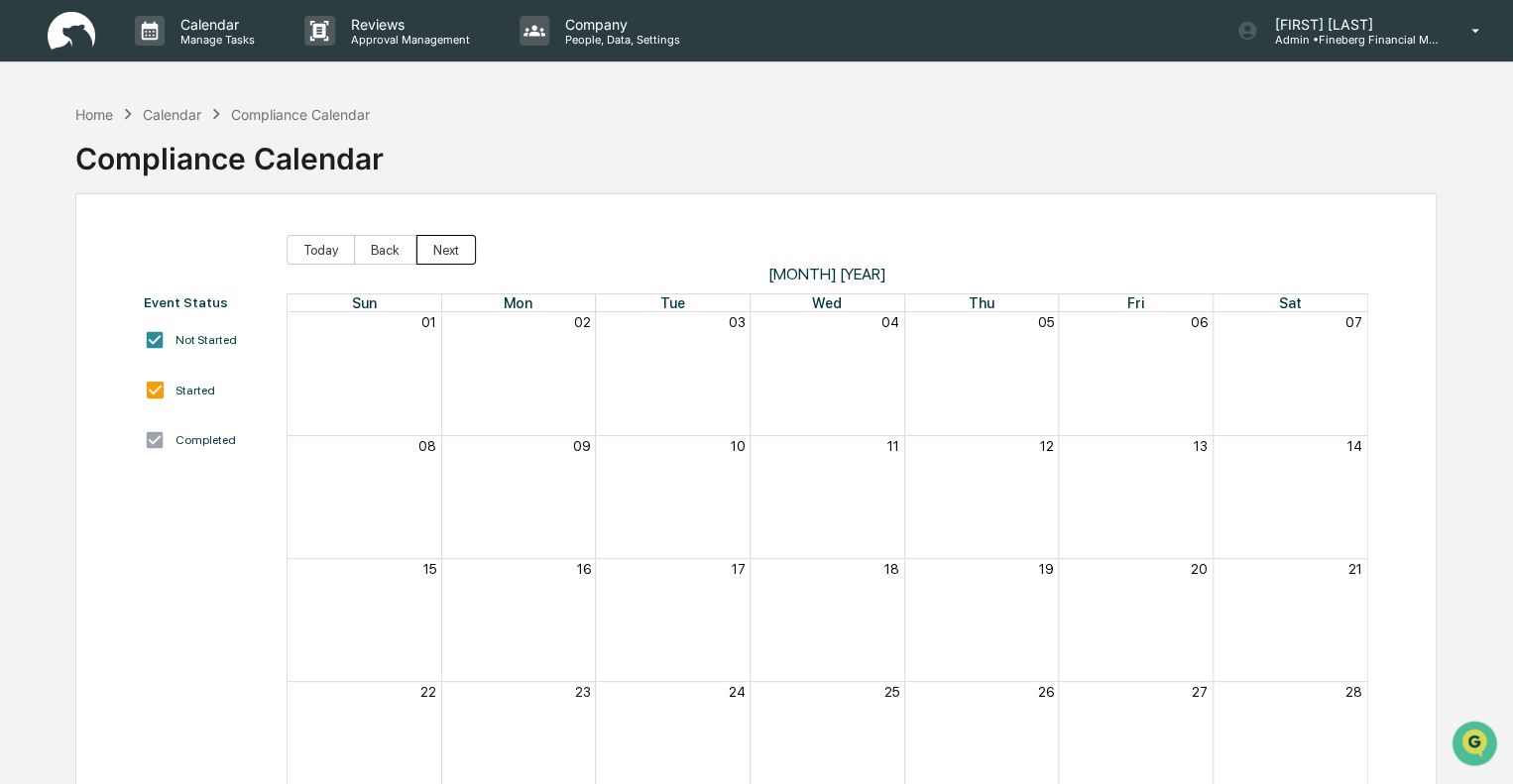 click on "Next" at bounding box center (446, 250) 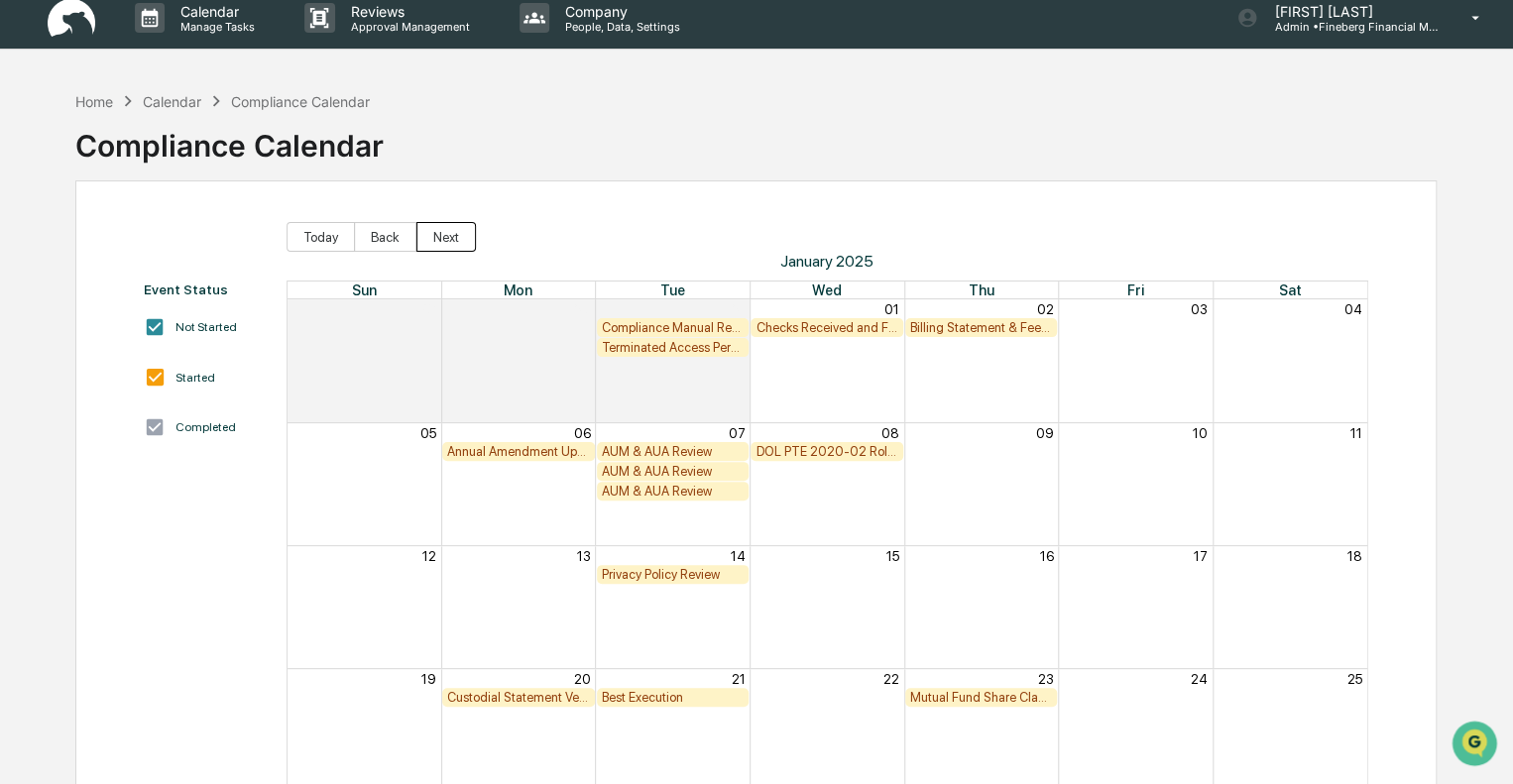 scroll, scrollTop: 0, scrollLeft: 0, axis: both 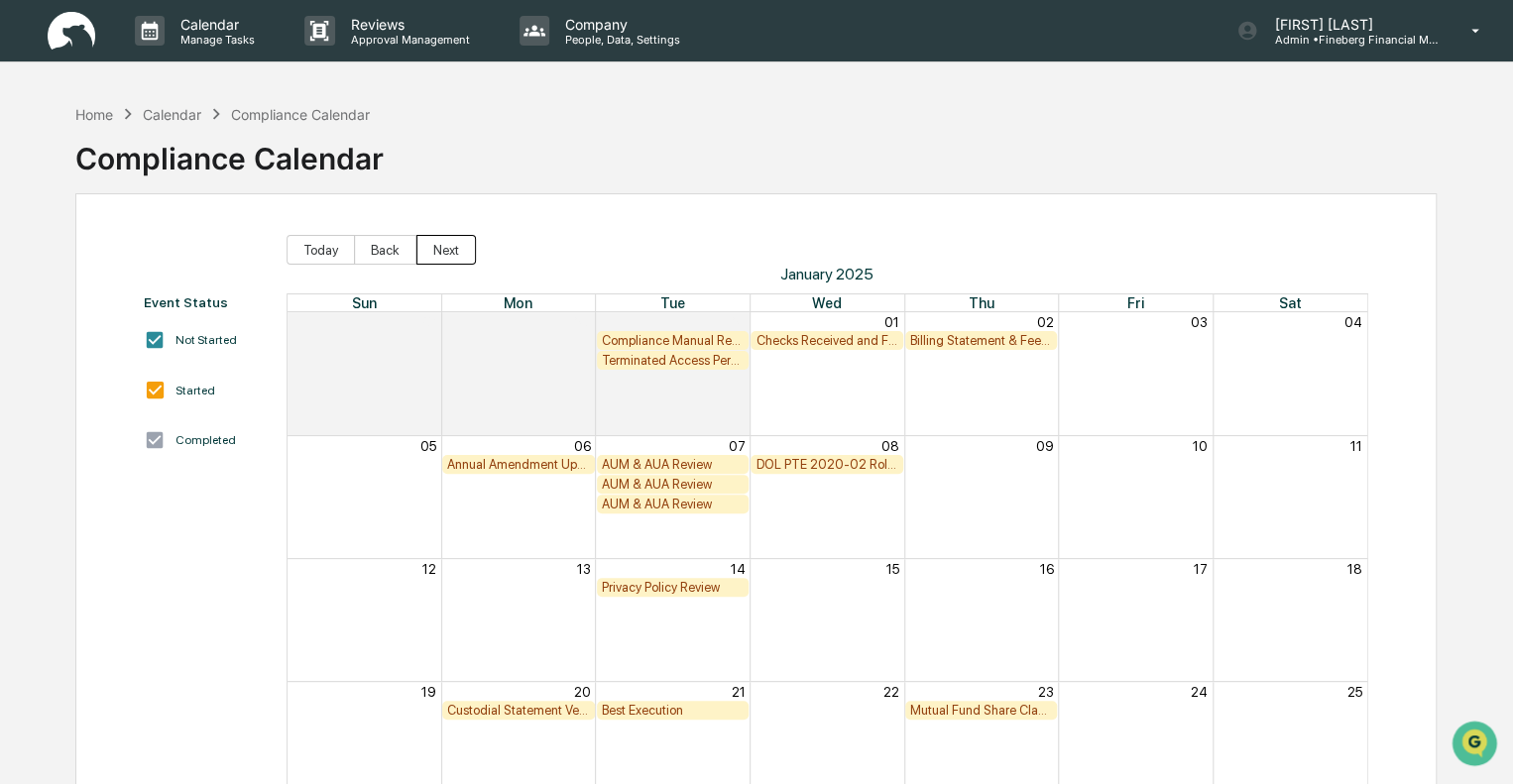click on "Next" at bounding box center [446, 250] 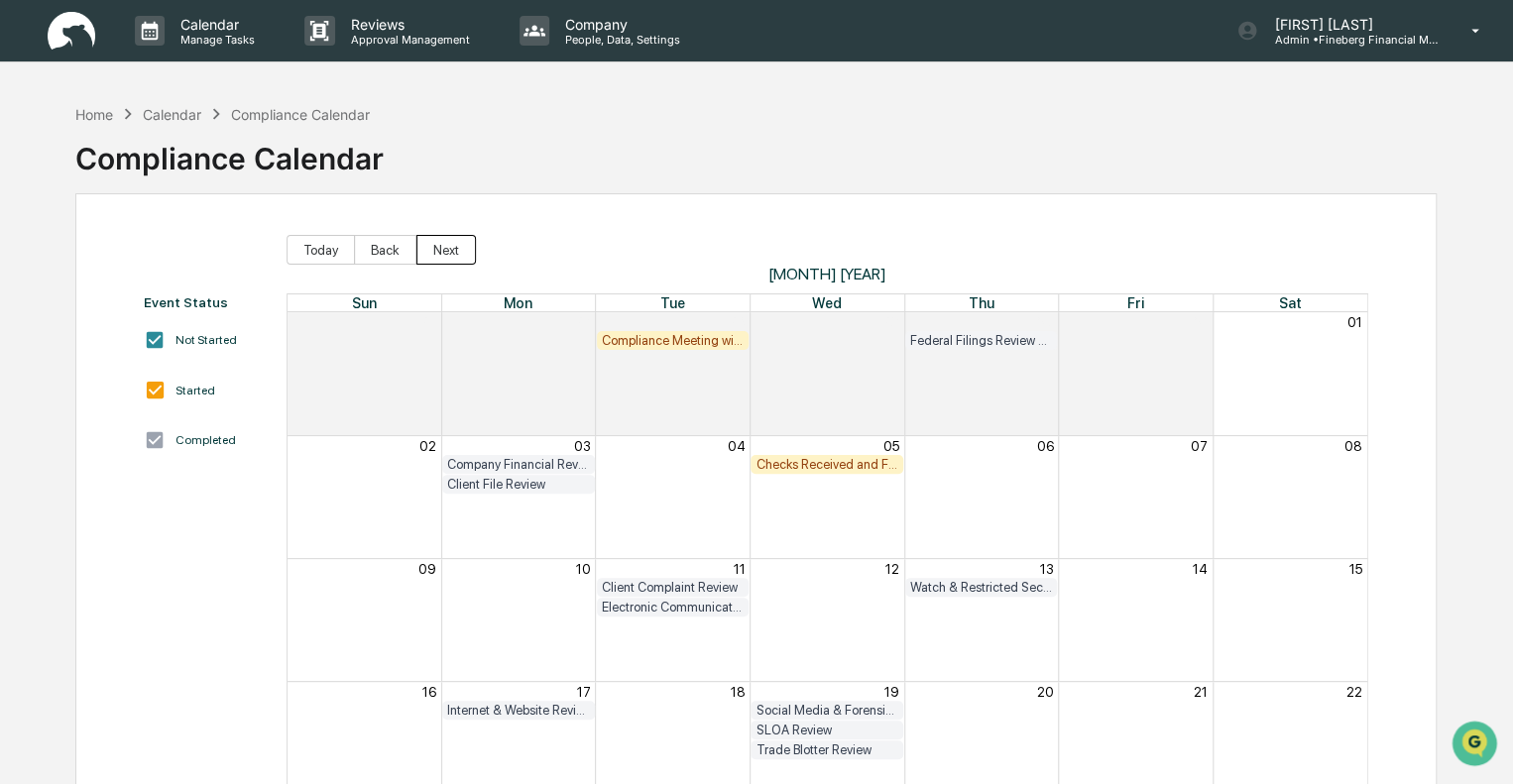 click on "Next" at bounding box center (446, 250) 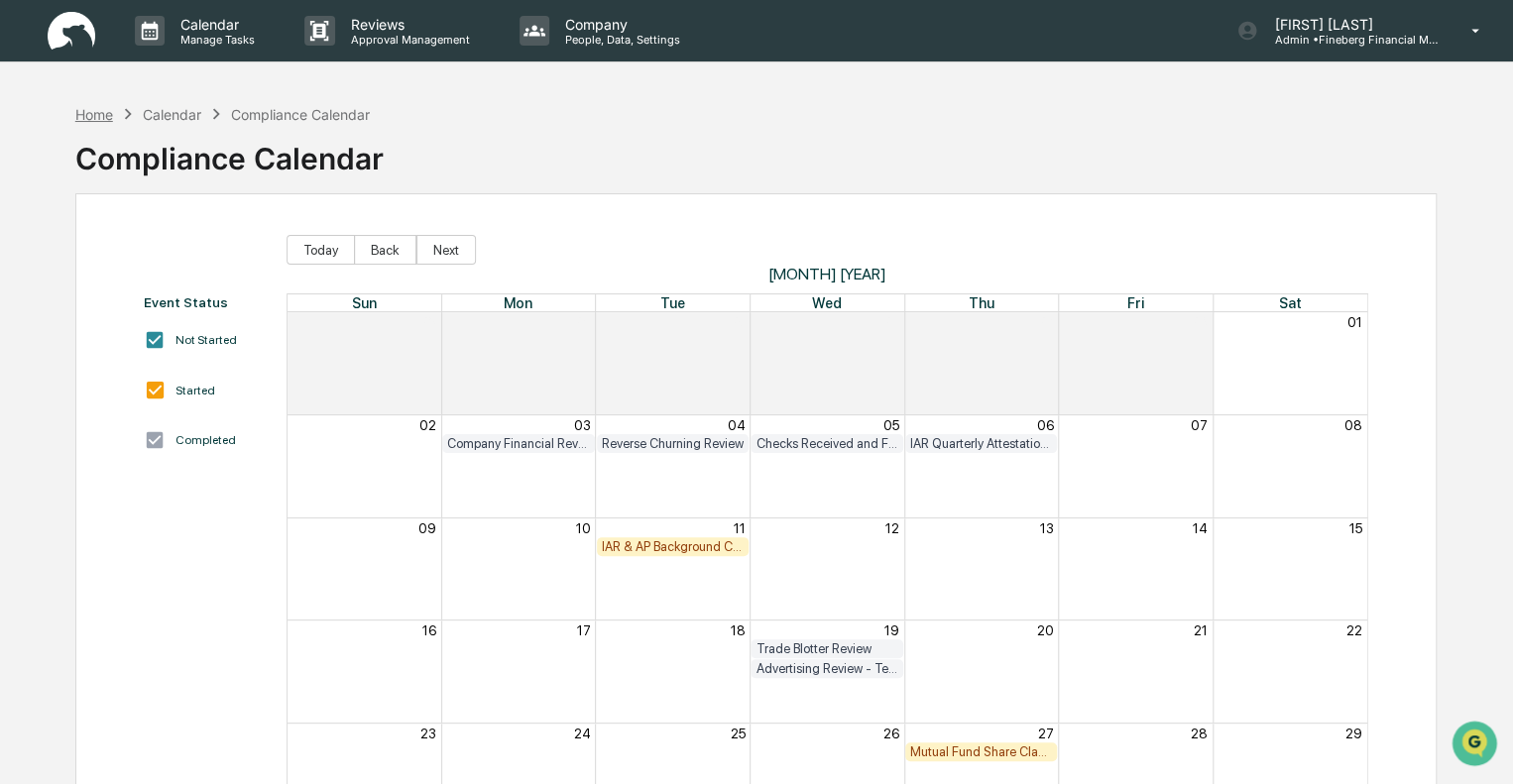 click on "Home" at bounding box center (94, 114) 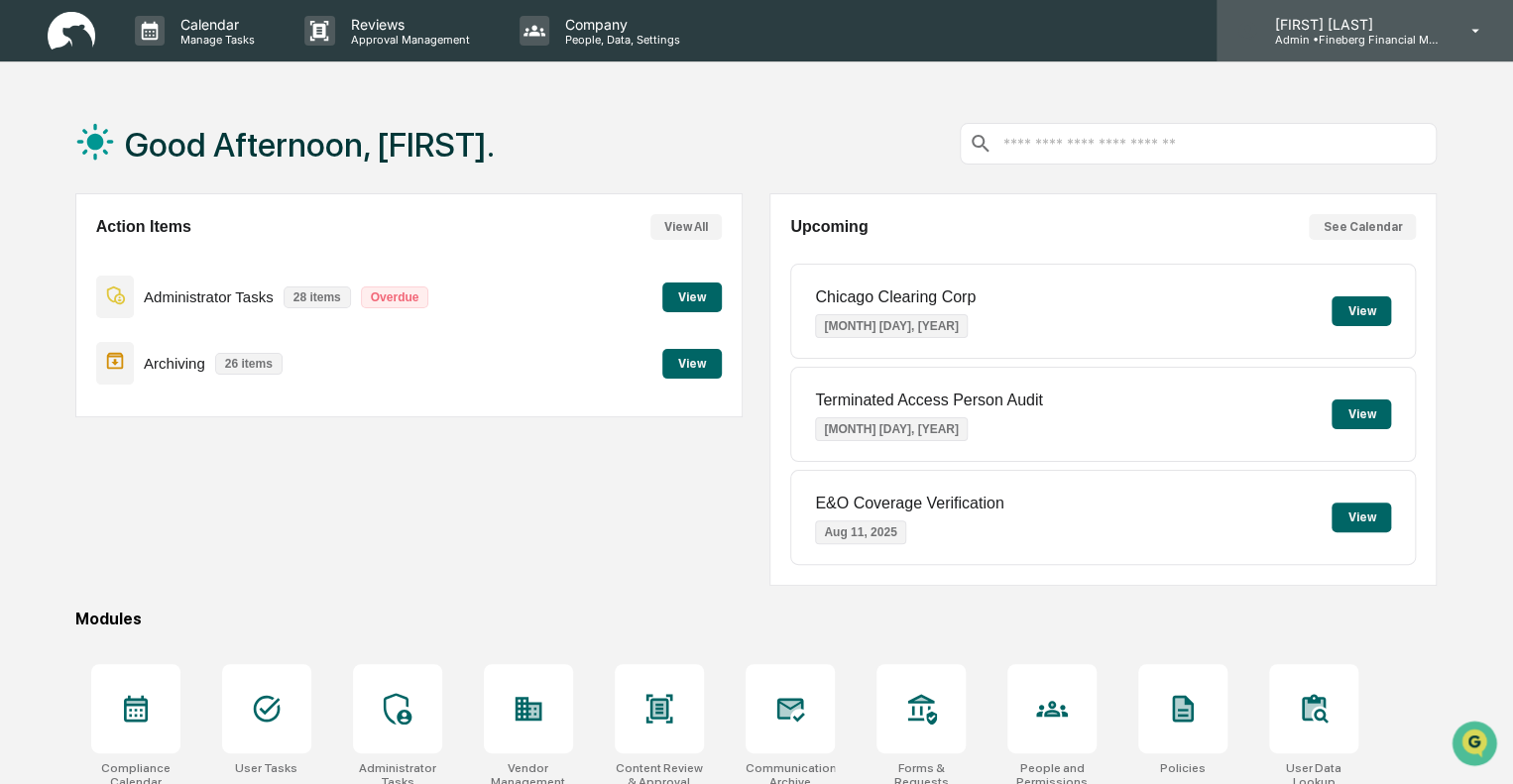 click on "Admin •  Fineberg Financial Management" at bounding box center (1350, 40) 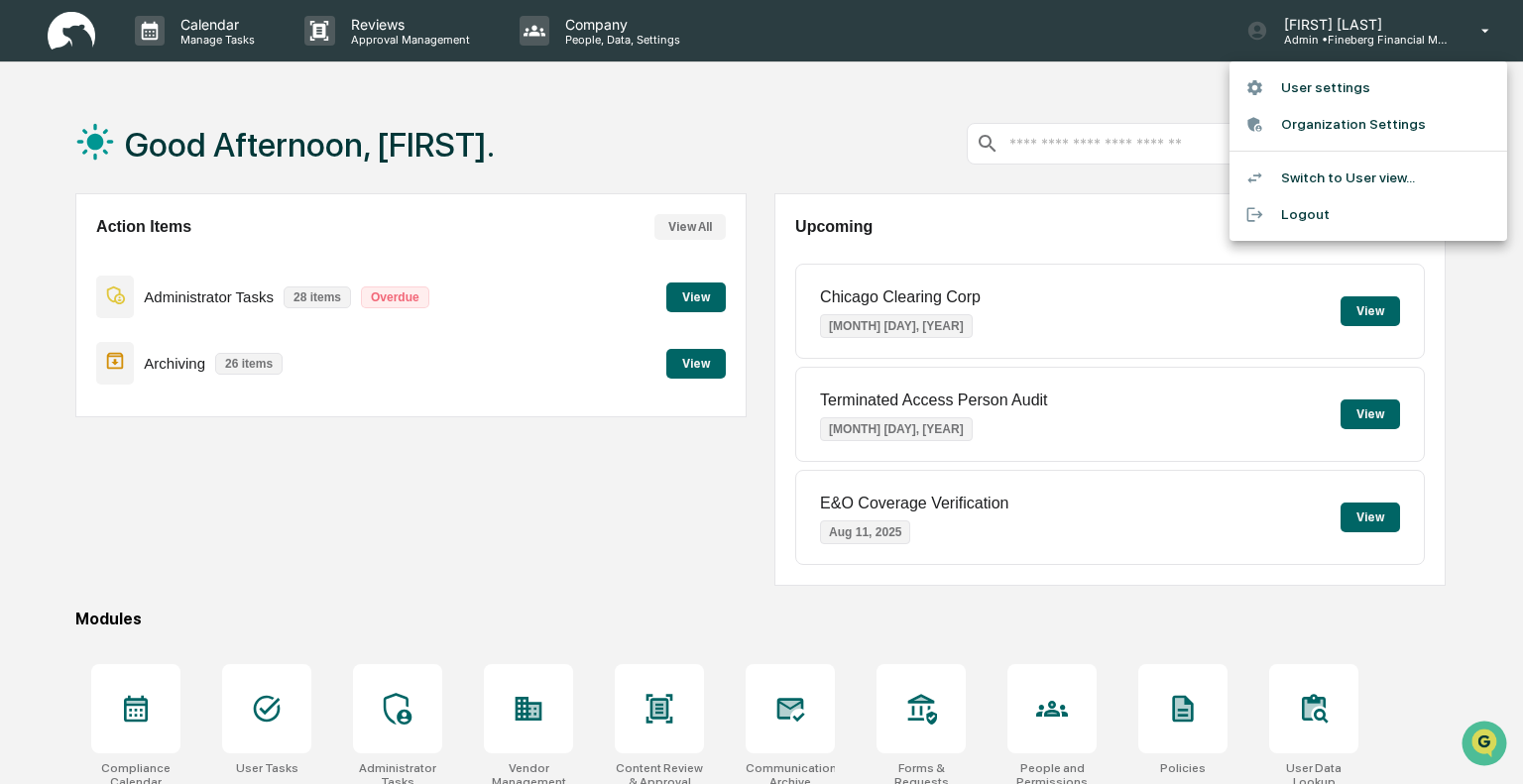 click at bounding box center [762, 392] 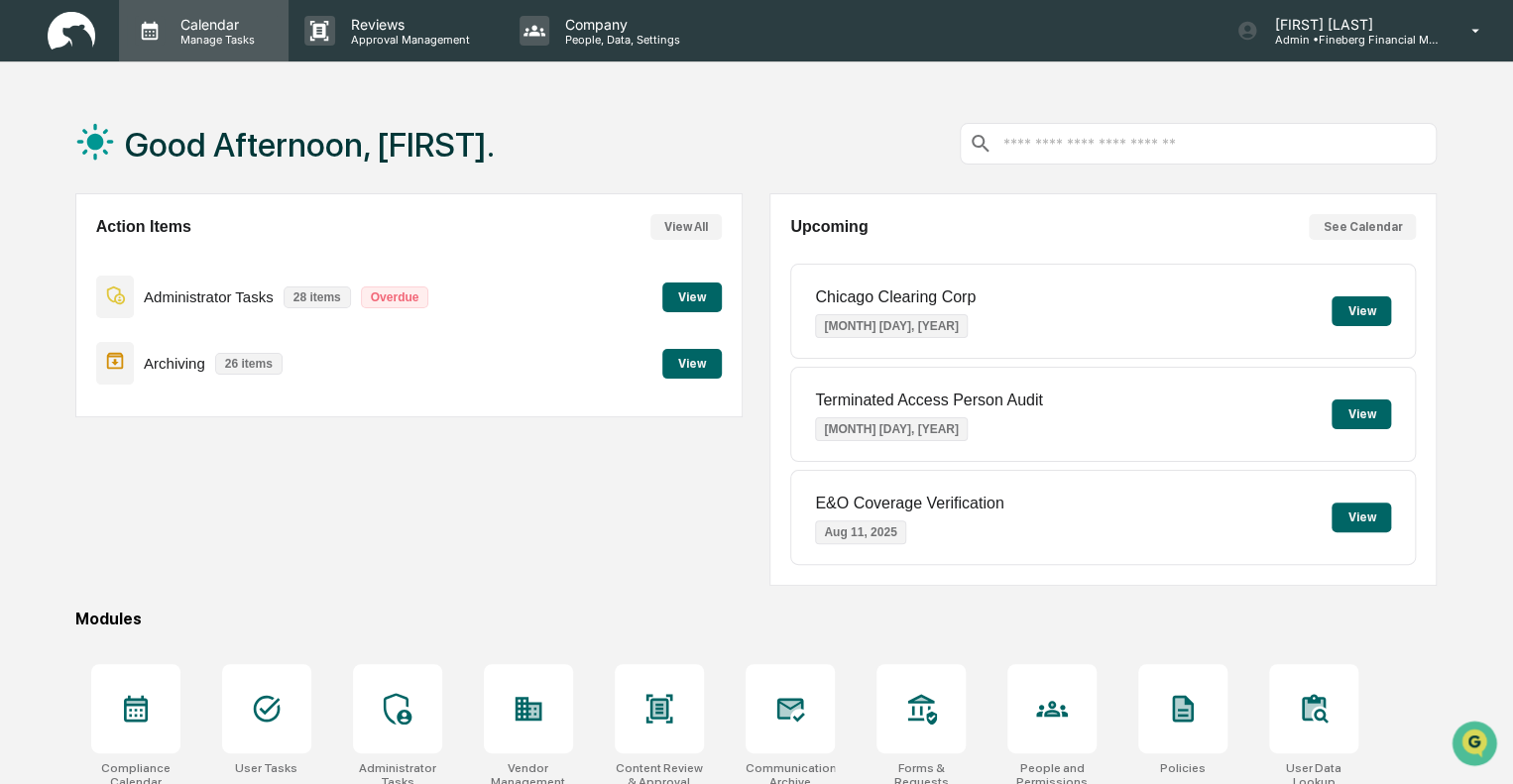 click 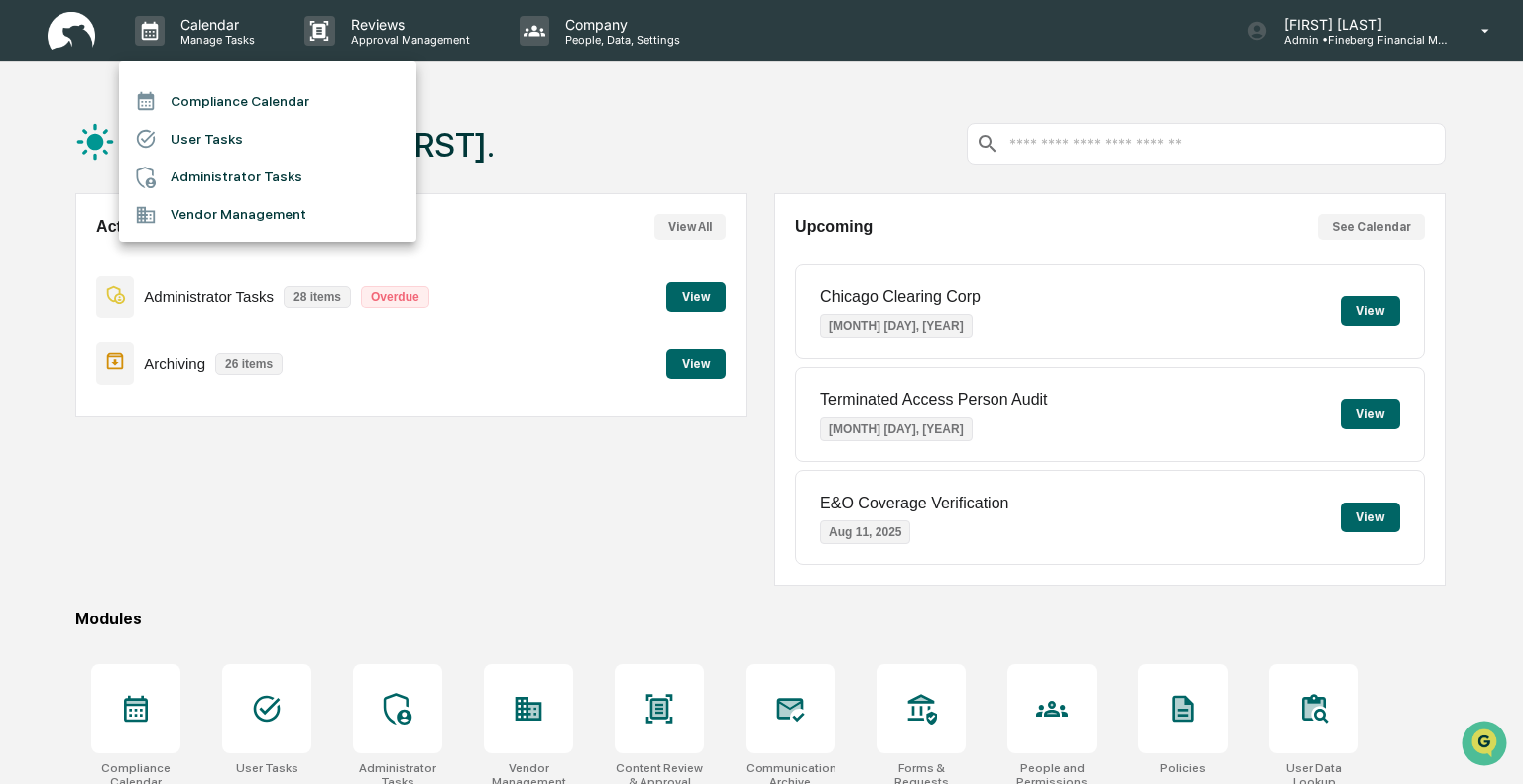 click at bounding box center [762, 392] 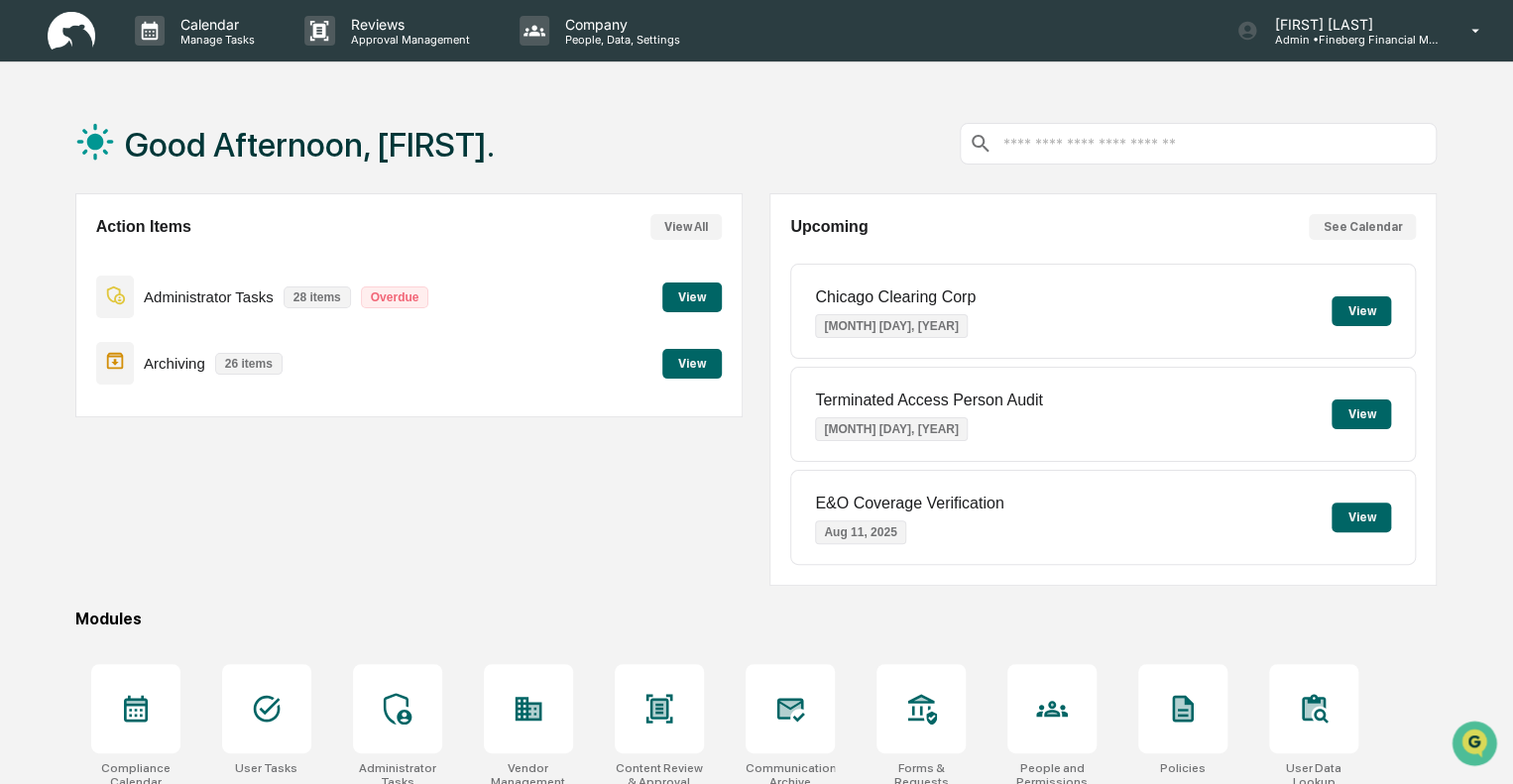 click 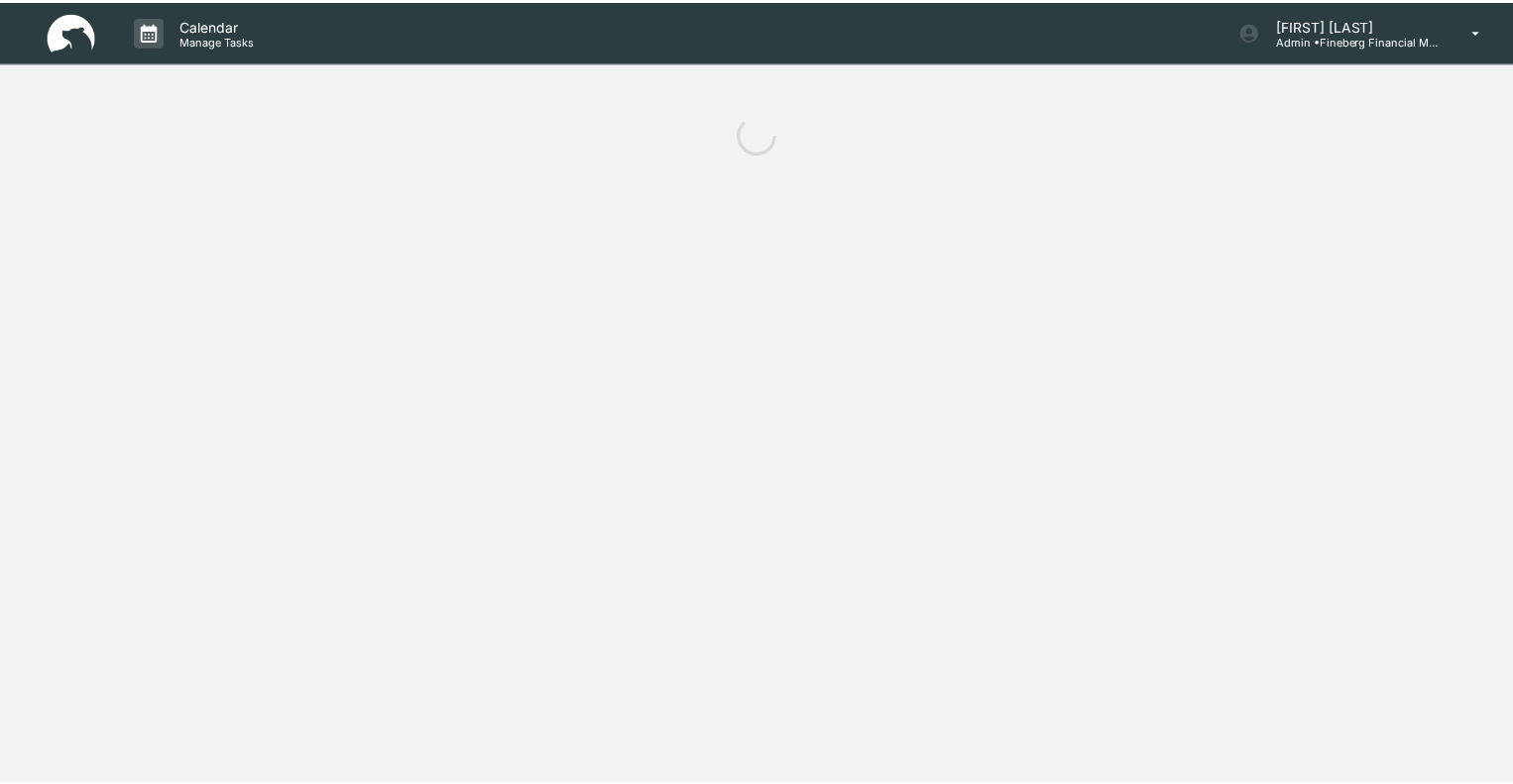 scroll, scrollTop: 0, scrollLeft: 0, axis: both 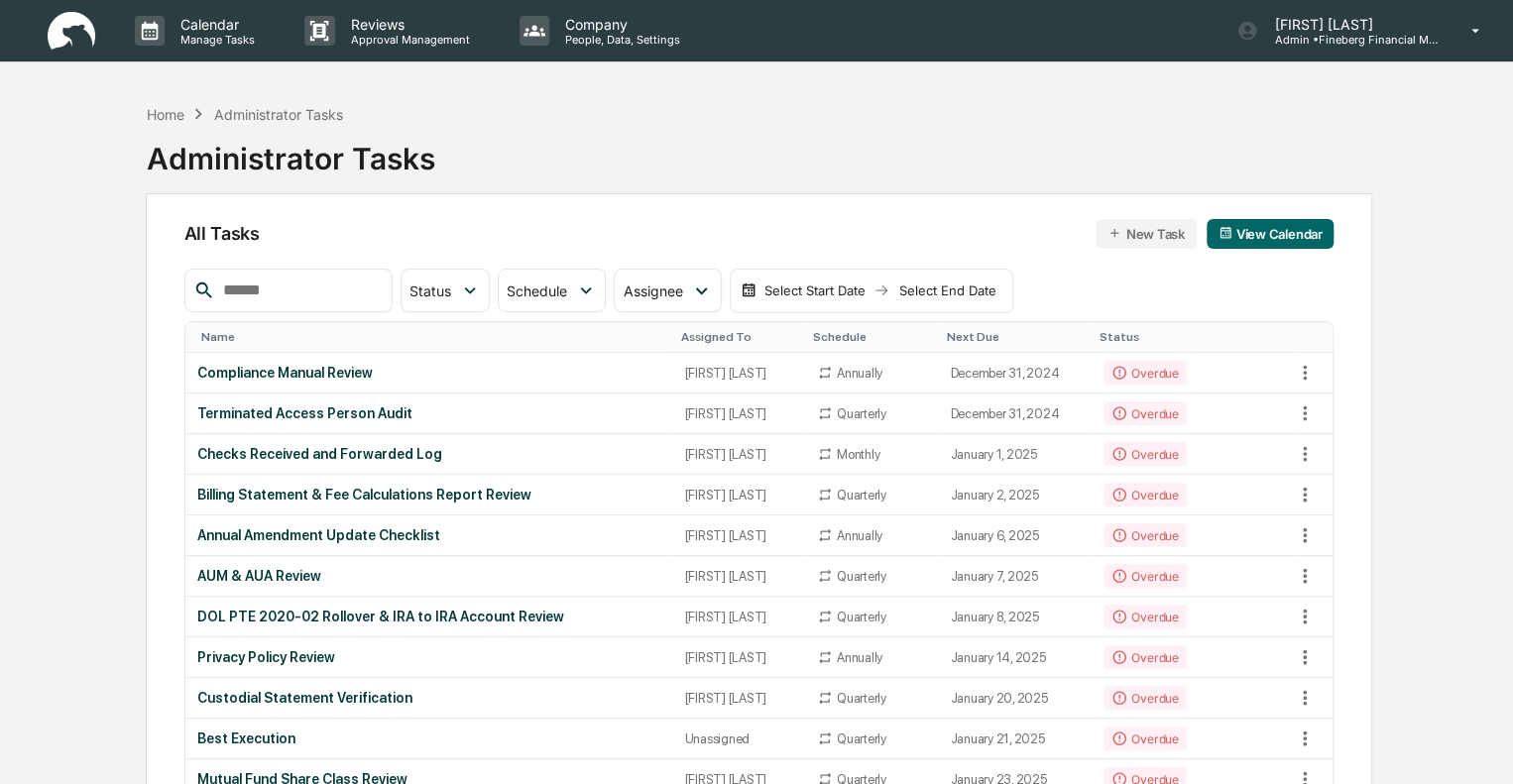click on "New Task" at bounding box center [1145, 234] 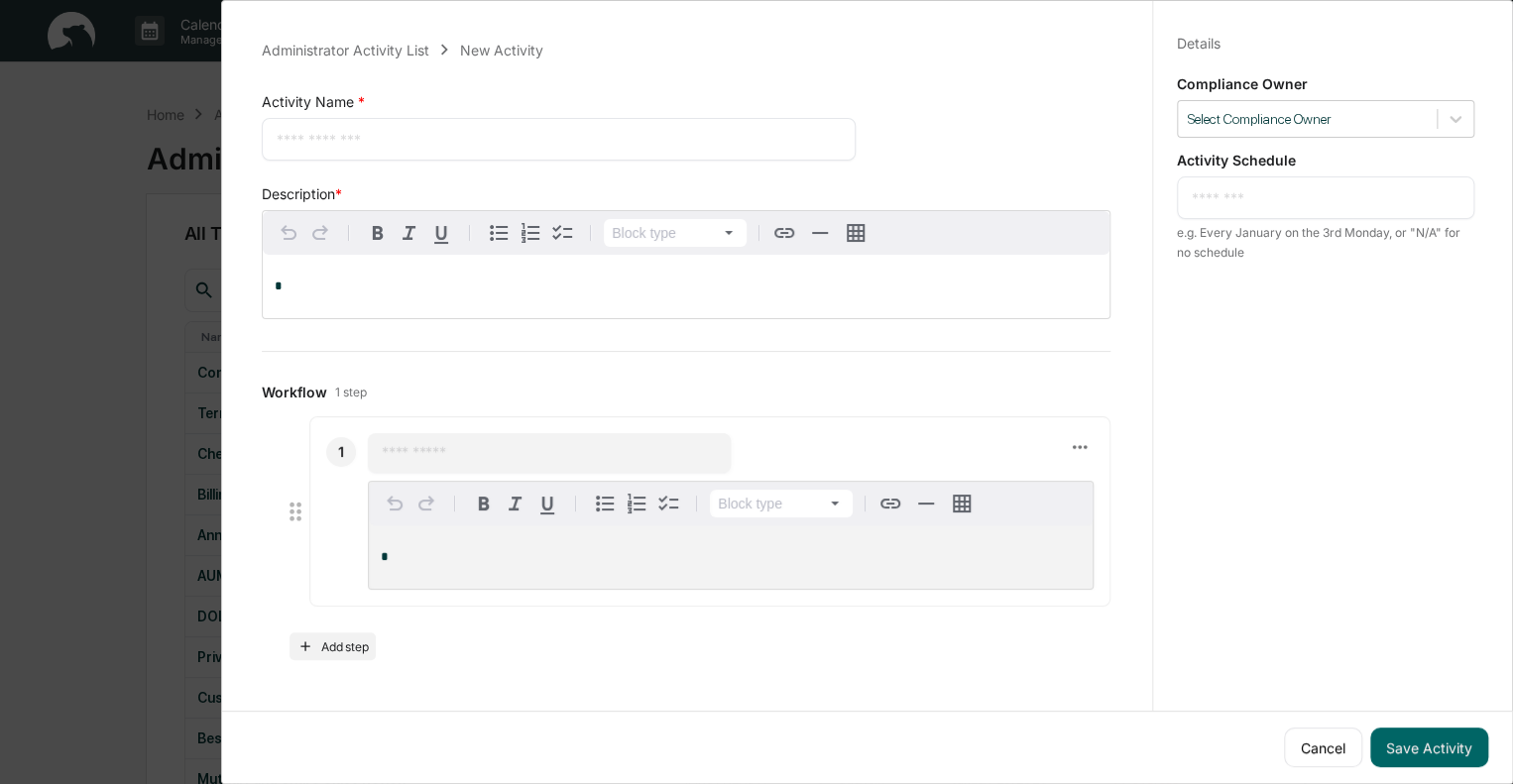 scroll, scrollTop: 0, scrollLeft: 0, axis: both 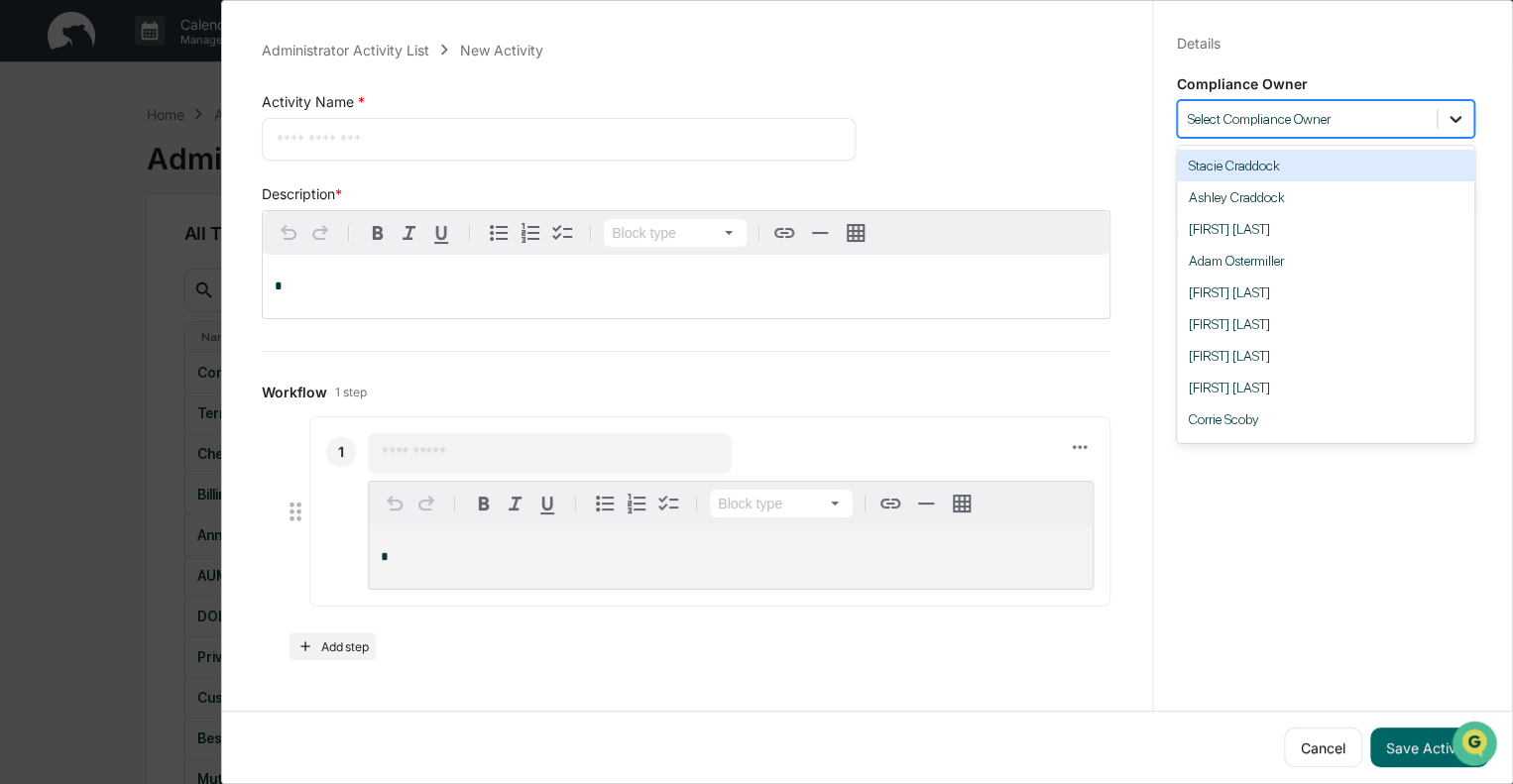 click 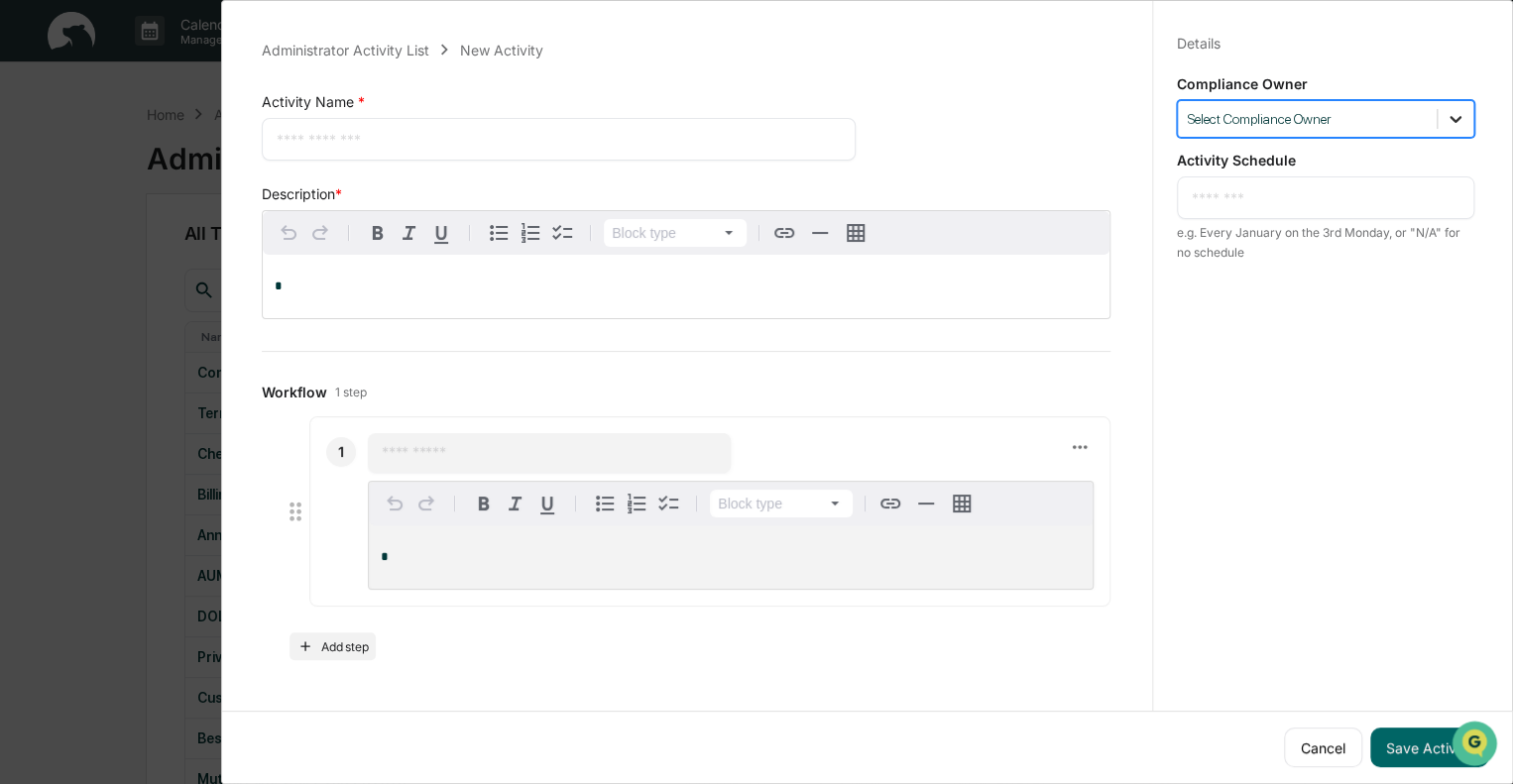 click 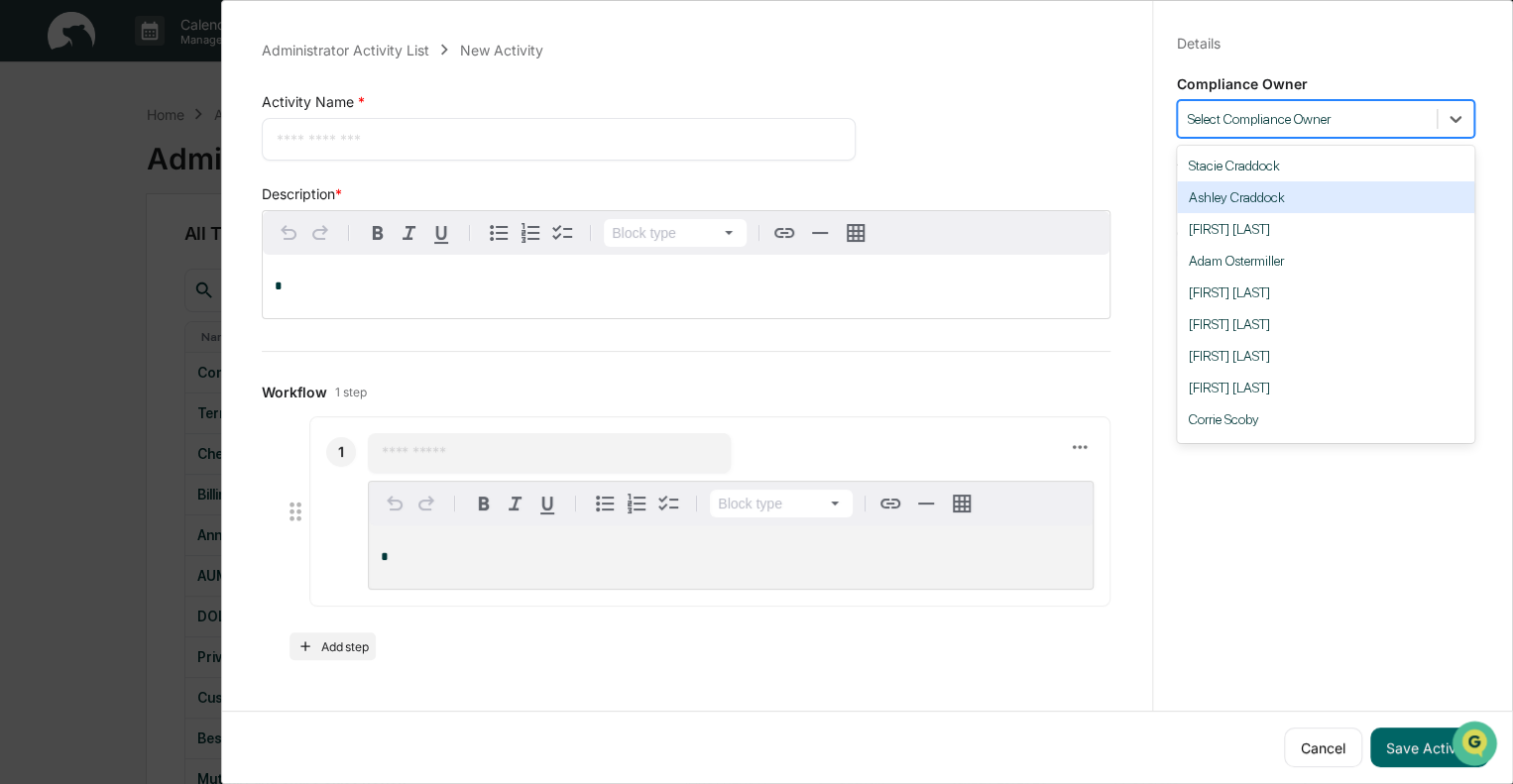 scroll, scrollTop: 117, scrollLeft: 0, axis: vertical 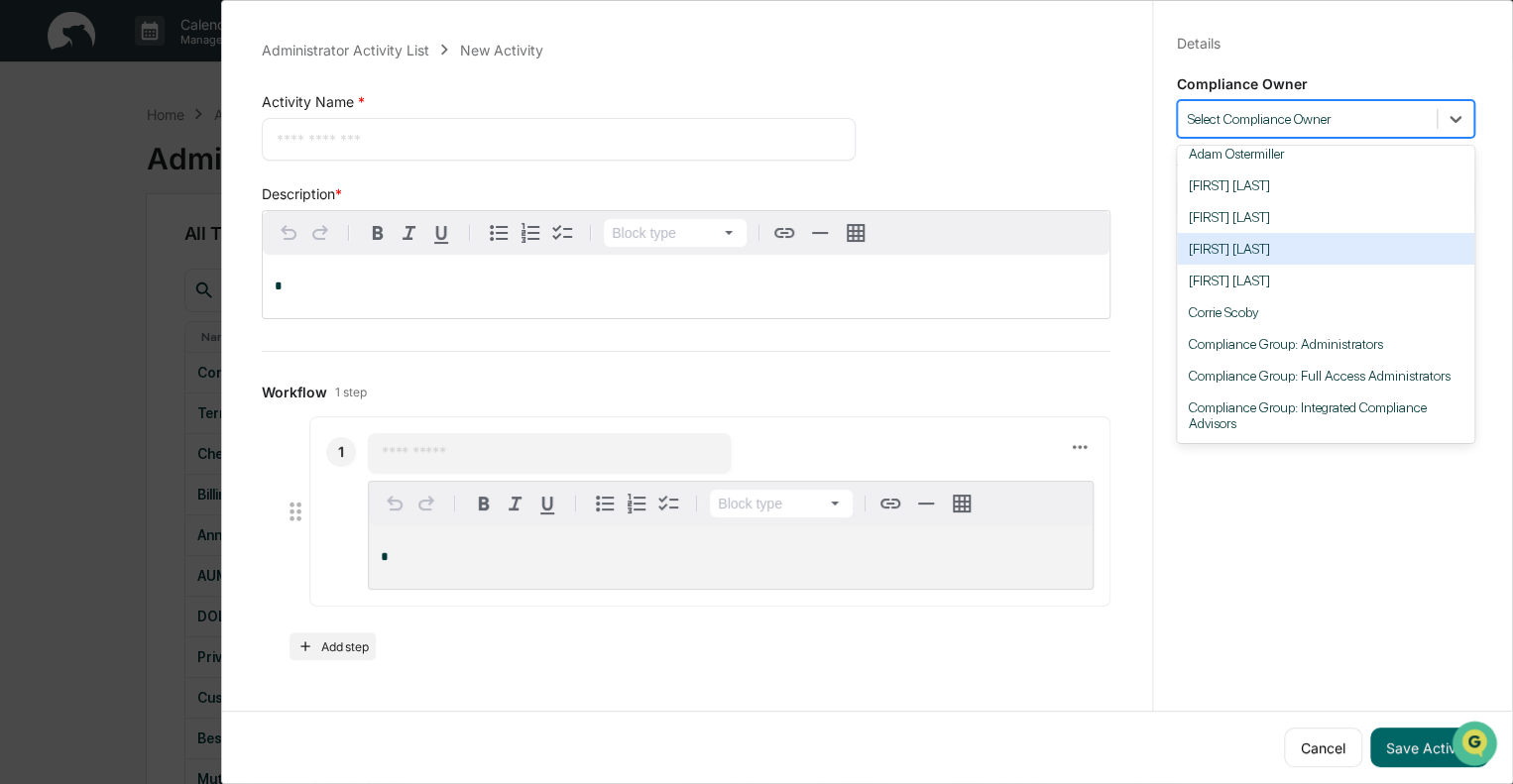 click on "[FIRST] [LAST]-[LAST]" at bounding box center [1326, 249] 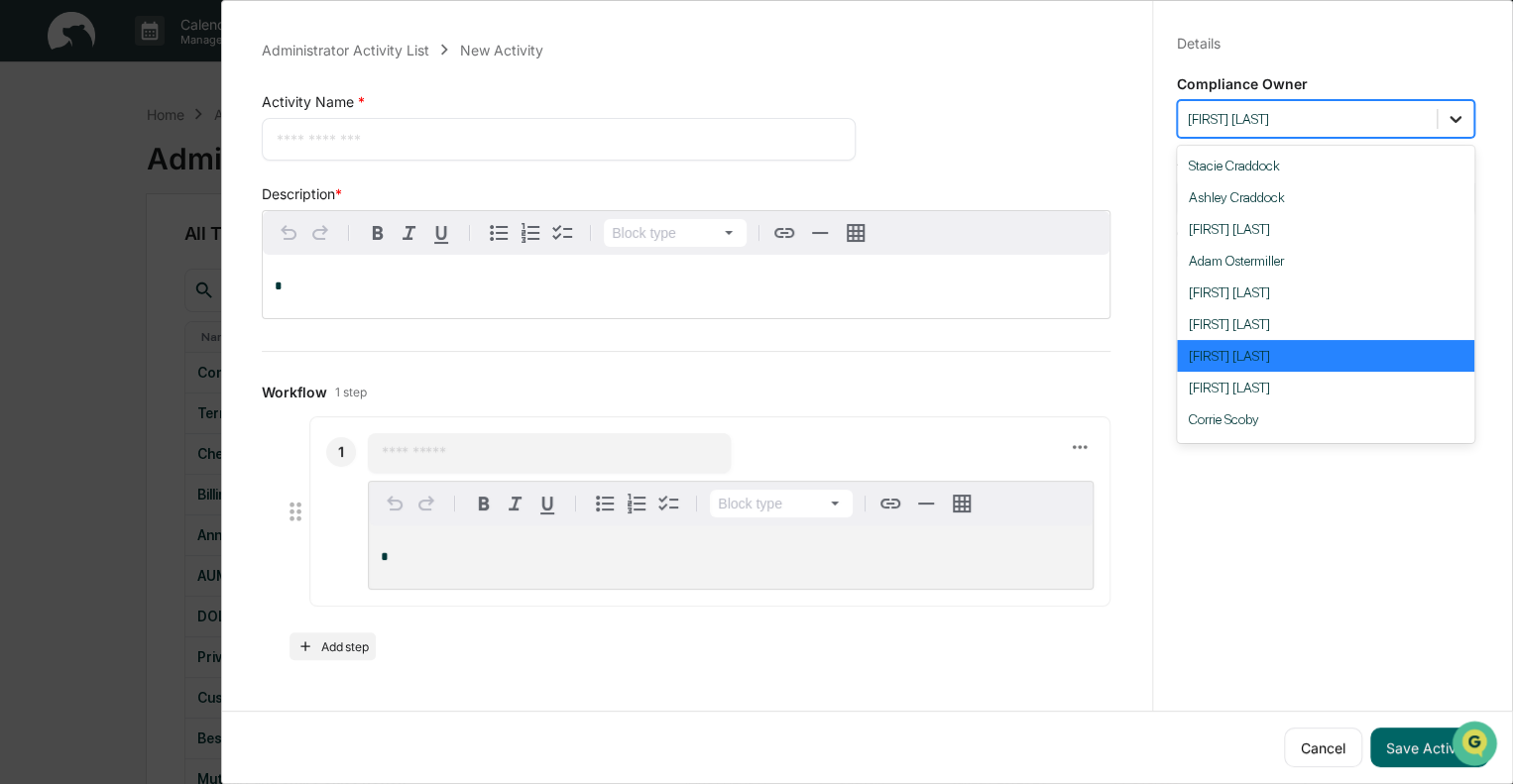 click 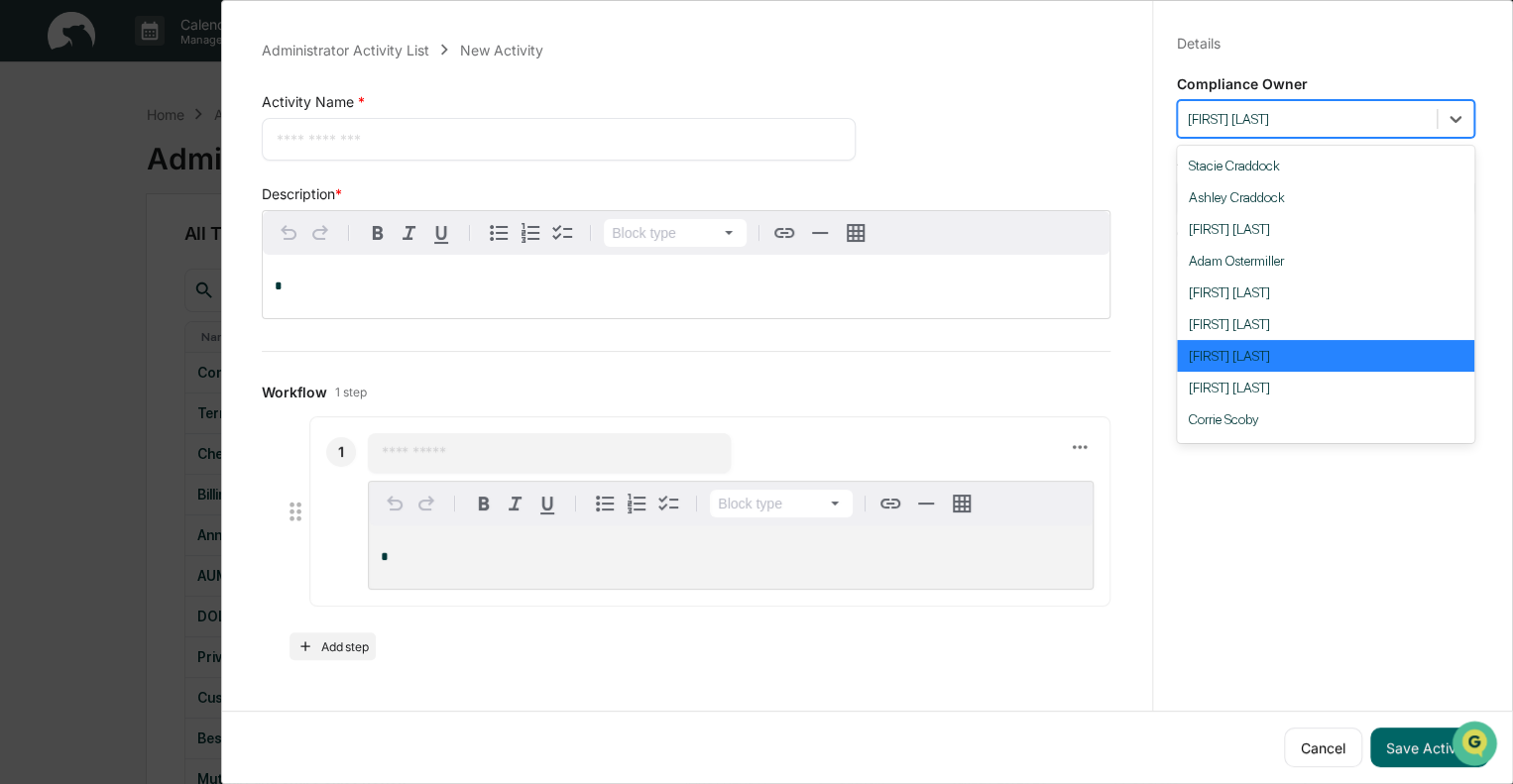 scroll, scrollTop: 117, scrollLeft: 0, axis: vertical 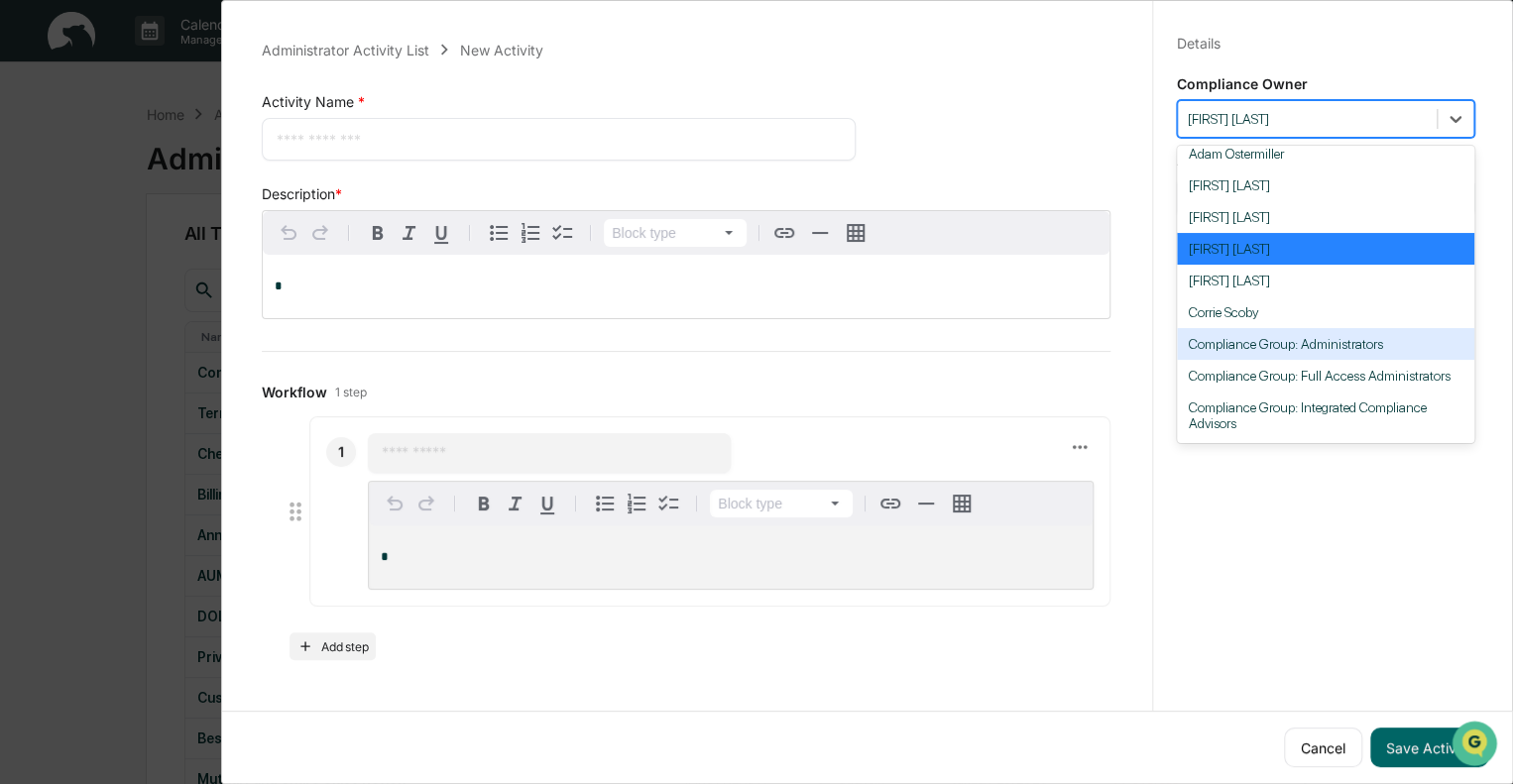 click on "Compliance Group: Administrators" at bounding box center (1326, 344) 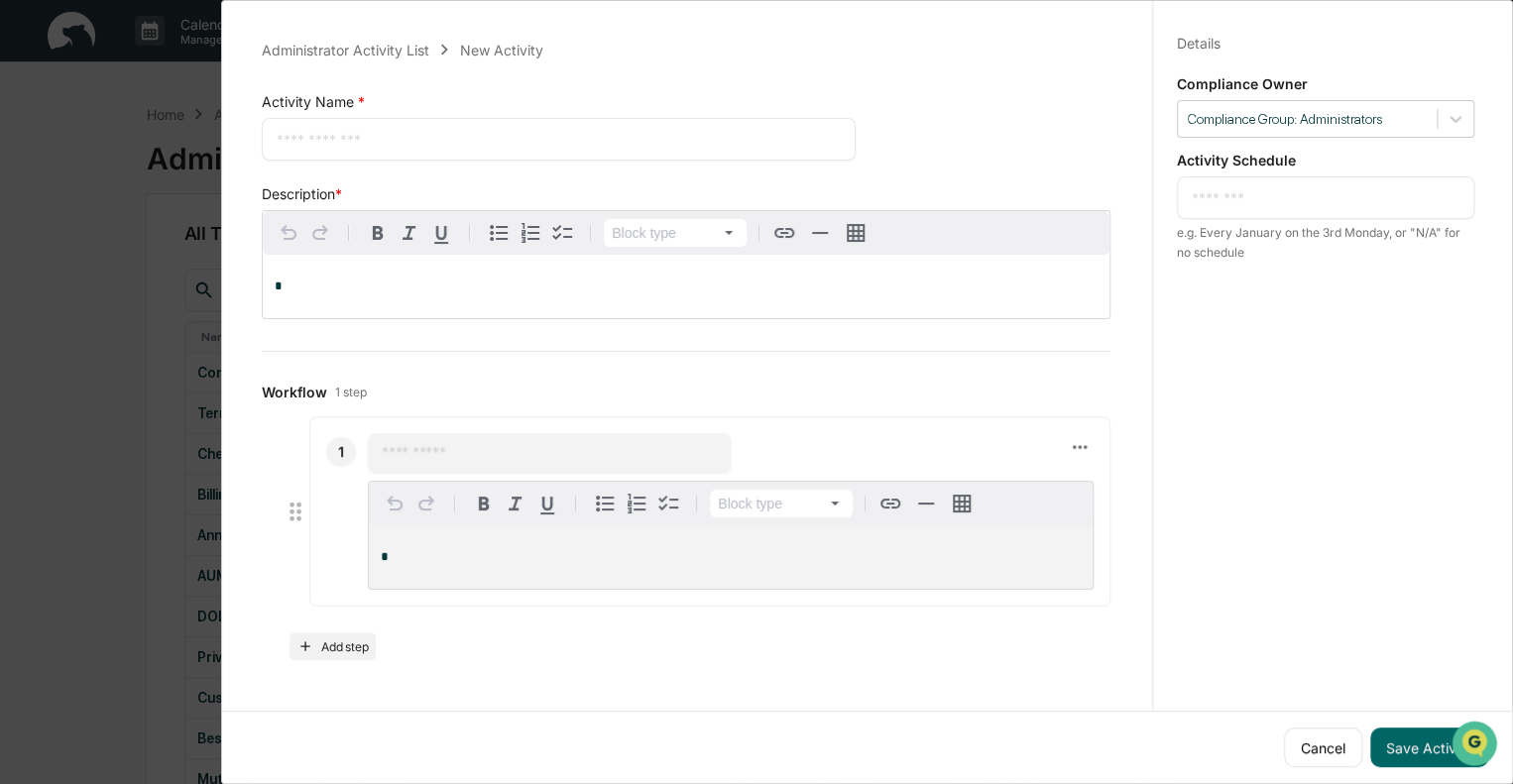 click at bounding box center [1326, 197] 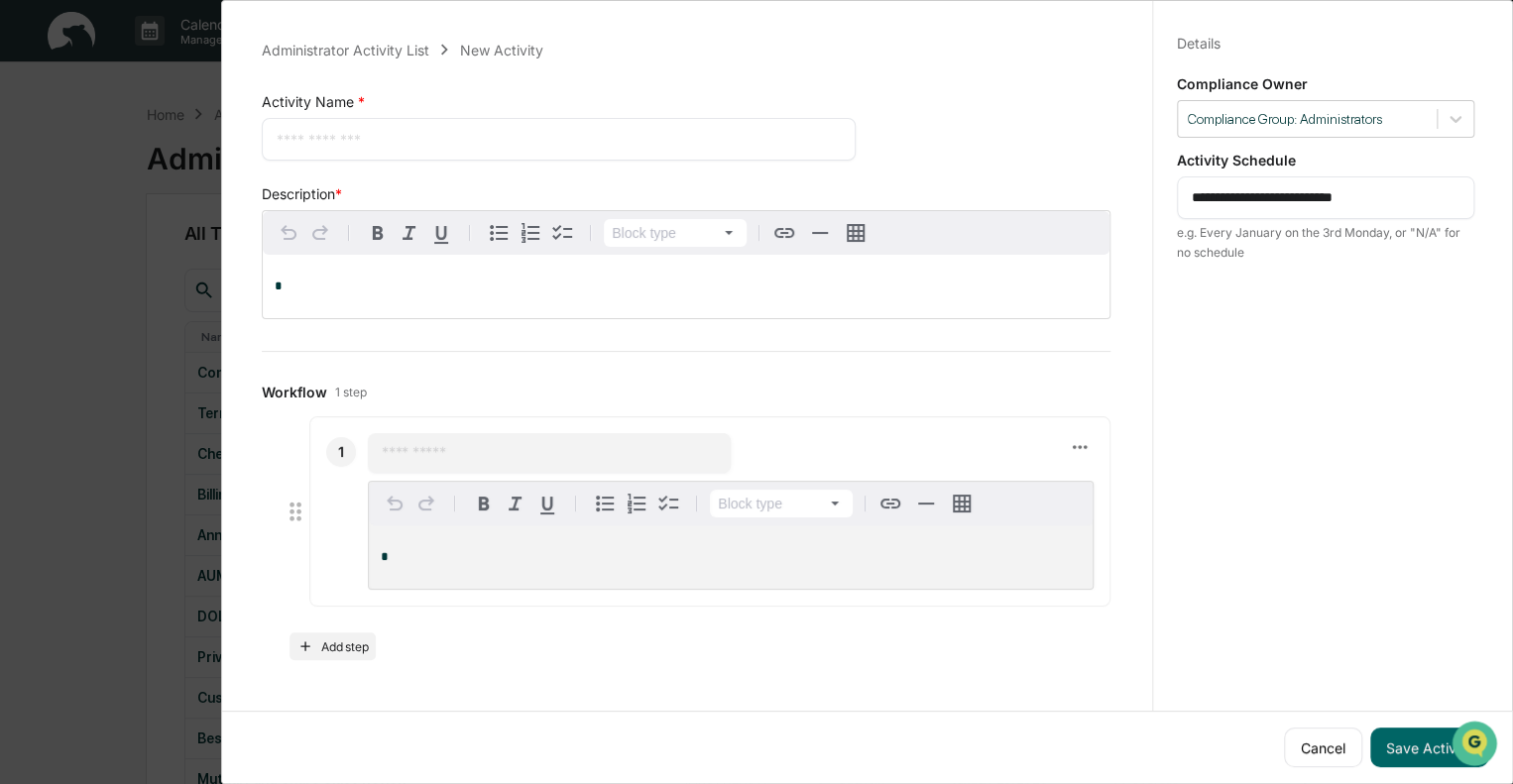 type on "**********" 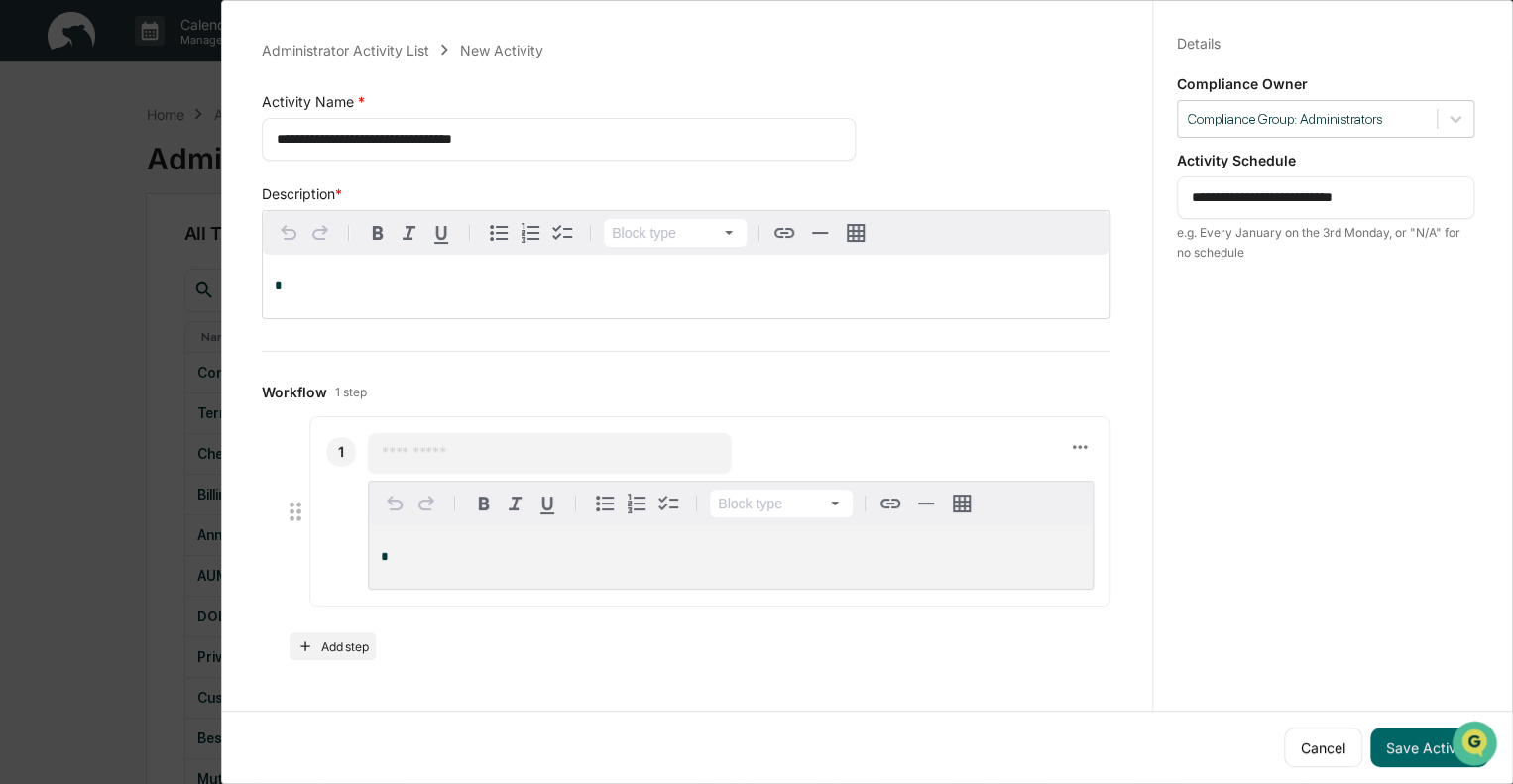 click on "**********" at bounding box center [555, 139] 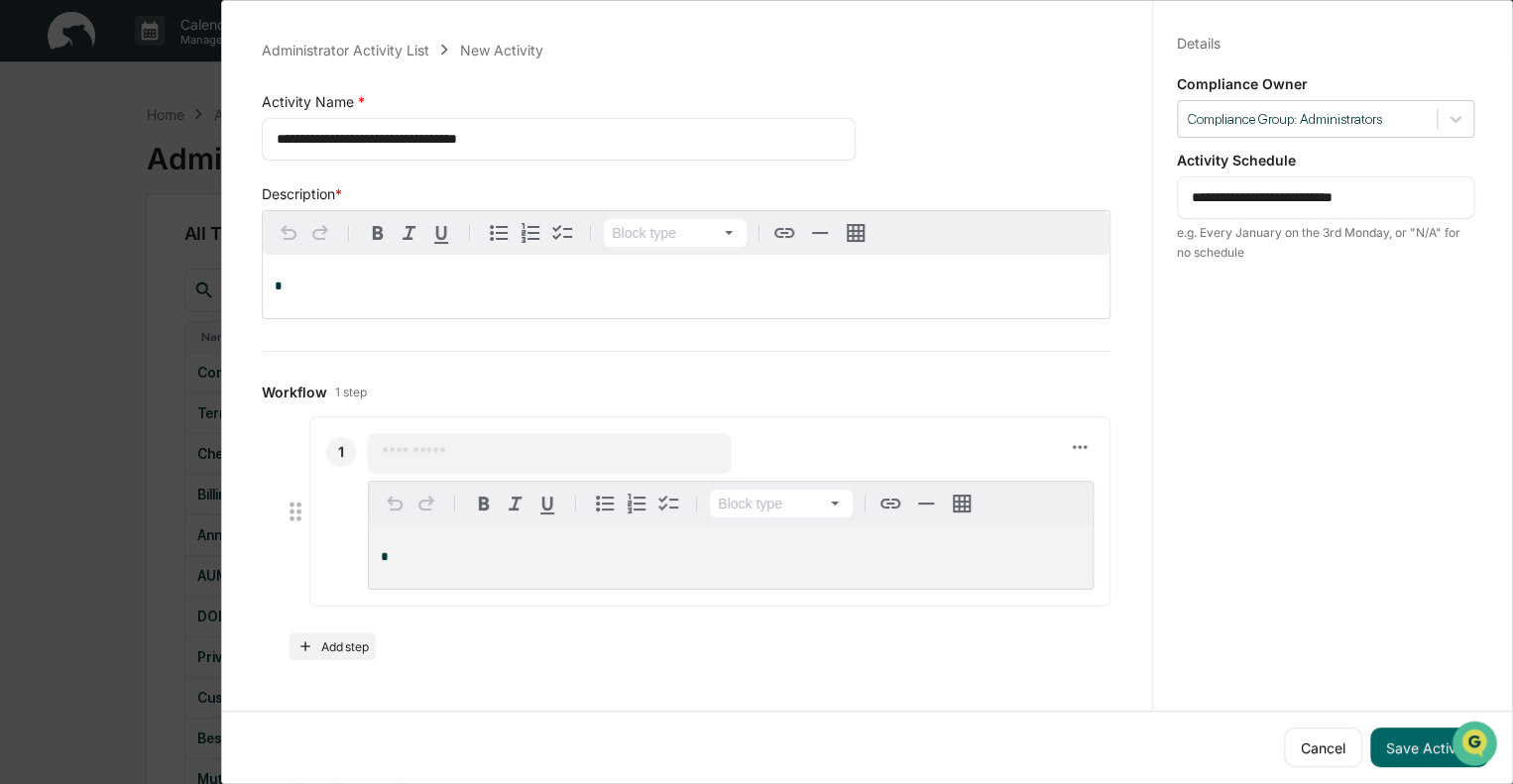 click on "**********" at bounding box center (555, 139) 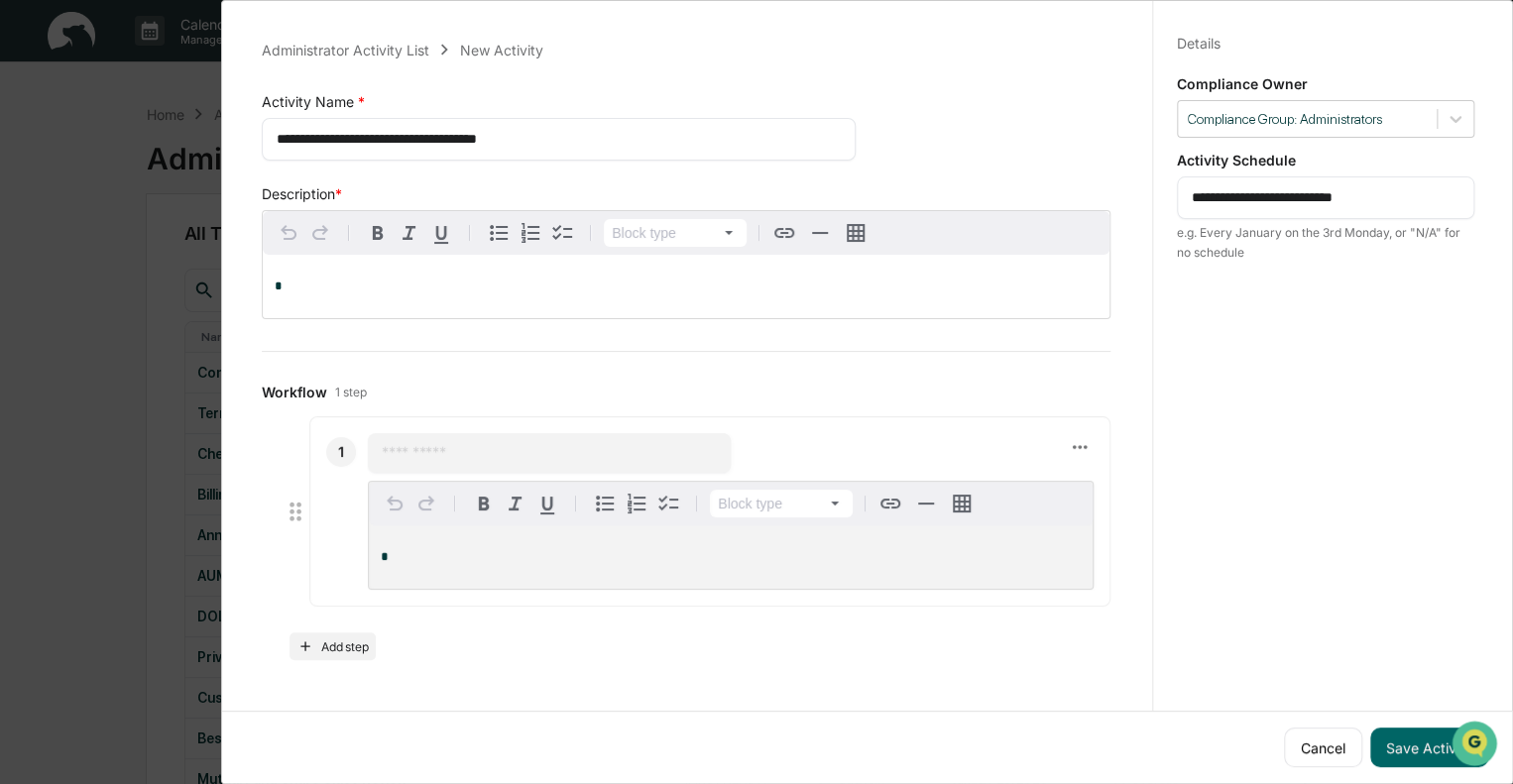 click on "**********" at bounding box center (555, 139) 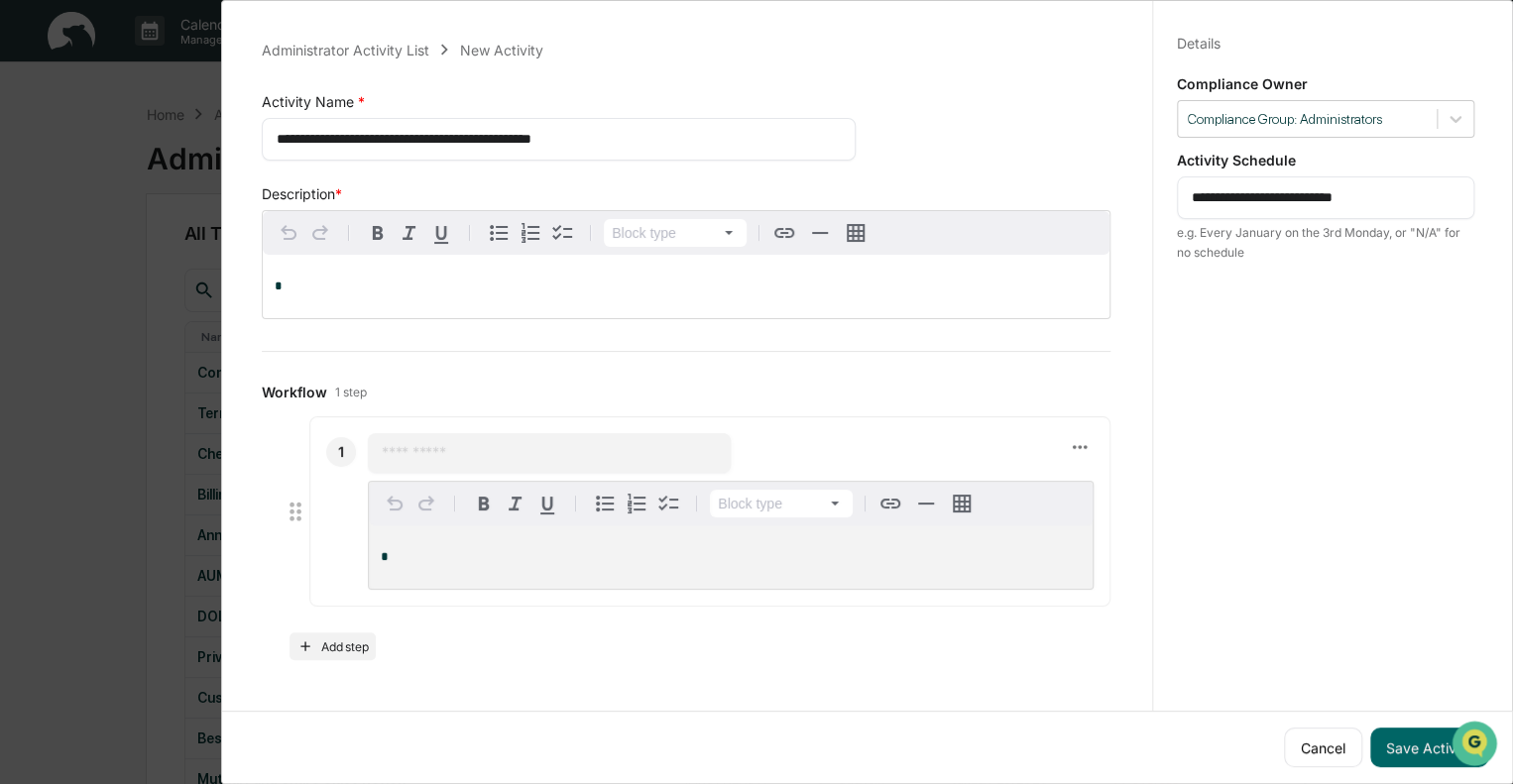 type on "**********" 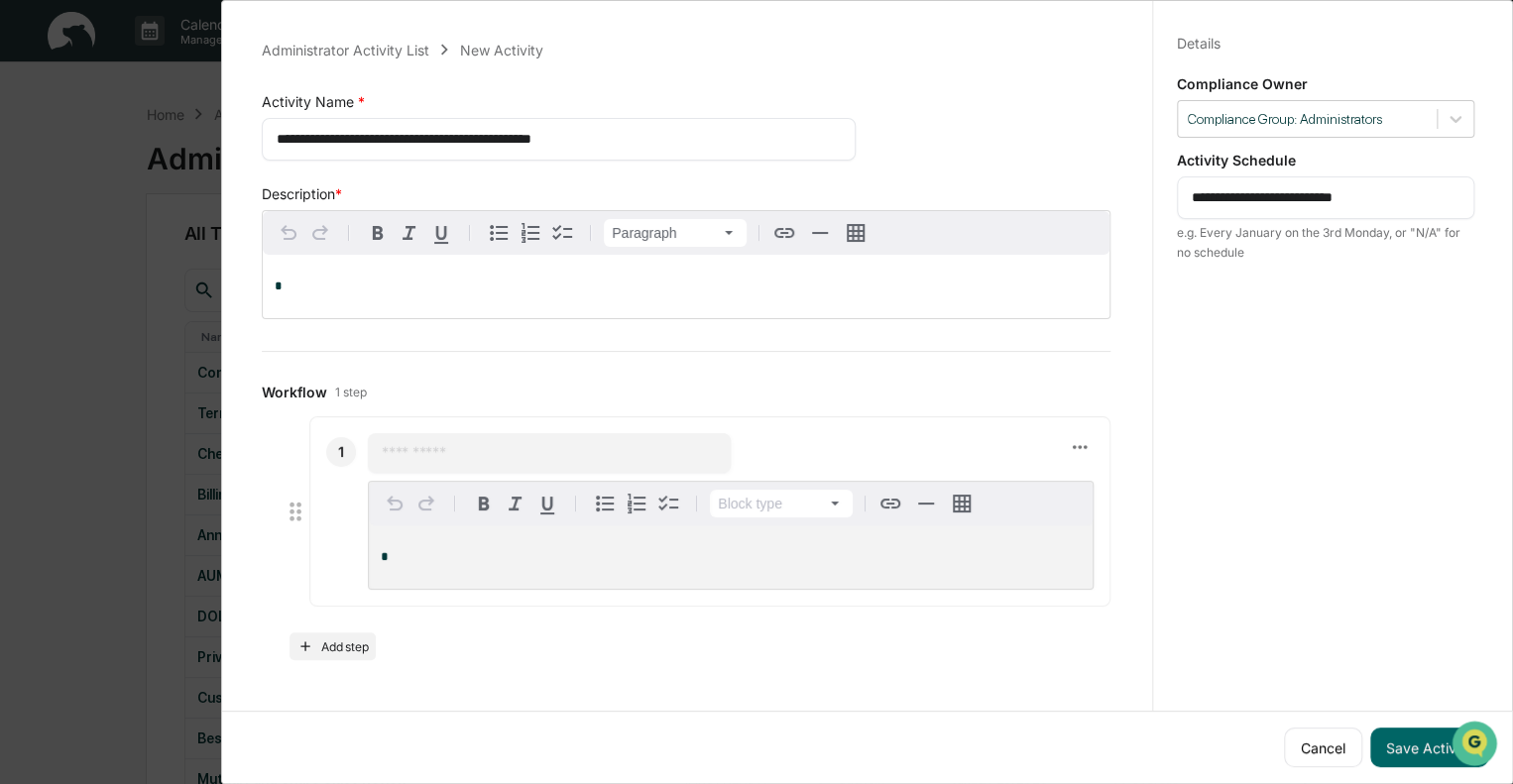type 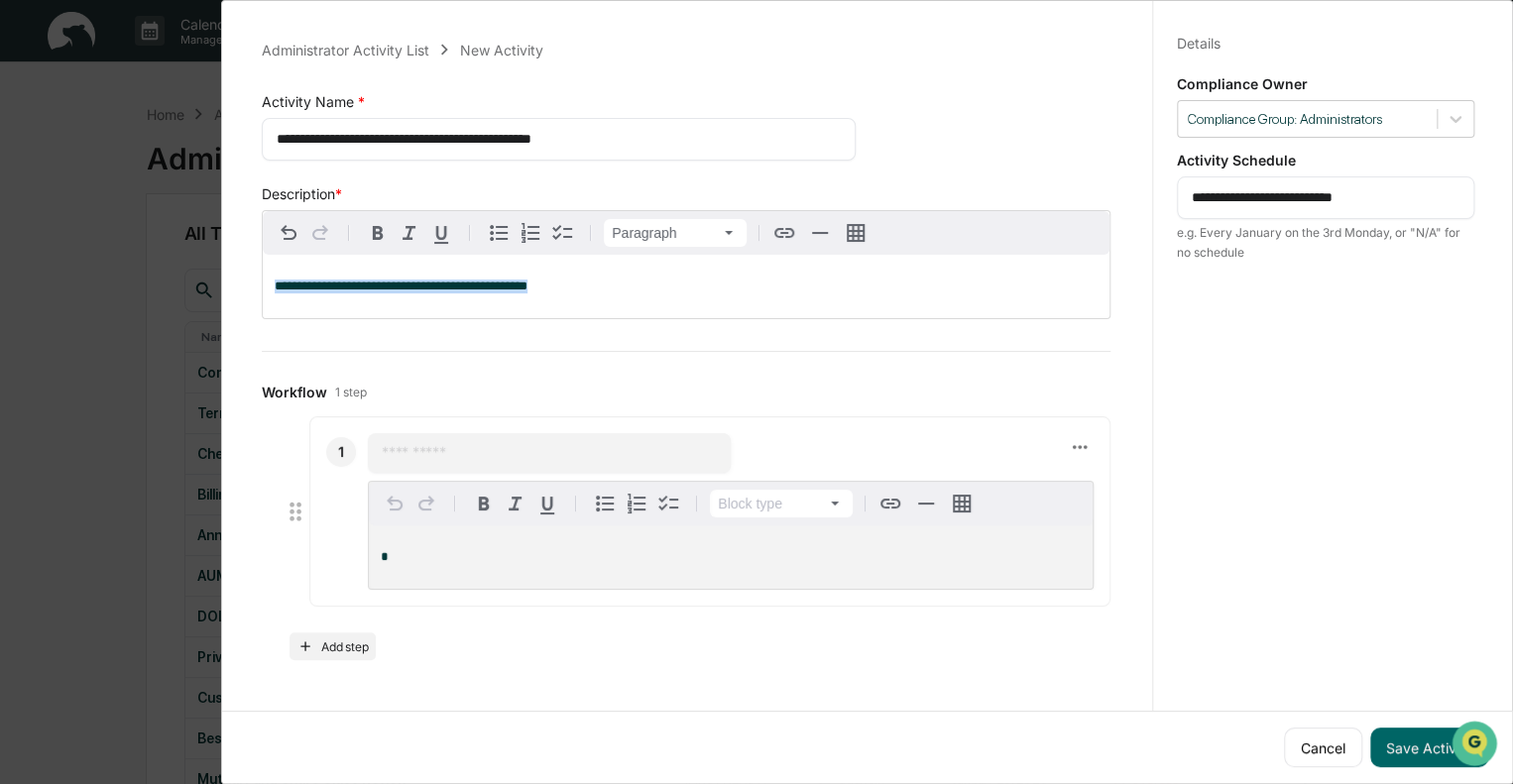 drag, startPoint x: 559, startPoint y: 282, endPoint x: 171, endPoint y: 290, distance: 388.08247 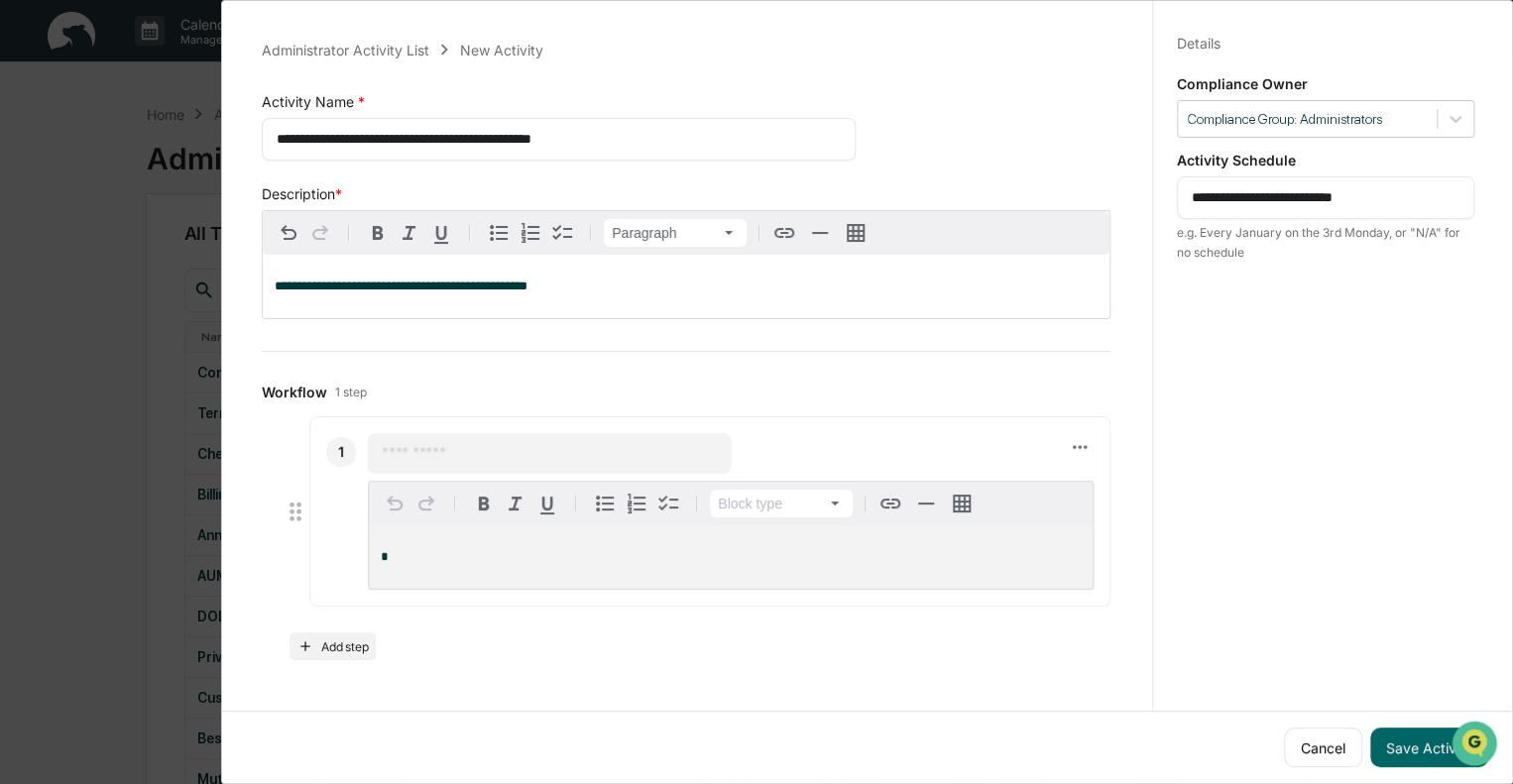 click at bounding box center (549, 453) 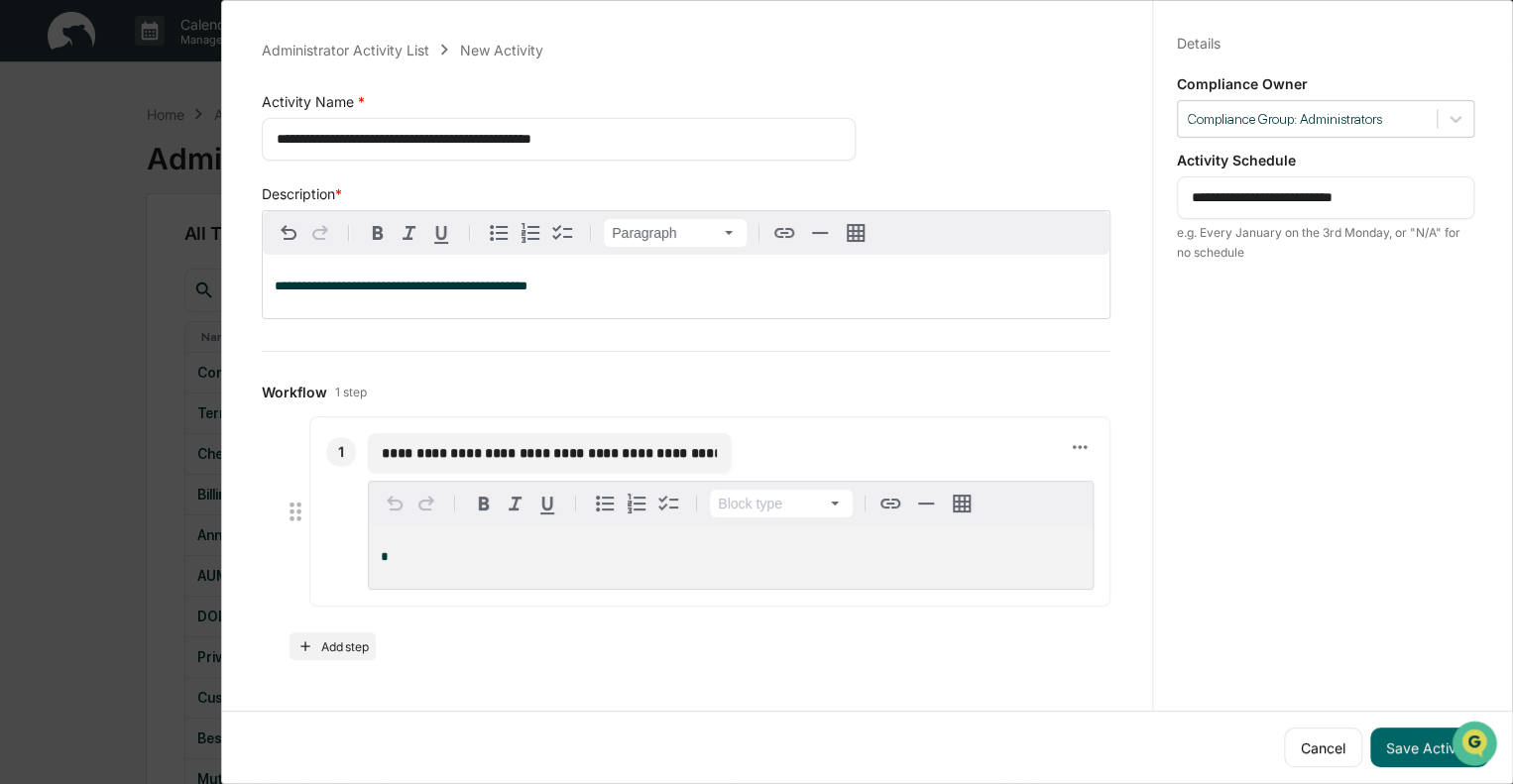 type on "**********" 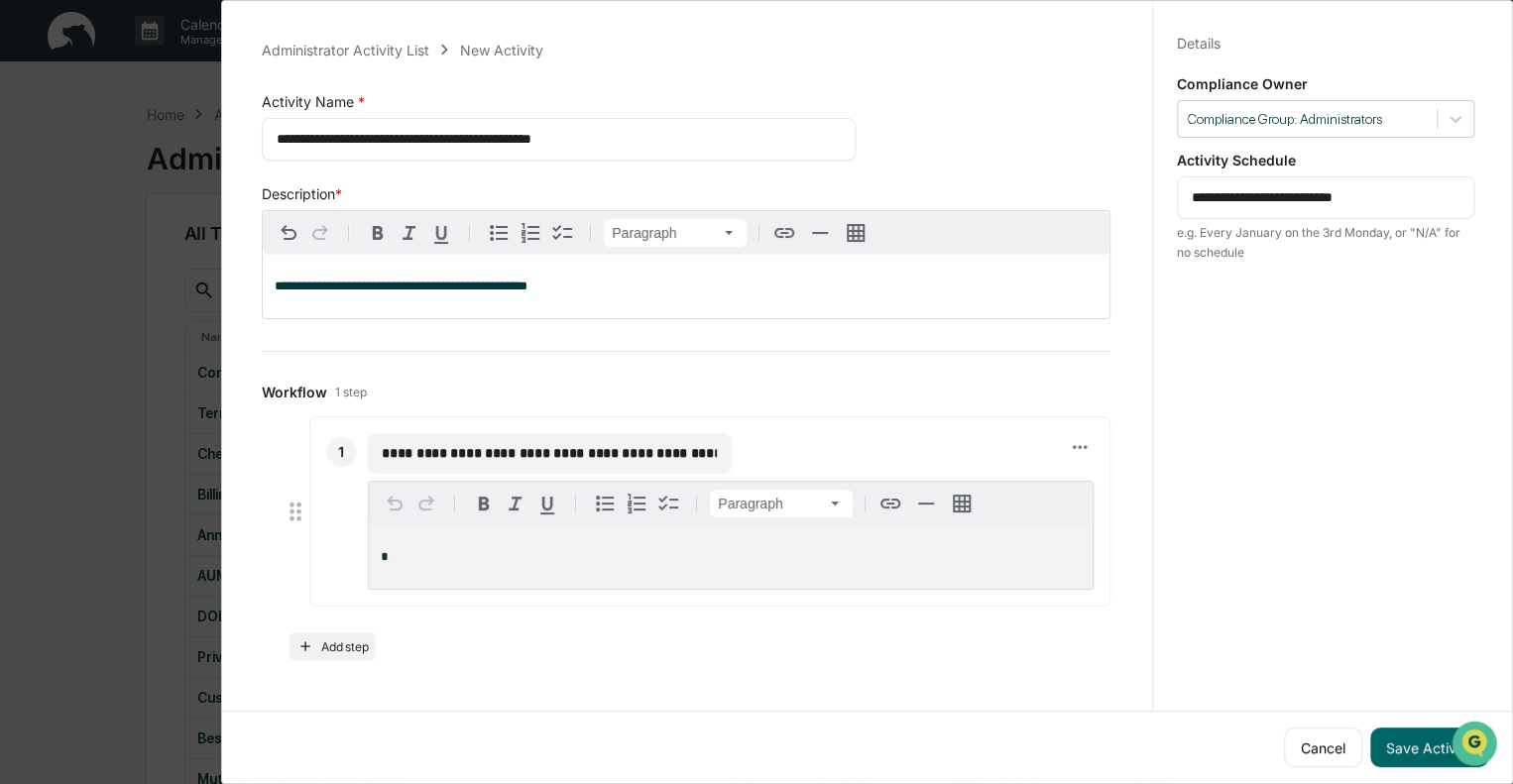 type 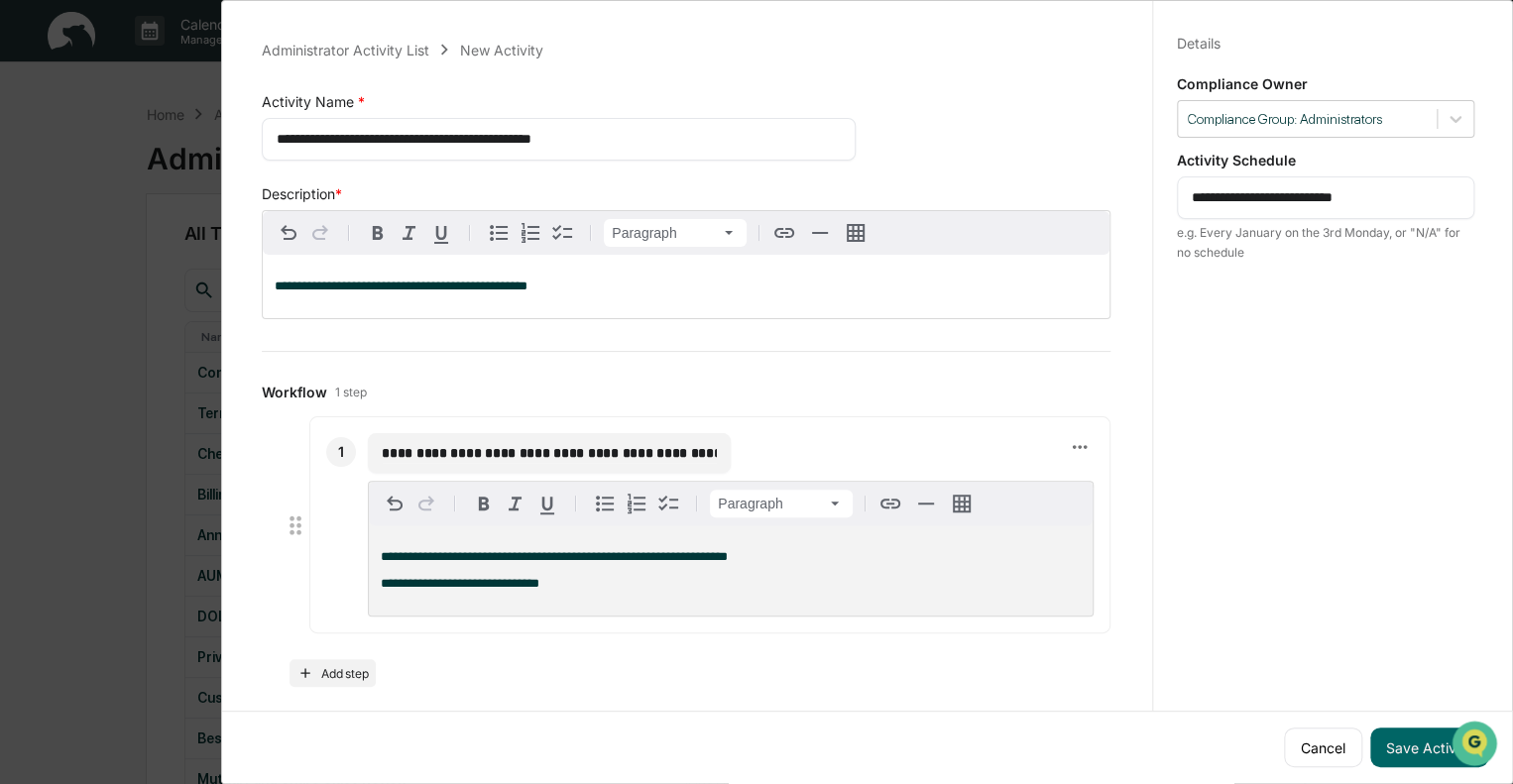click on "**********" at bounding box center [460, 583] 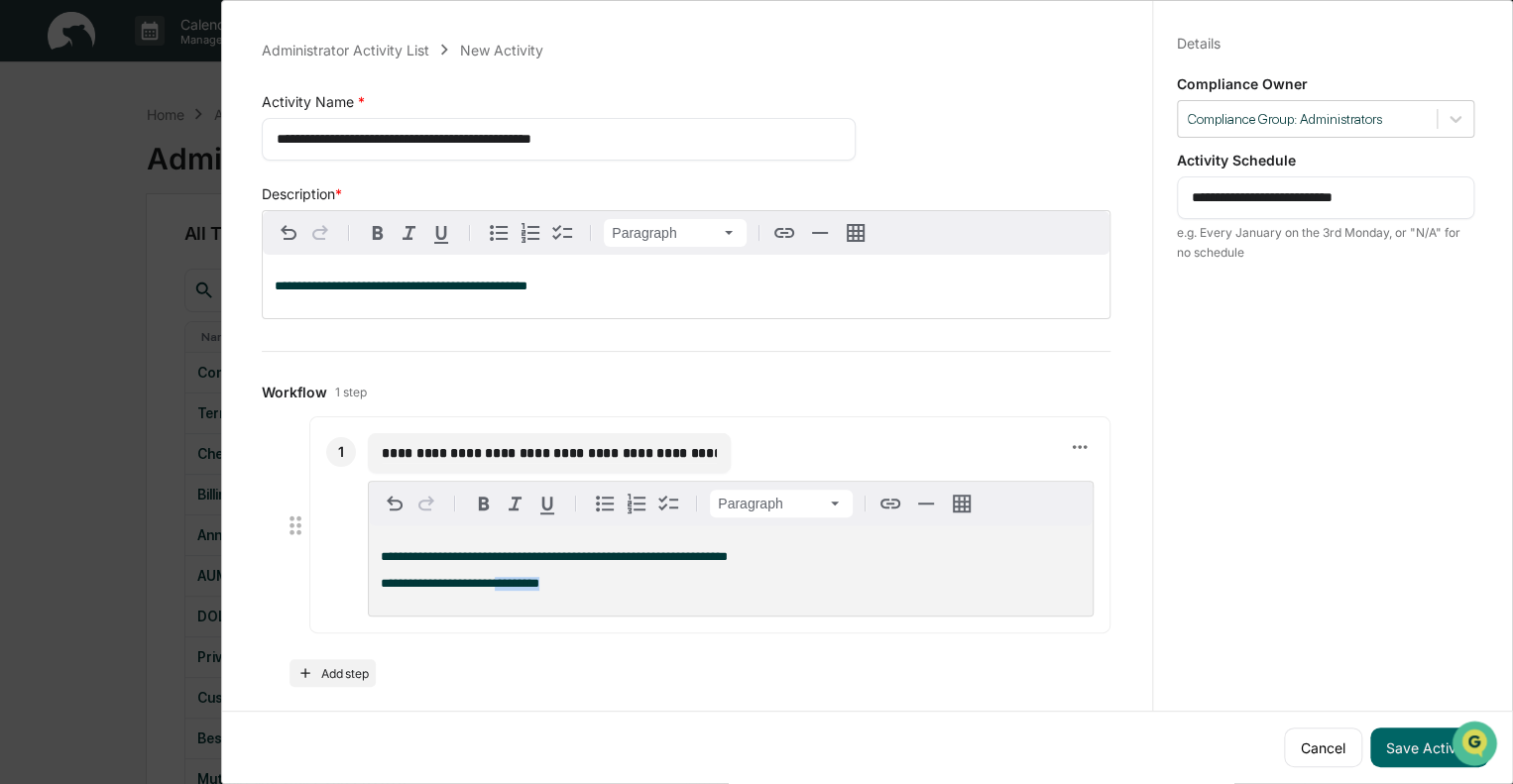 click on "**********" at bounding box center [460, 583] 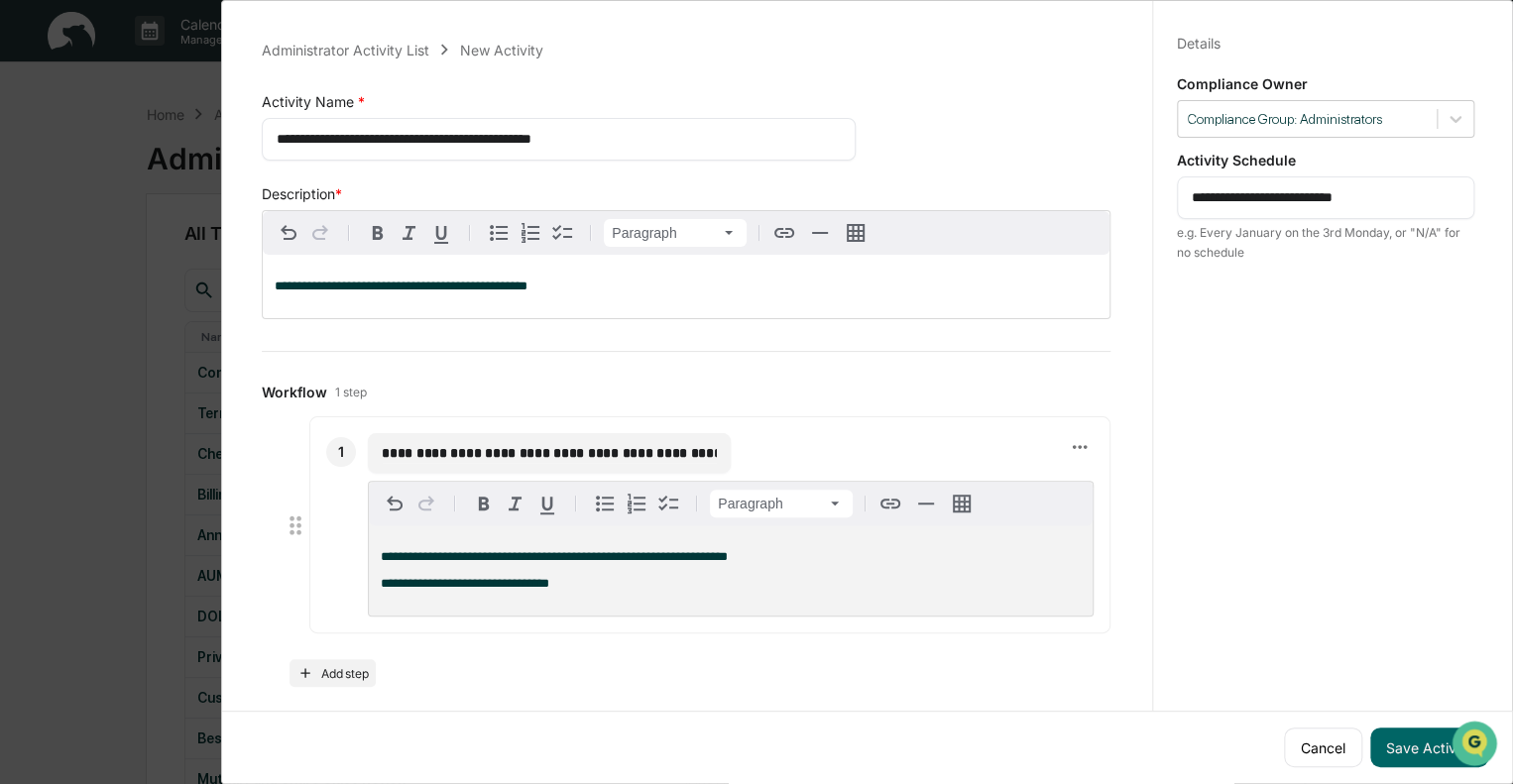 click on "**********" at bounding box center [465, 583] 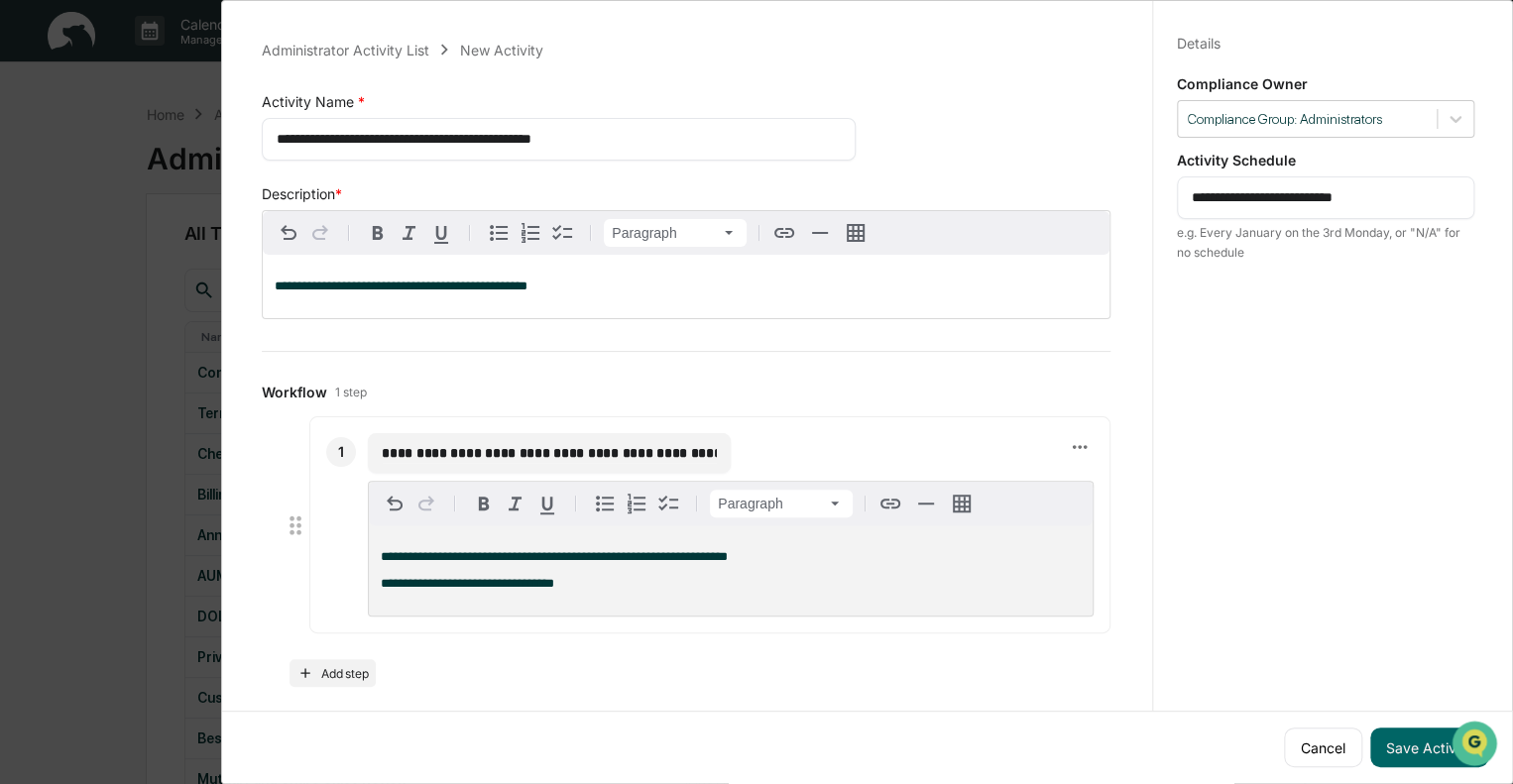 click on "**********" at bounding box center [731, 584] 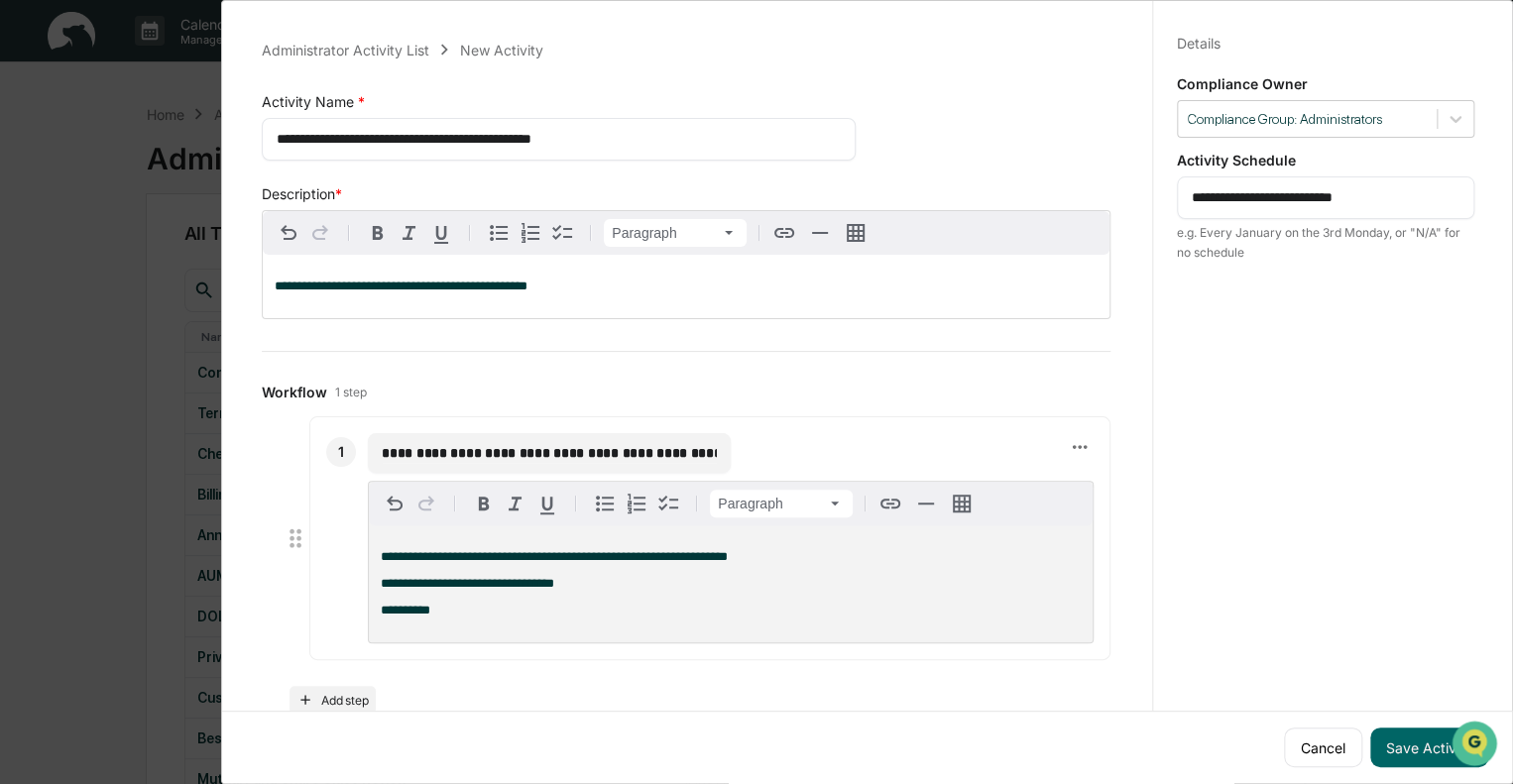 click on "**********" at bounding box center [467, 583] 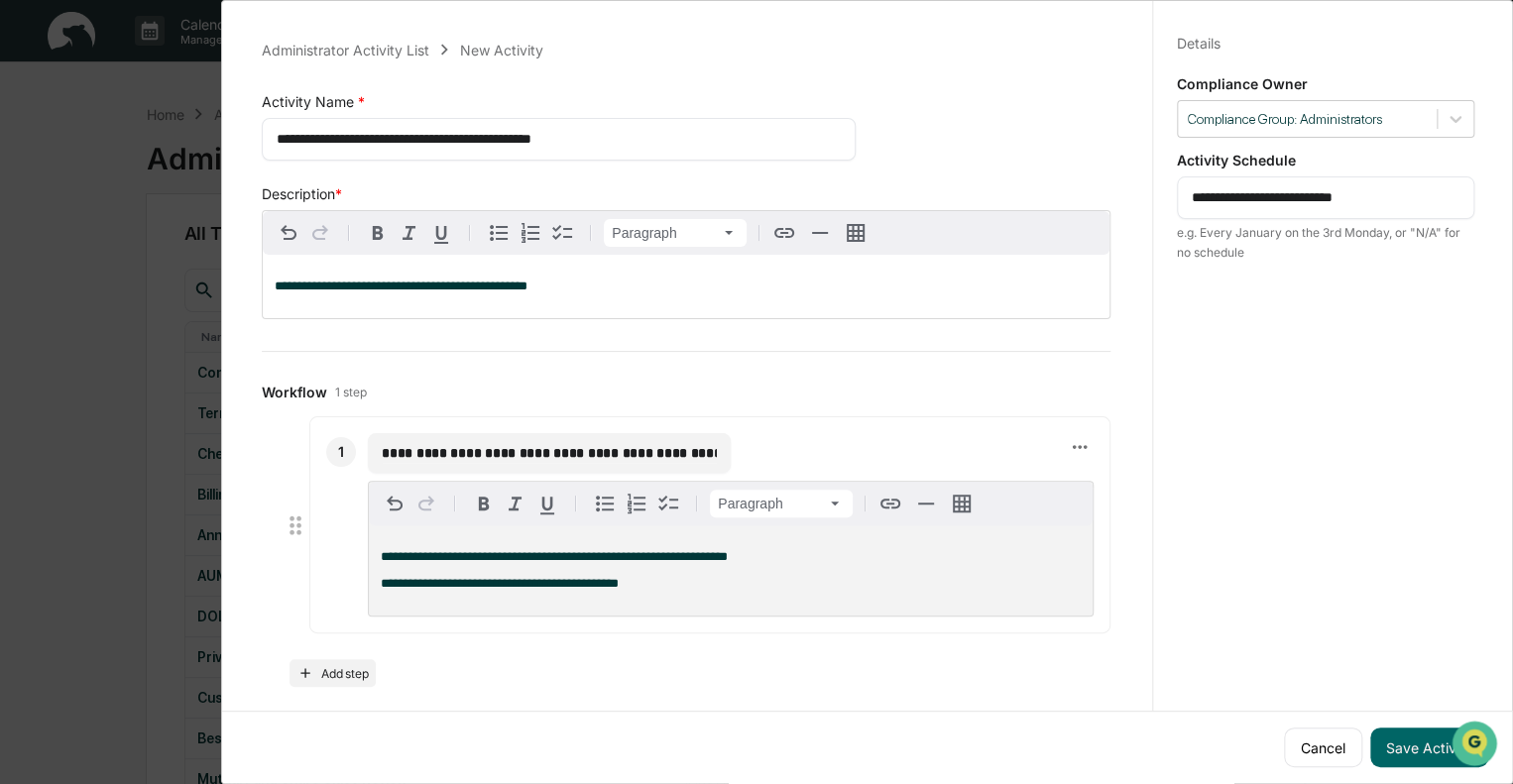 click on "**********" at bounding box center [731, 584] 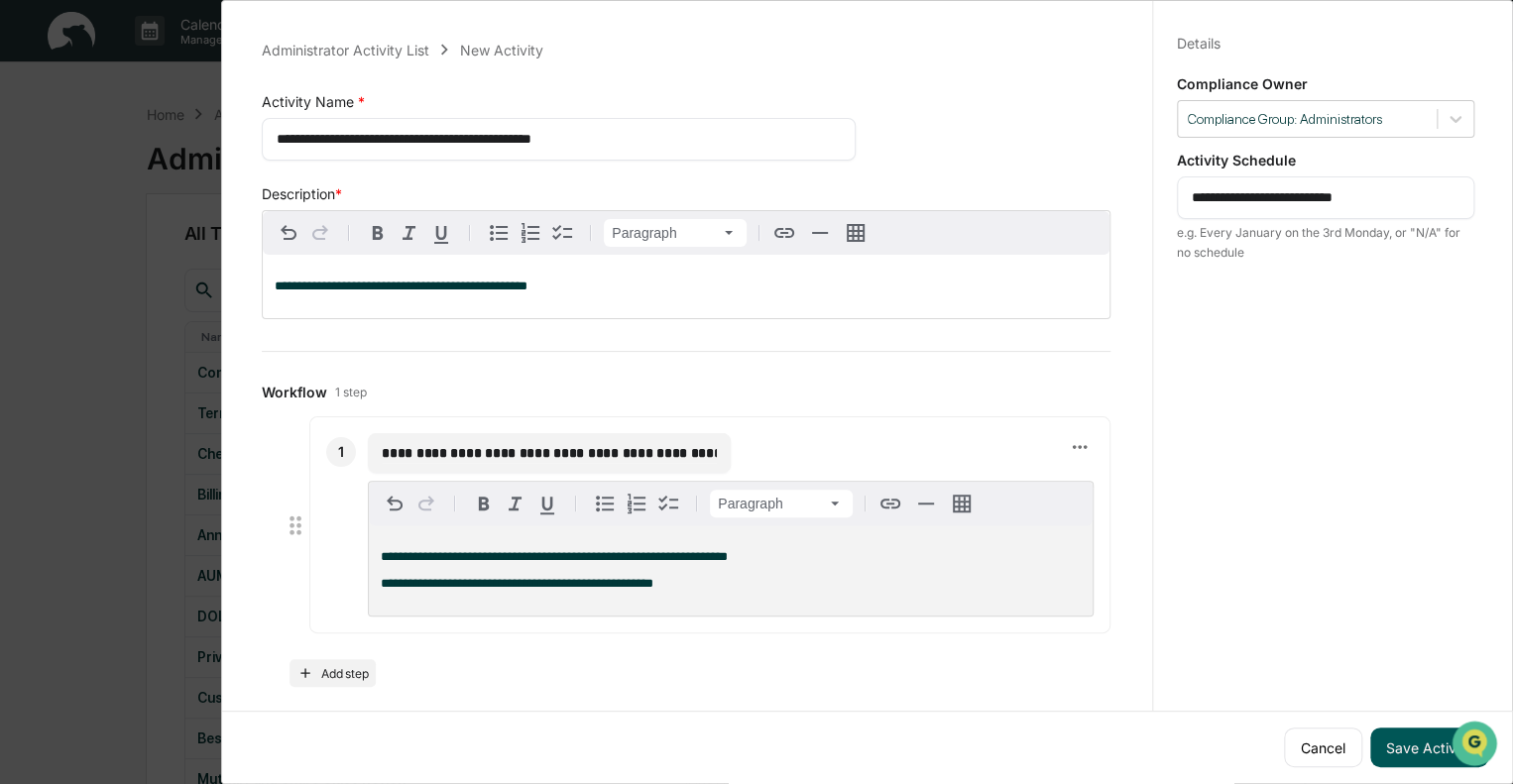 click on "Save Activity" at bounding box center (1429, 747) 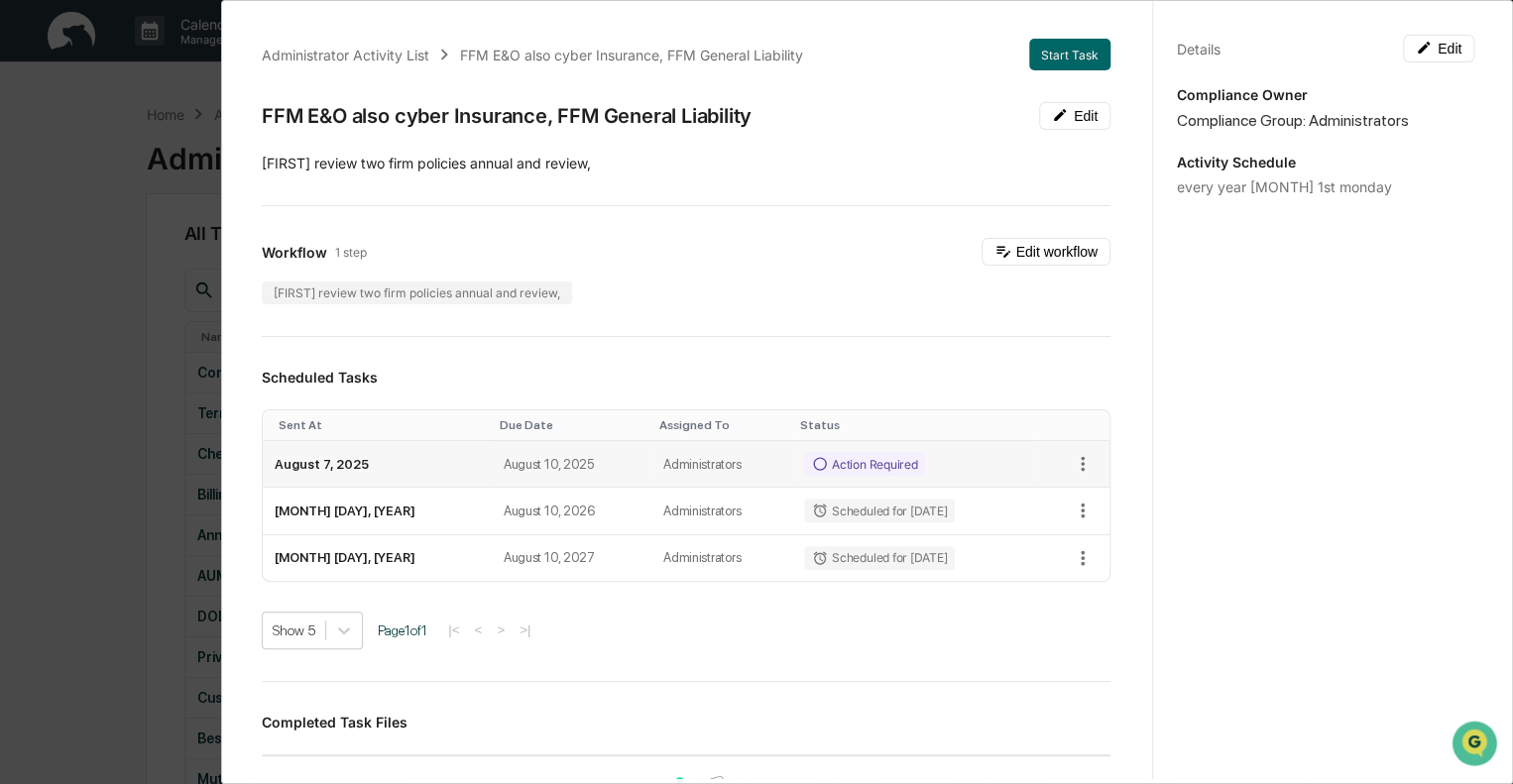 click on "Action Required" at bounding box center [865, 464] 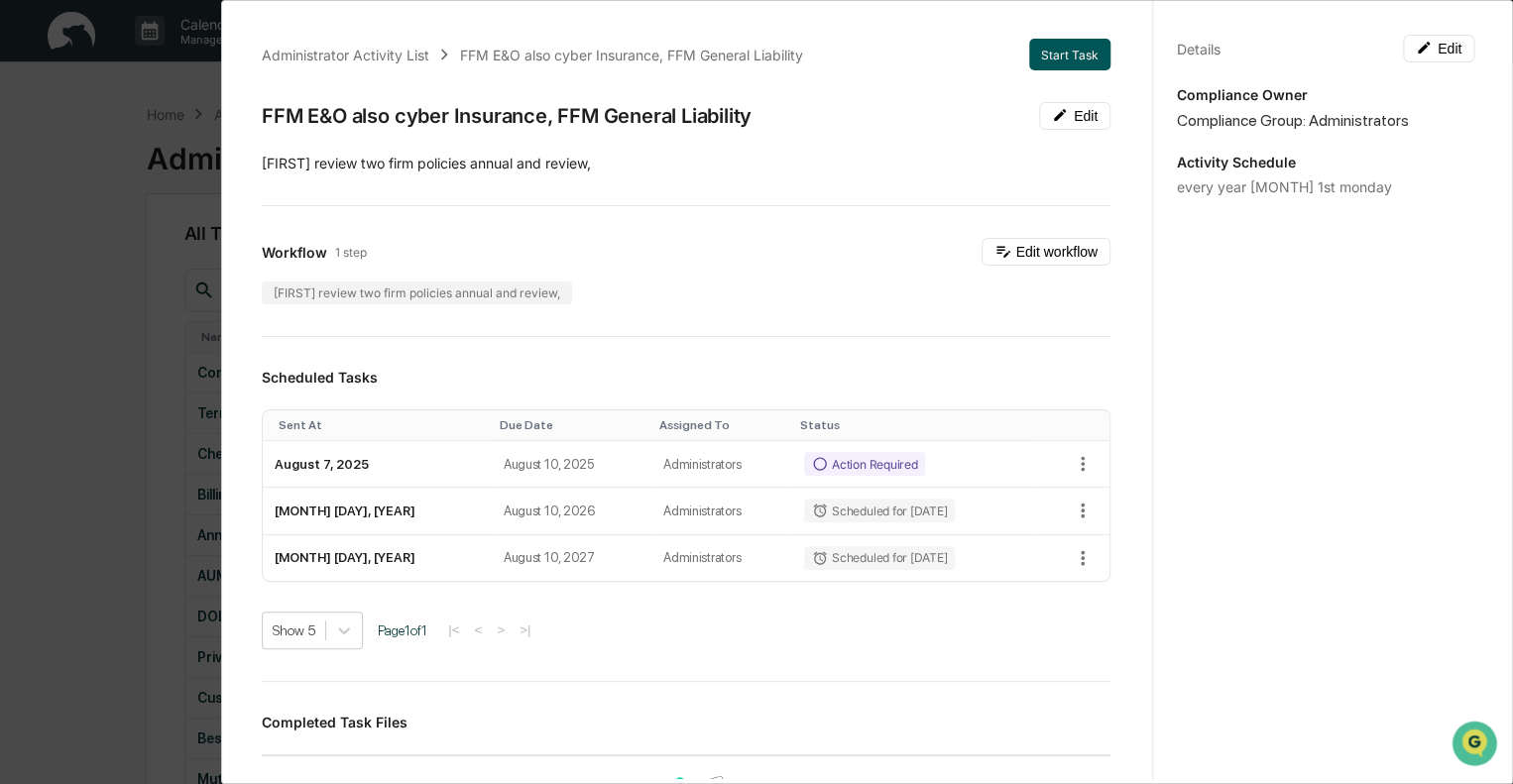 click on "Start Task" at bounding box center (1070, 55) 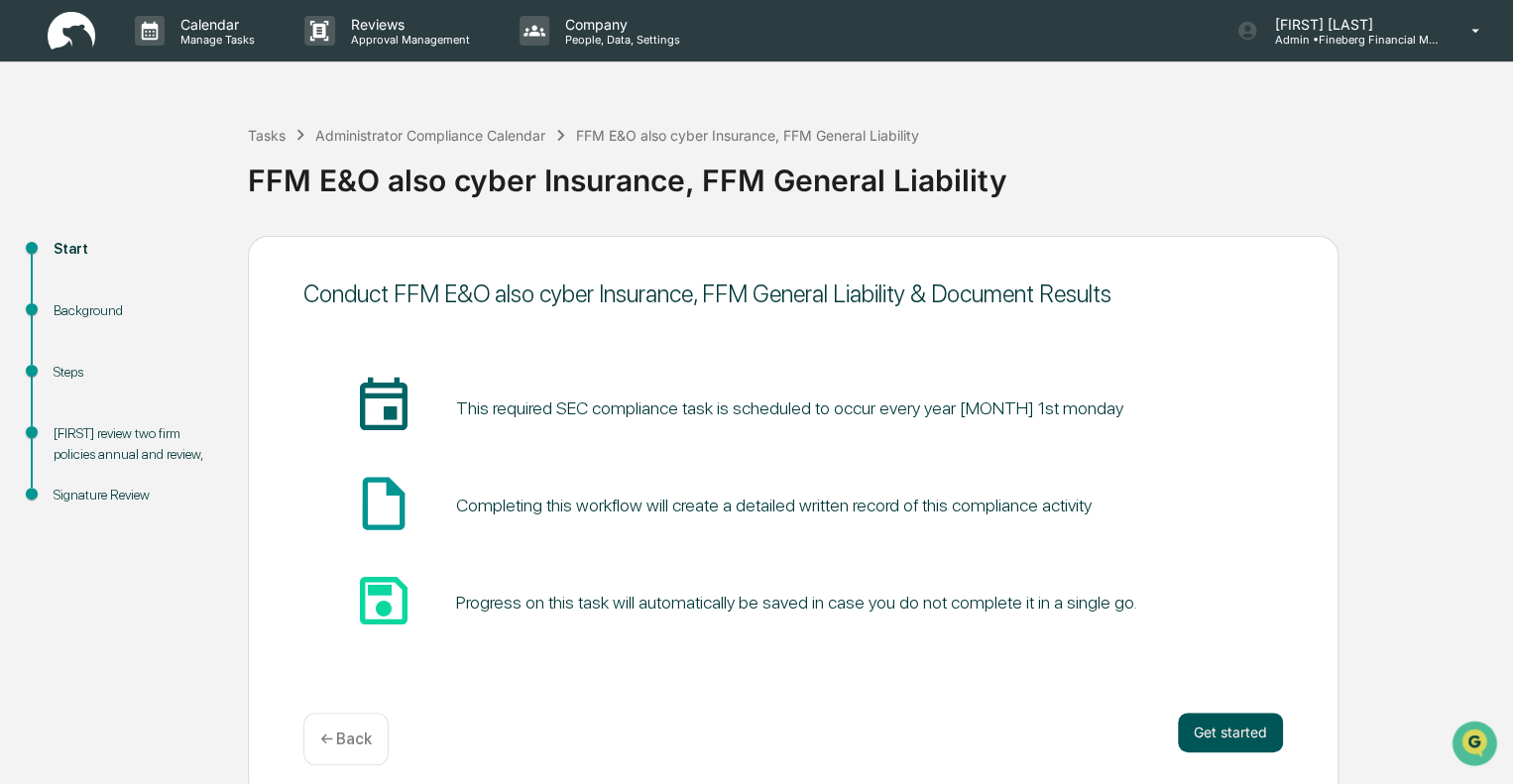 click on "Get started" at bounding box center (1230, 732) 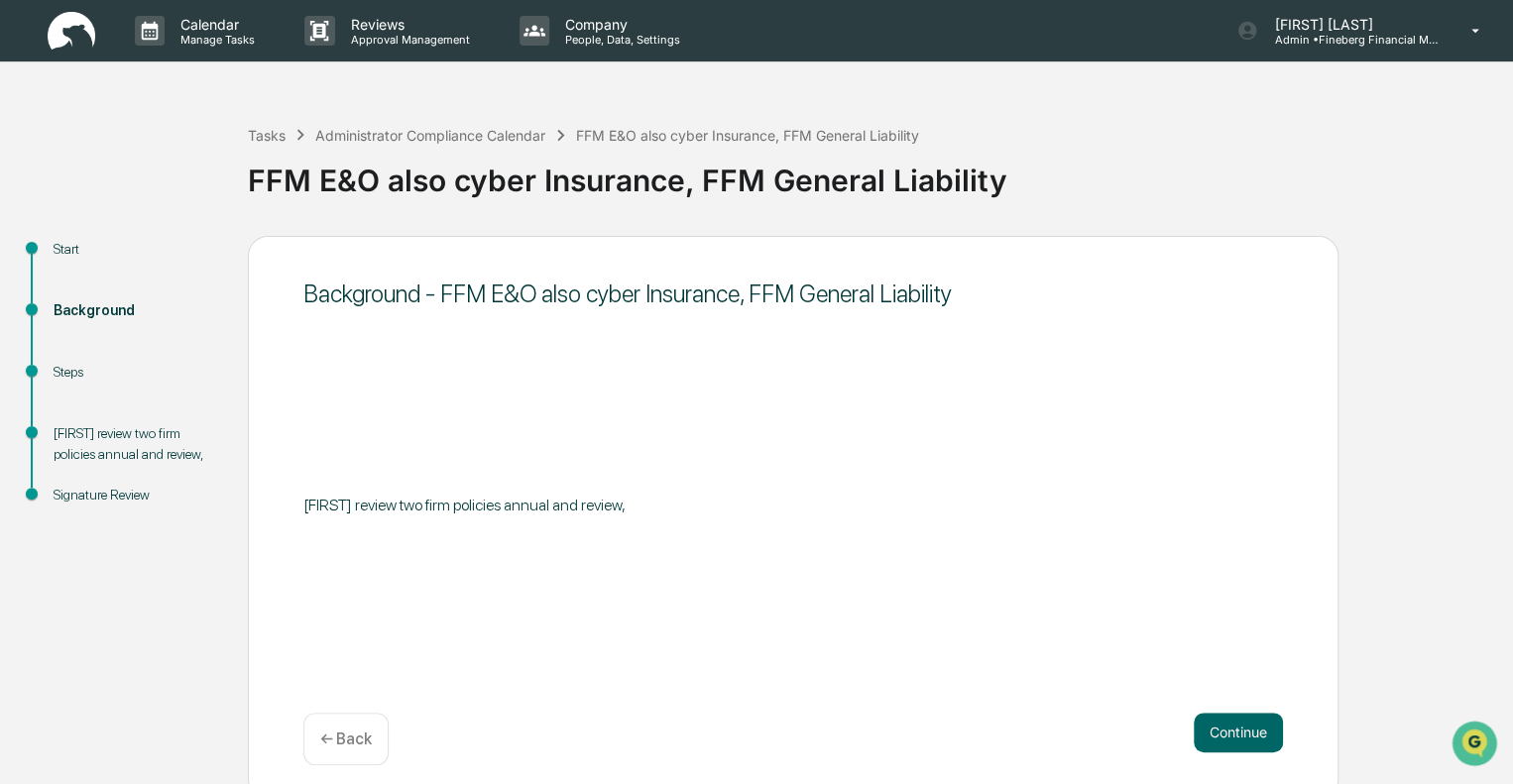 click on "Continue" at bounding box center (1238, 732) 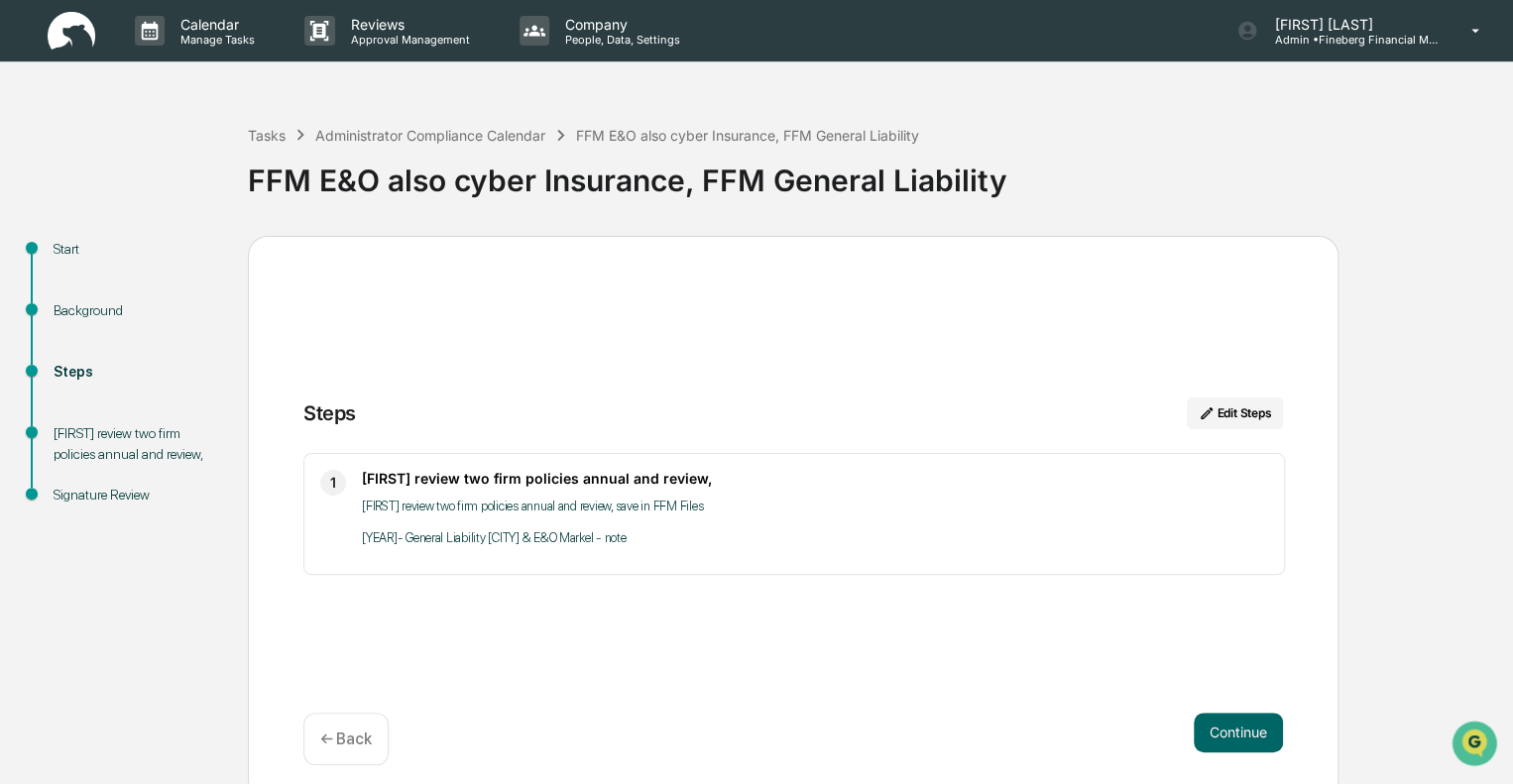 click on "Continue" at bounding box center (1238, 732) 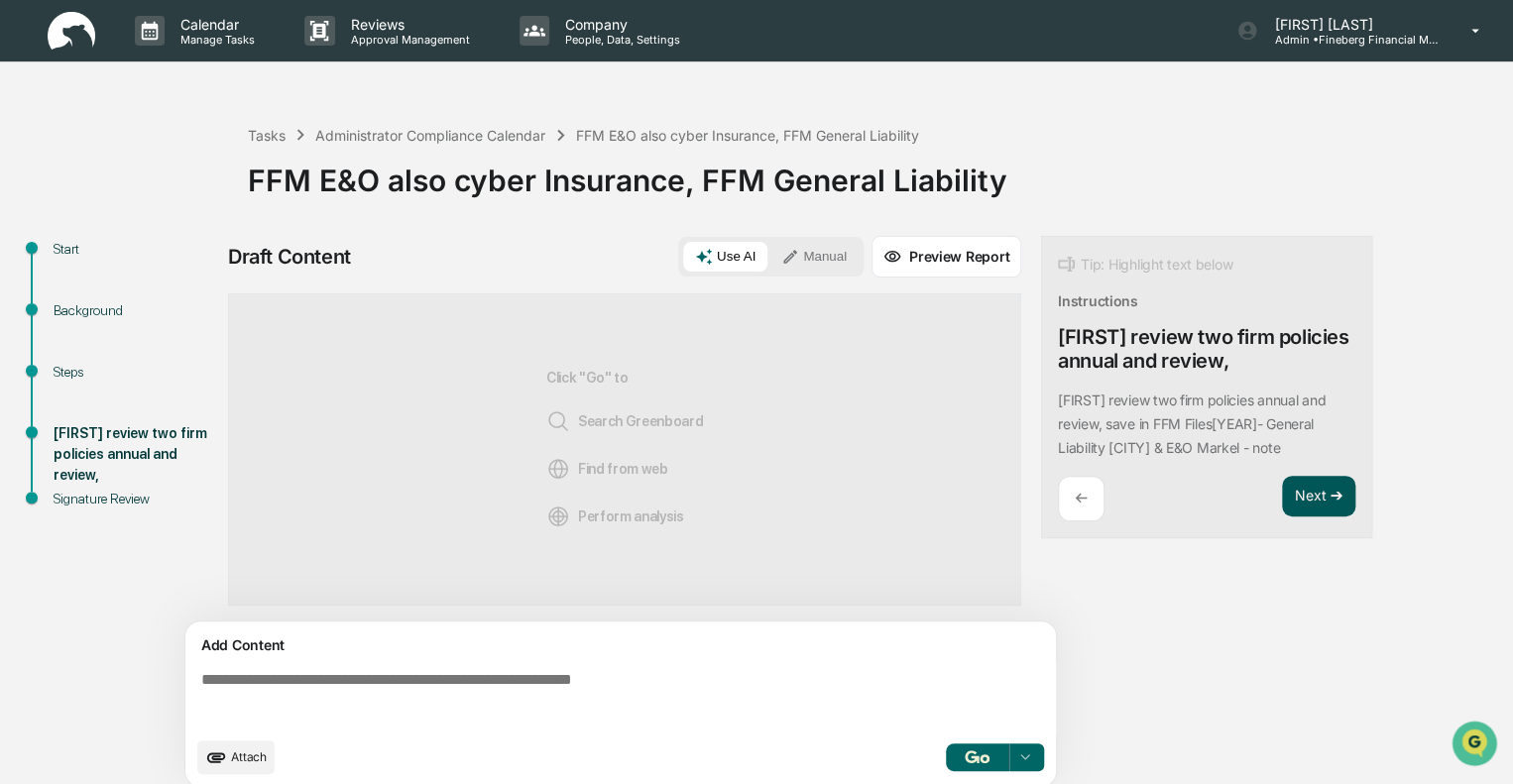 click on "Next ➔" at bounding box center [1319, 497] 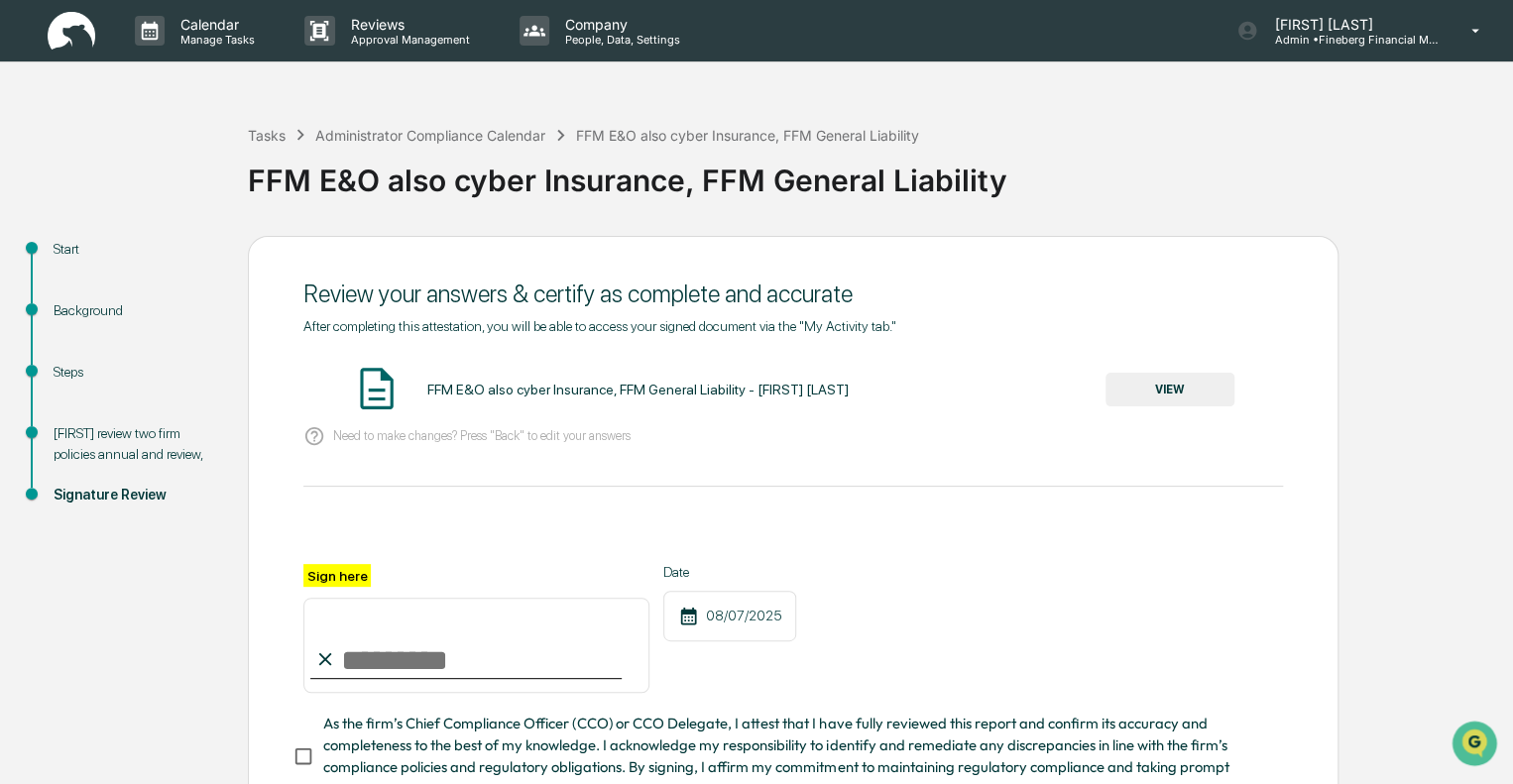 click on "VIEW" at bounding box center [1170, 390] 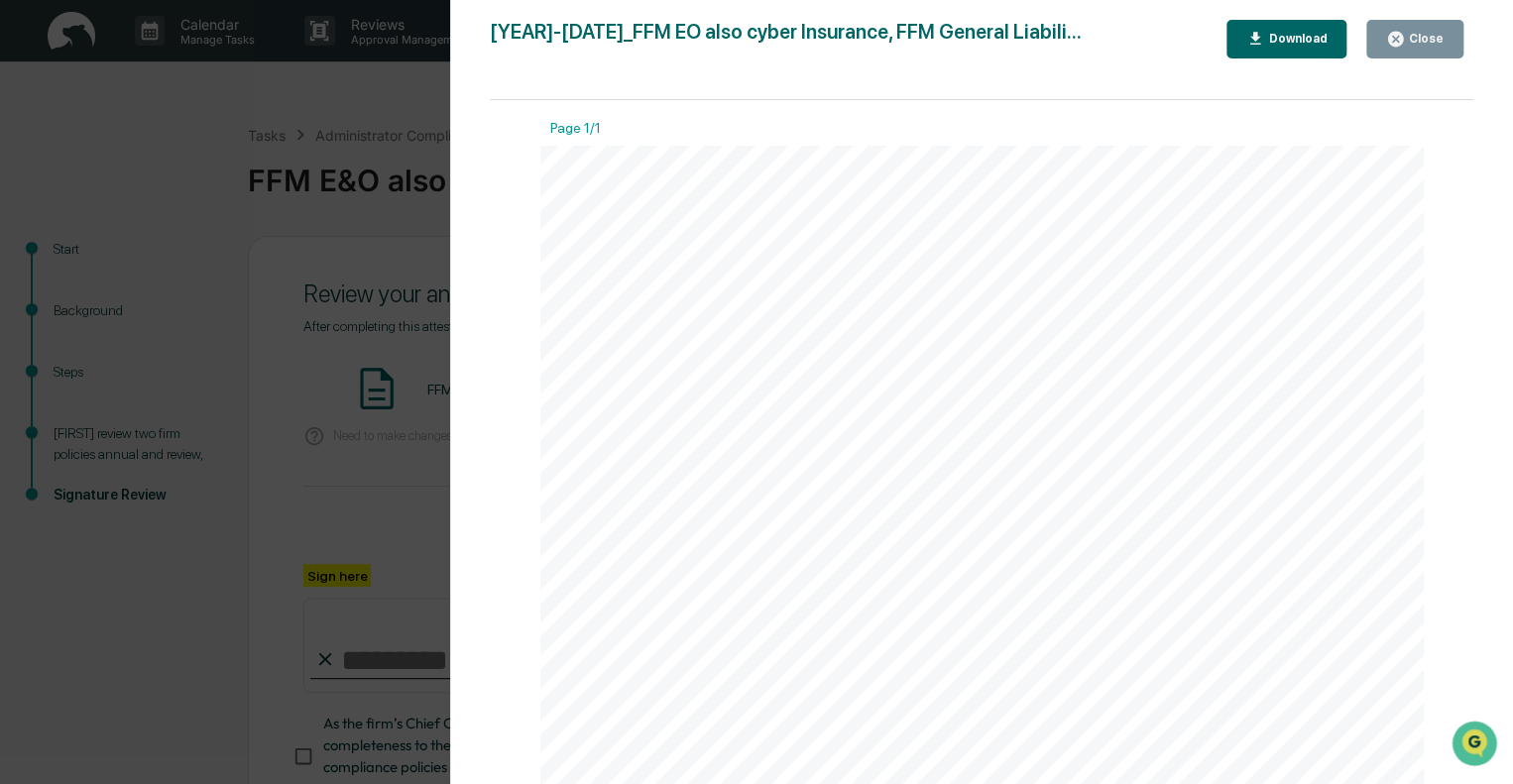 click 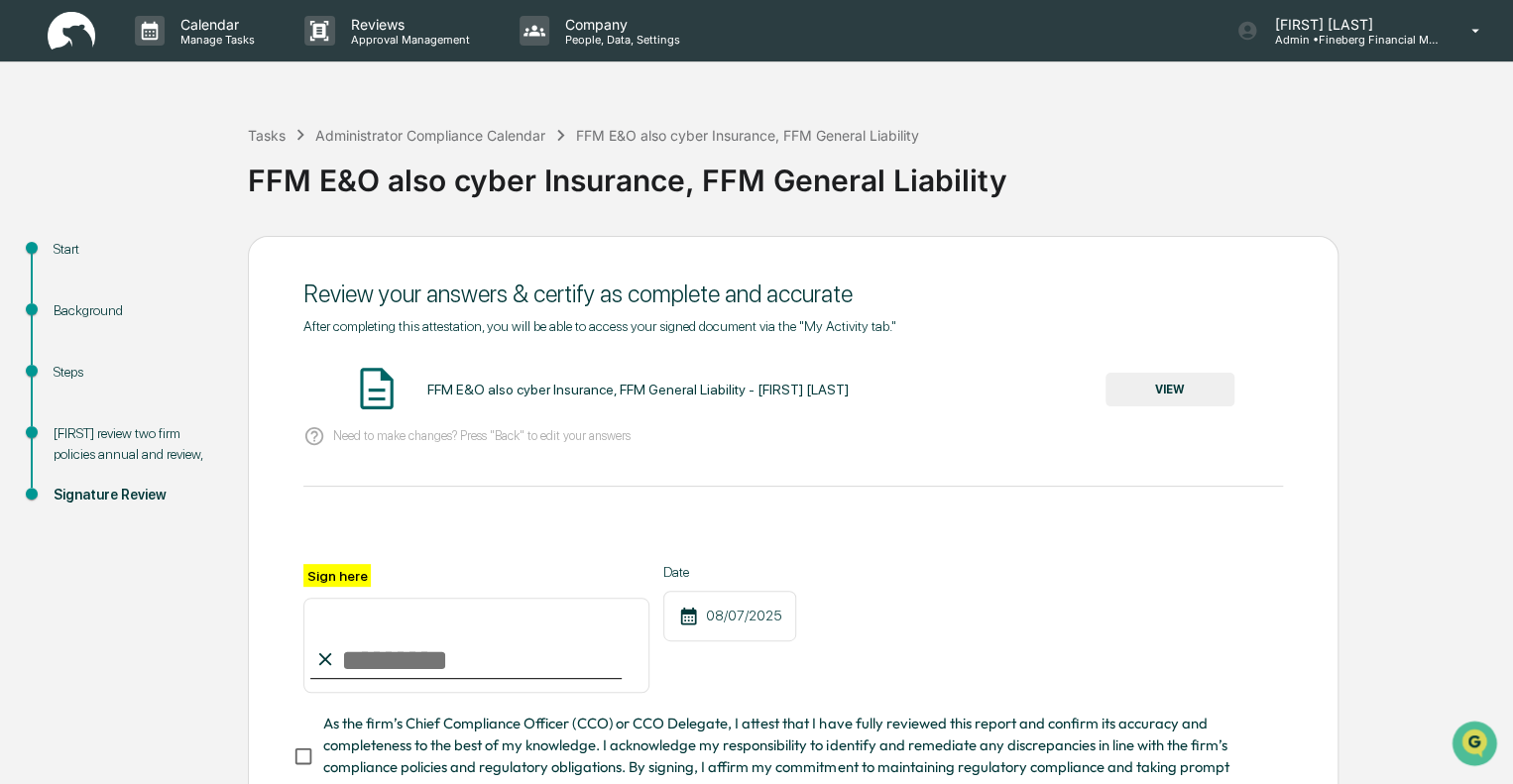 click on "Sign here" at bounding box center [476, 645] 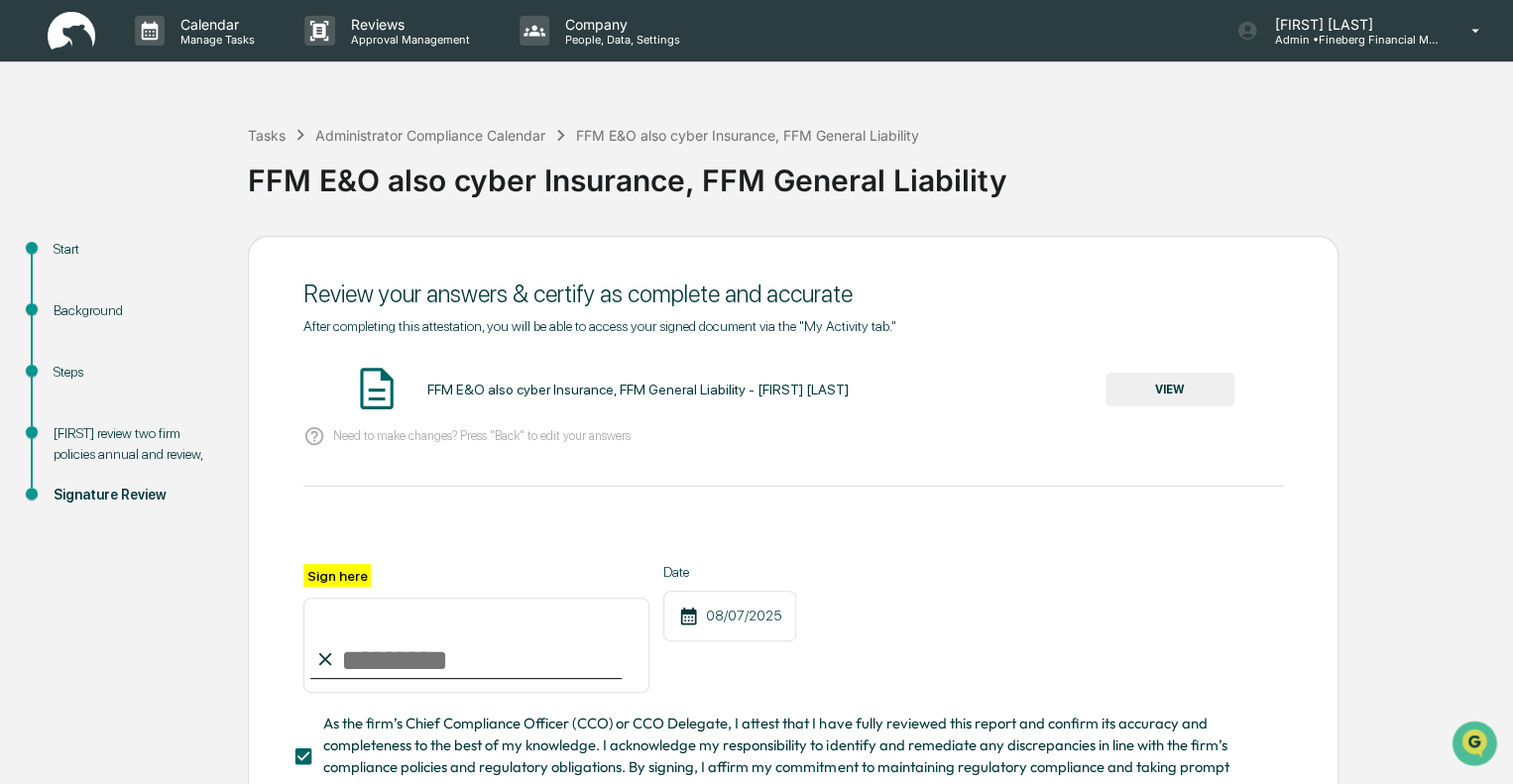 click on "Sign here" at bounding box center (476, 645) 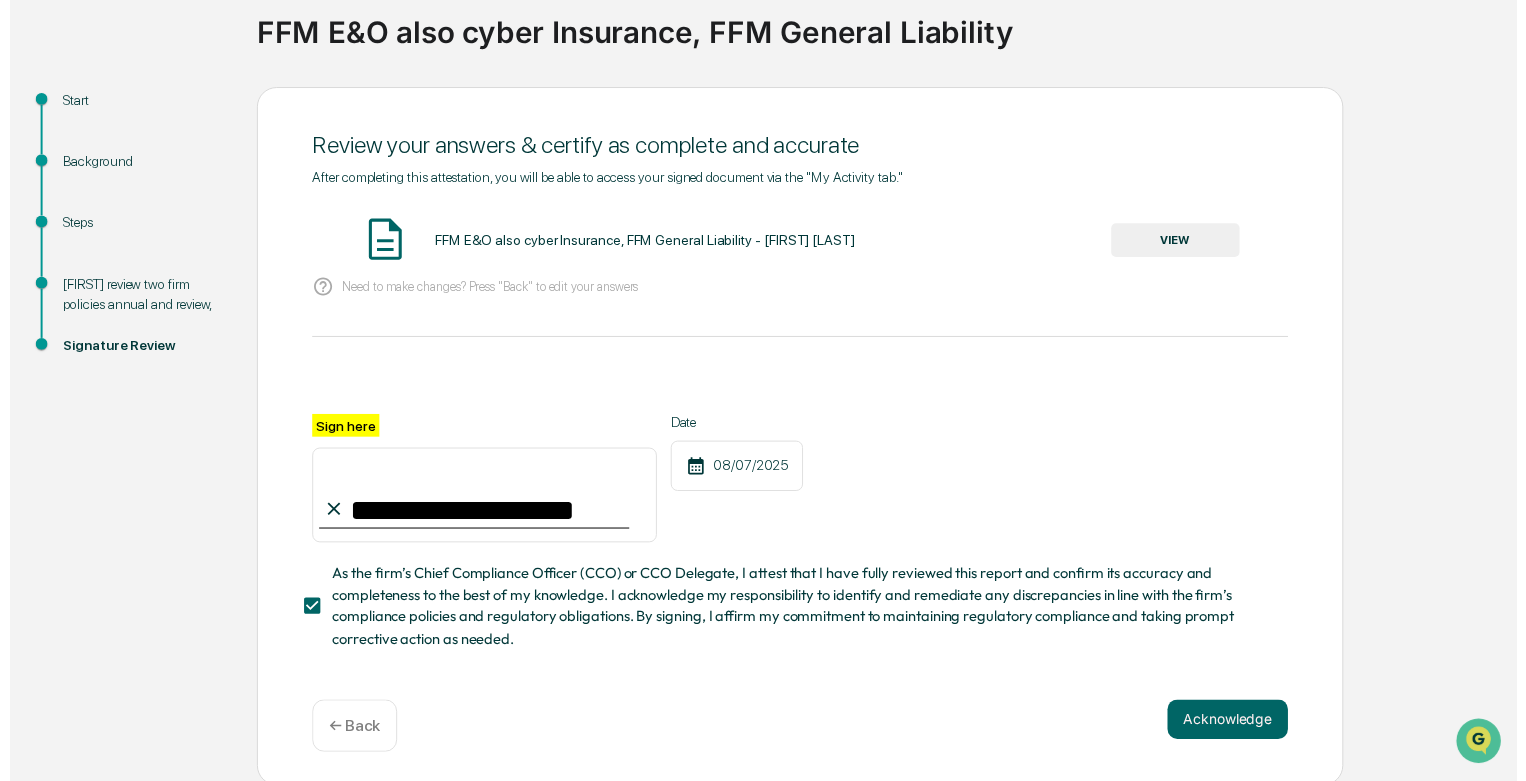 scroll, scrollTop: 160, scrollLeft: 0, axis: vertical 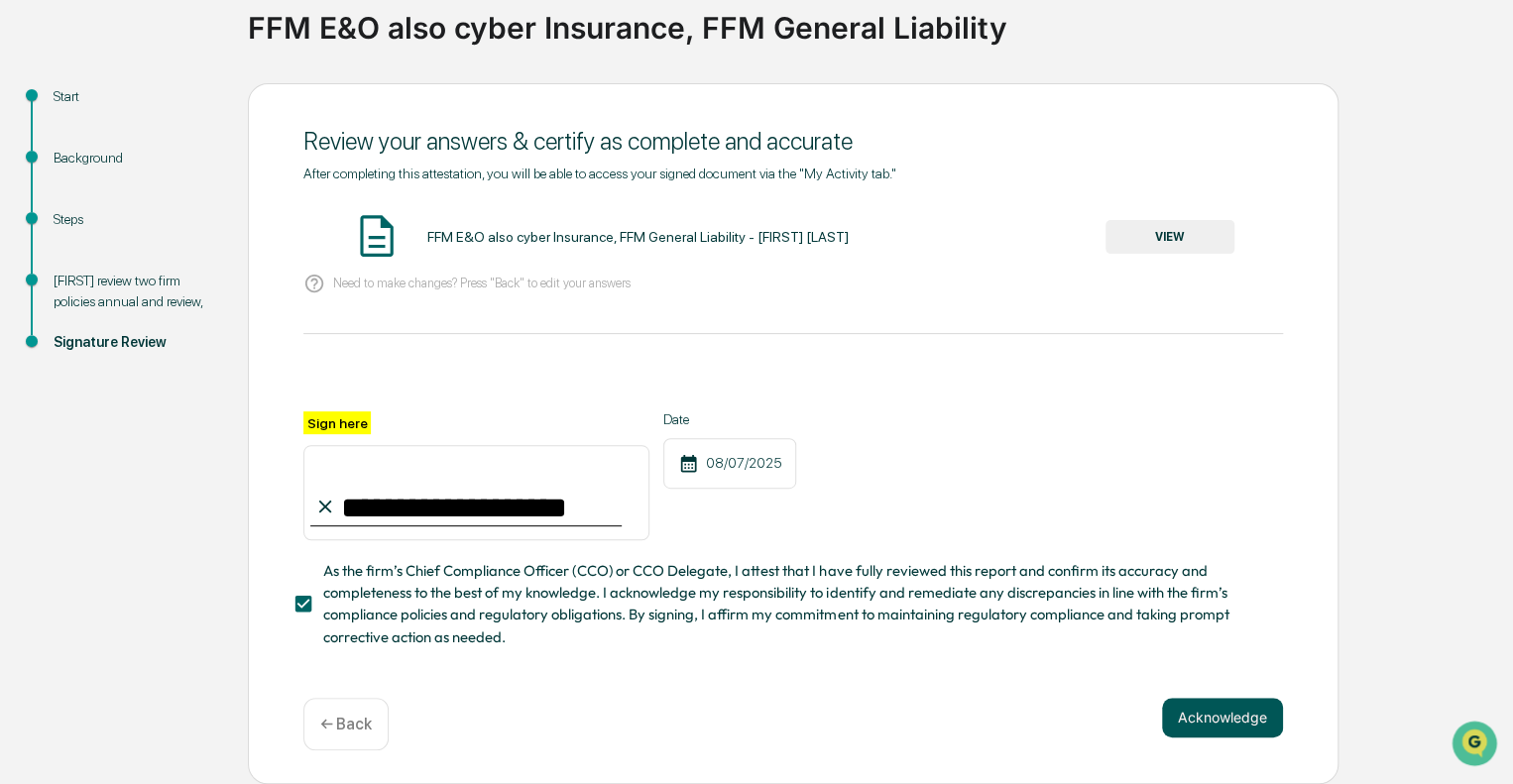 click on "Acknowledge" at bounding box center [1222, 718] 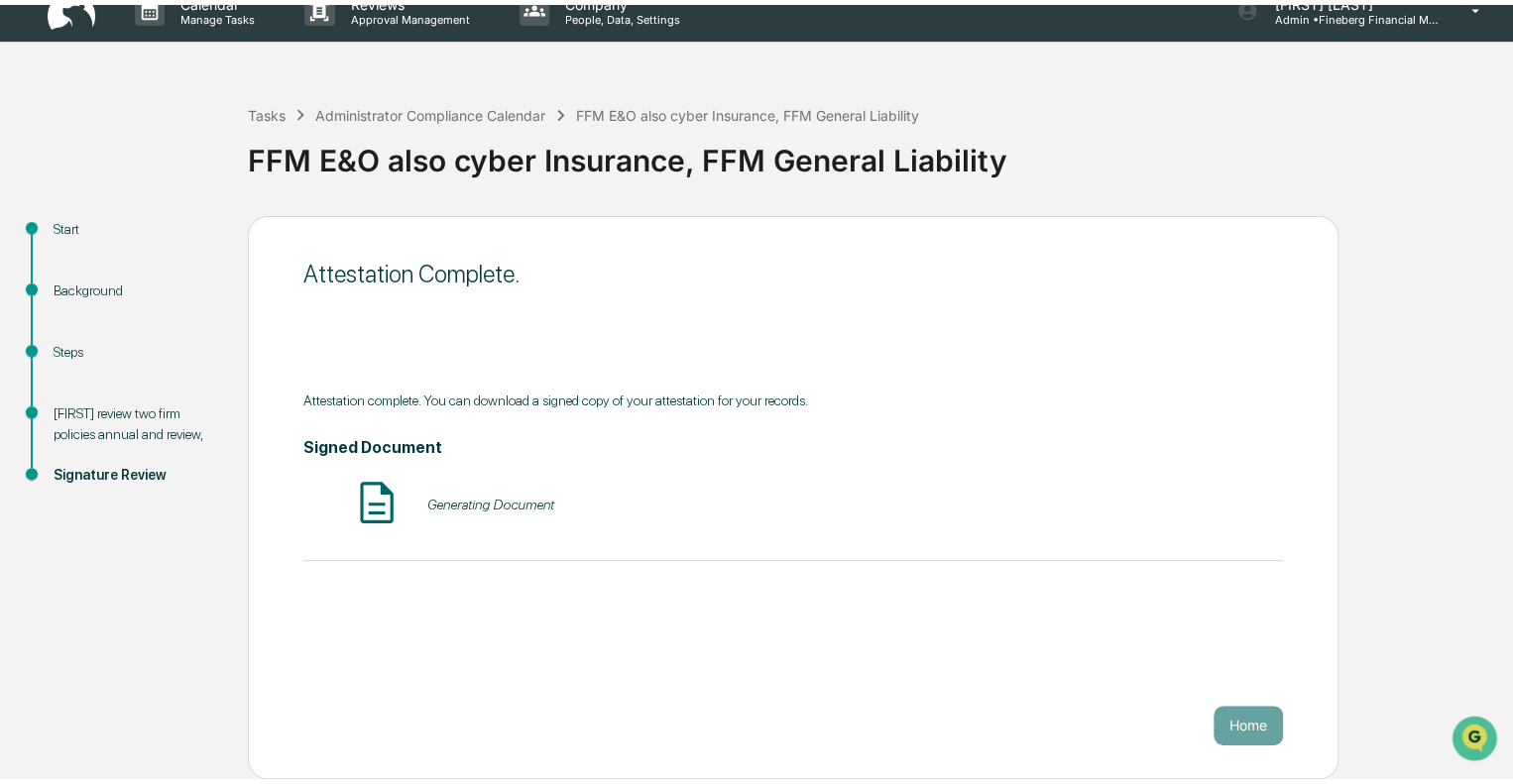 scroll, scrollTop: 13, scrollLeft: 0, axis: vertical 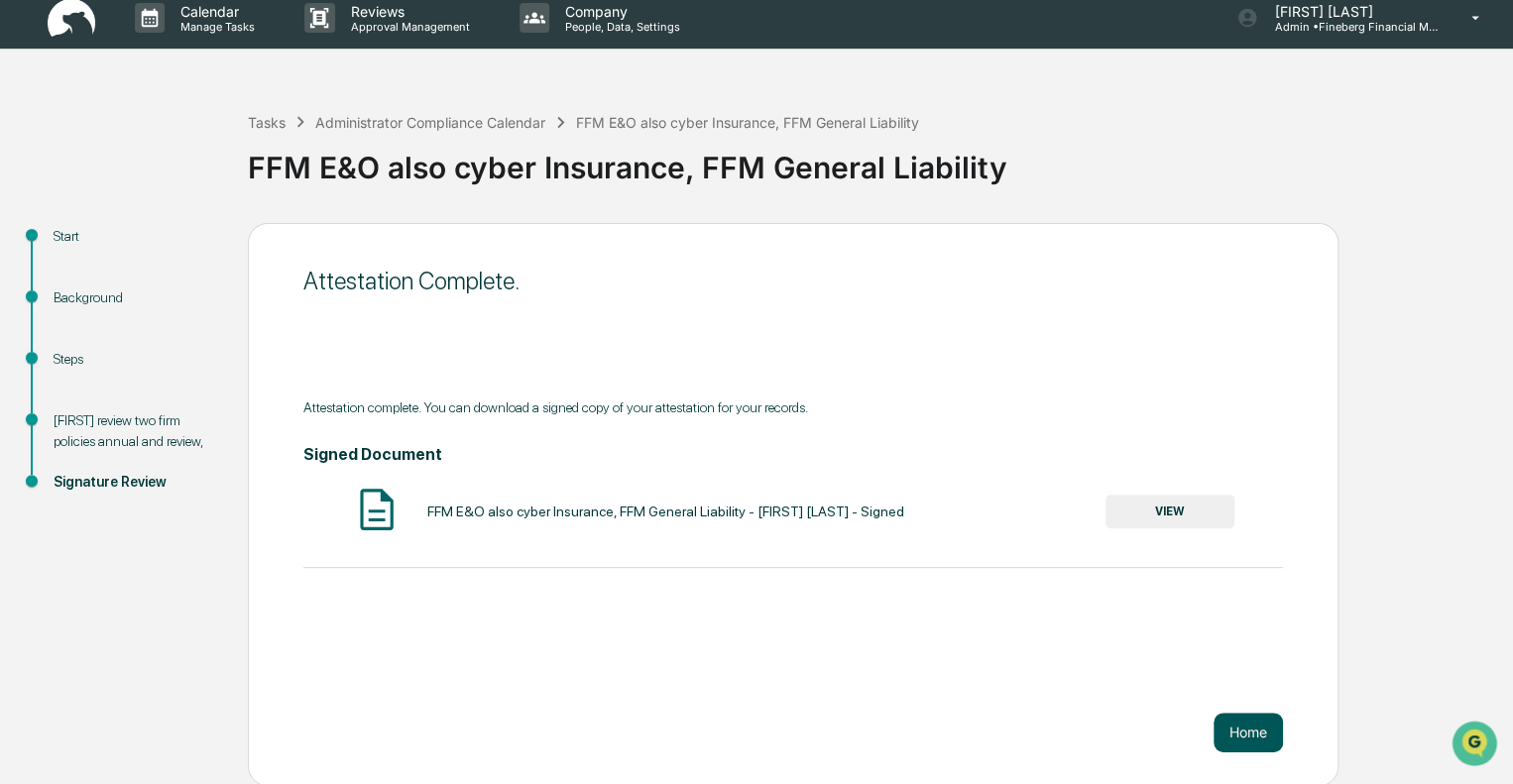 click on "Home" at bounding box center [1248, 732] 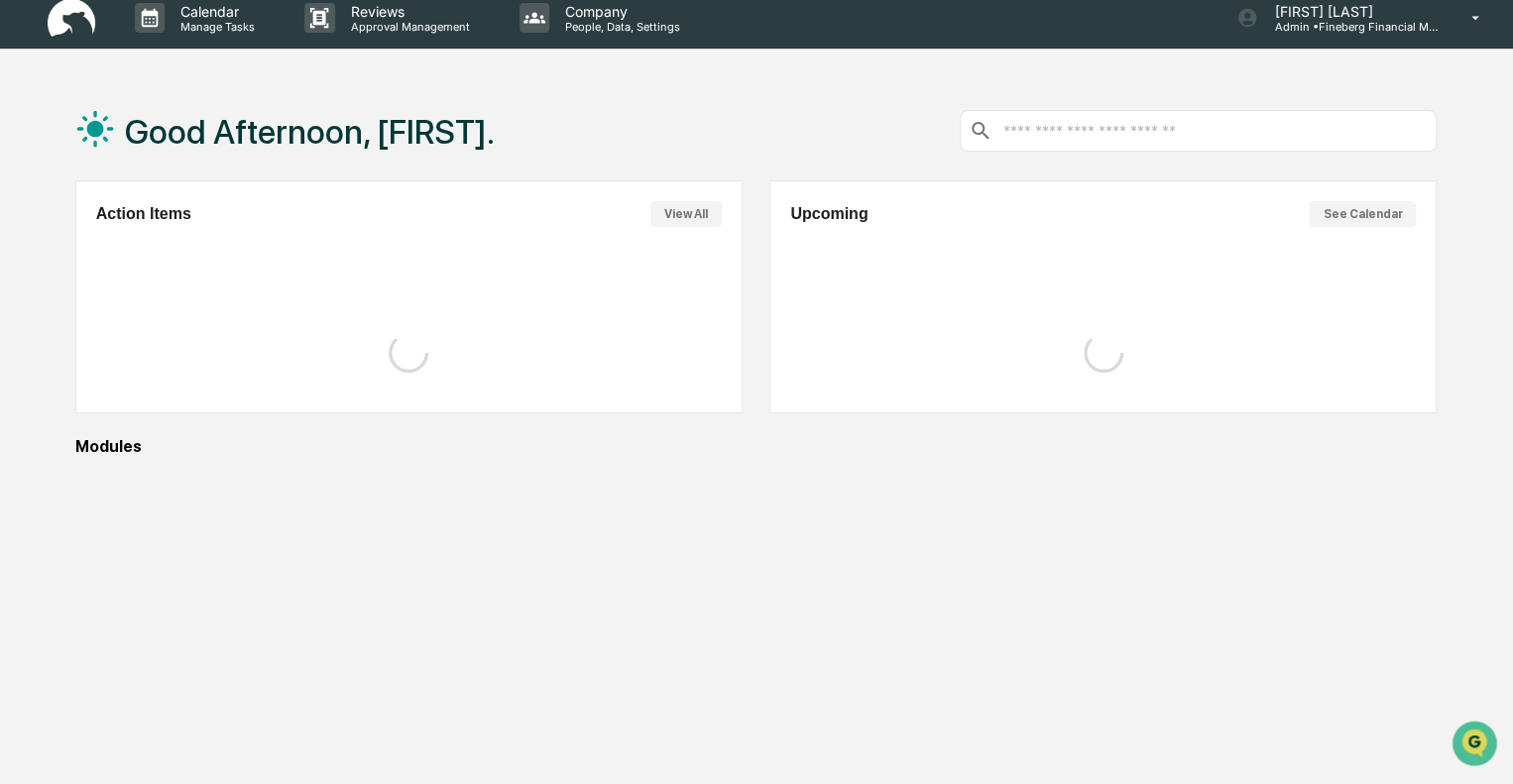 scroll, scrollTop: 0, scrollLeft: 0, axis: both 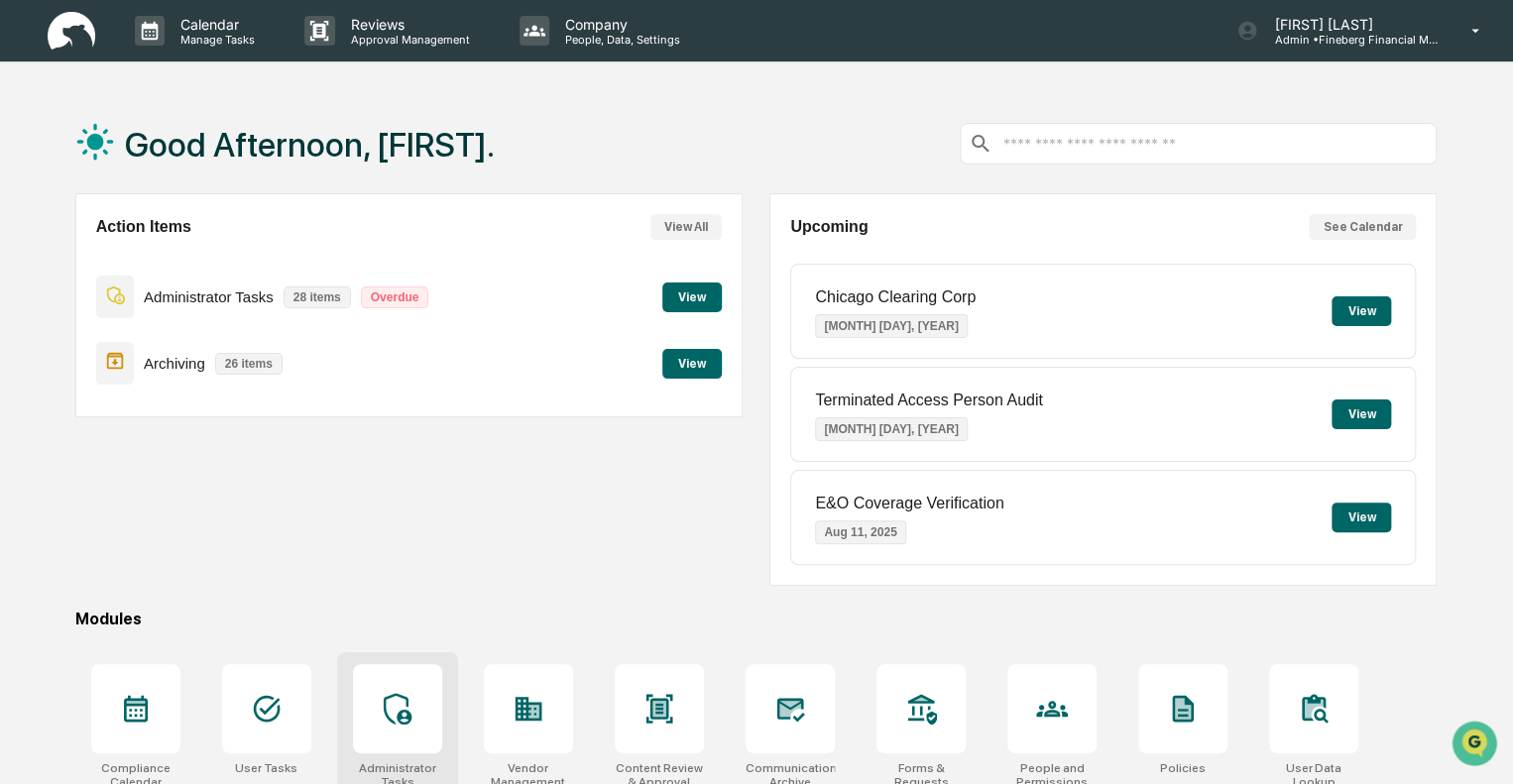 click at bounding box center (398, 709) 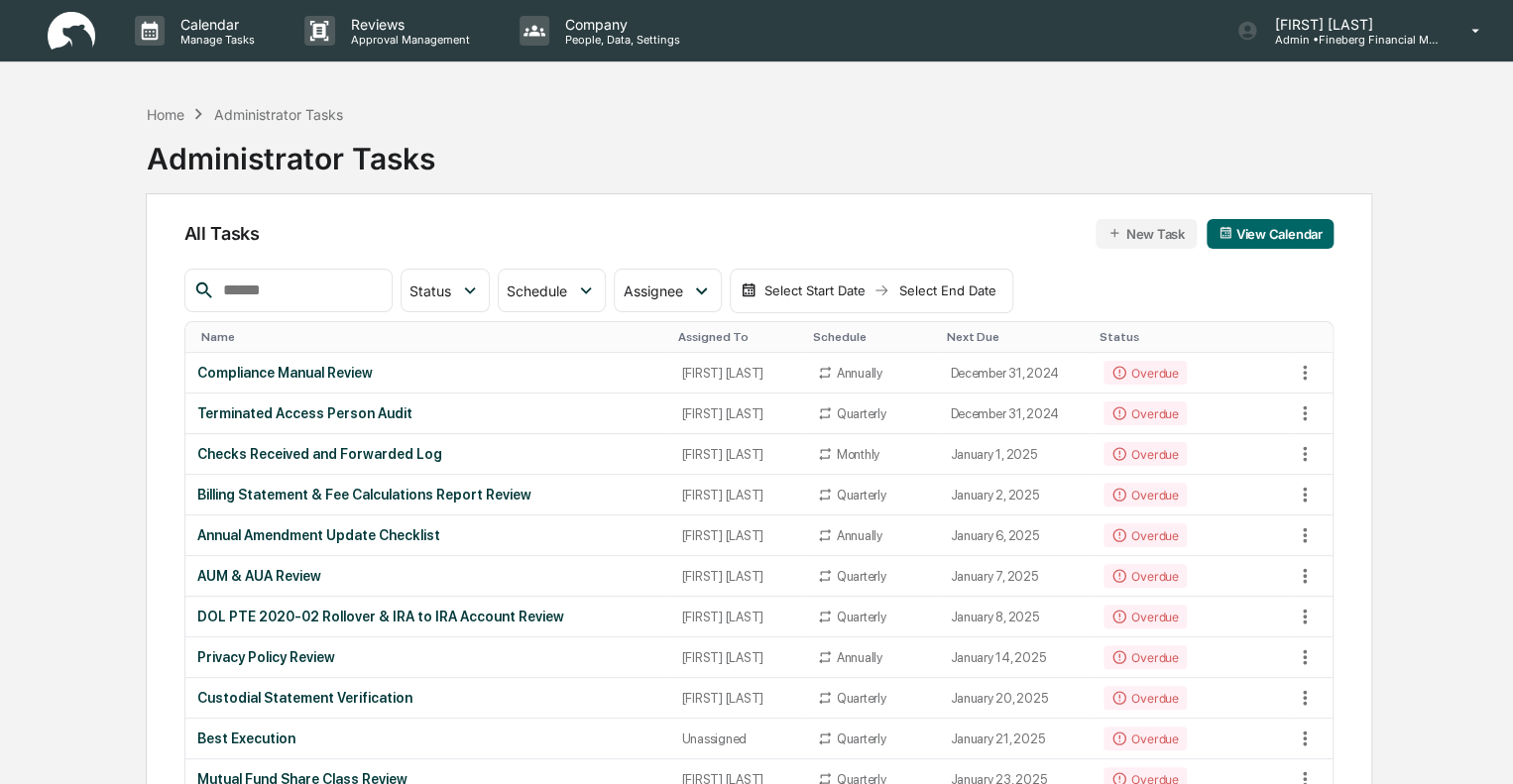 scroll, scrollTop: 0, scrollLeft: 0, axis: both 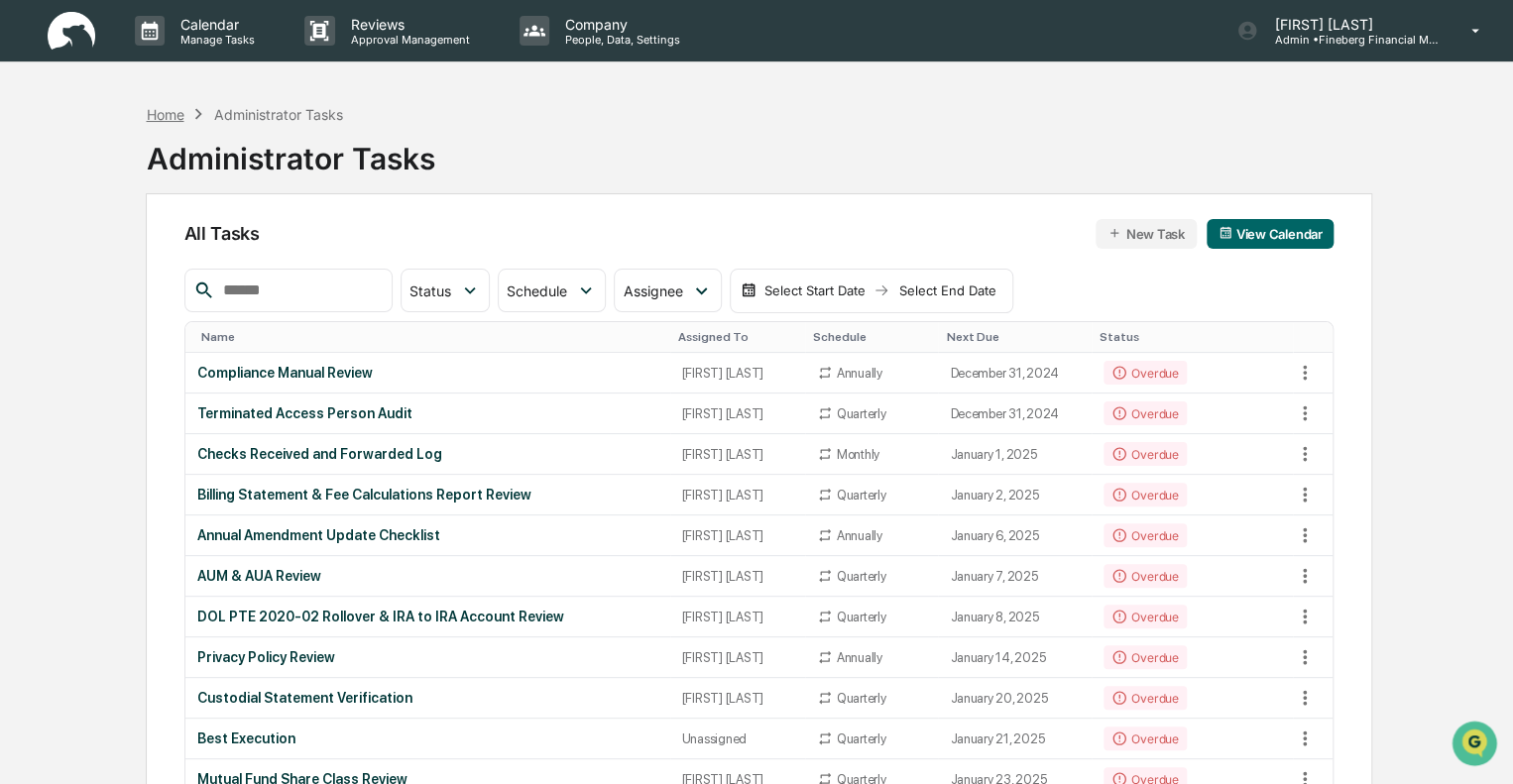 click on "Home" at bounding box center [165, 114] 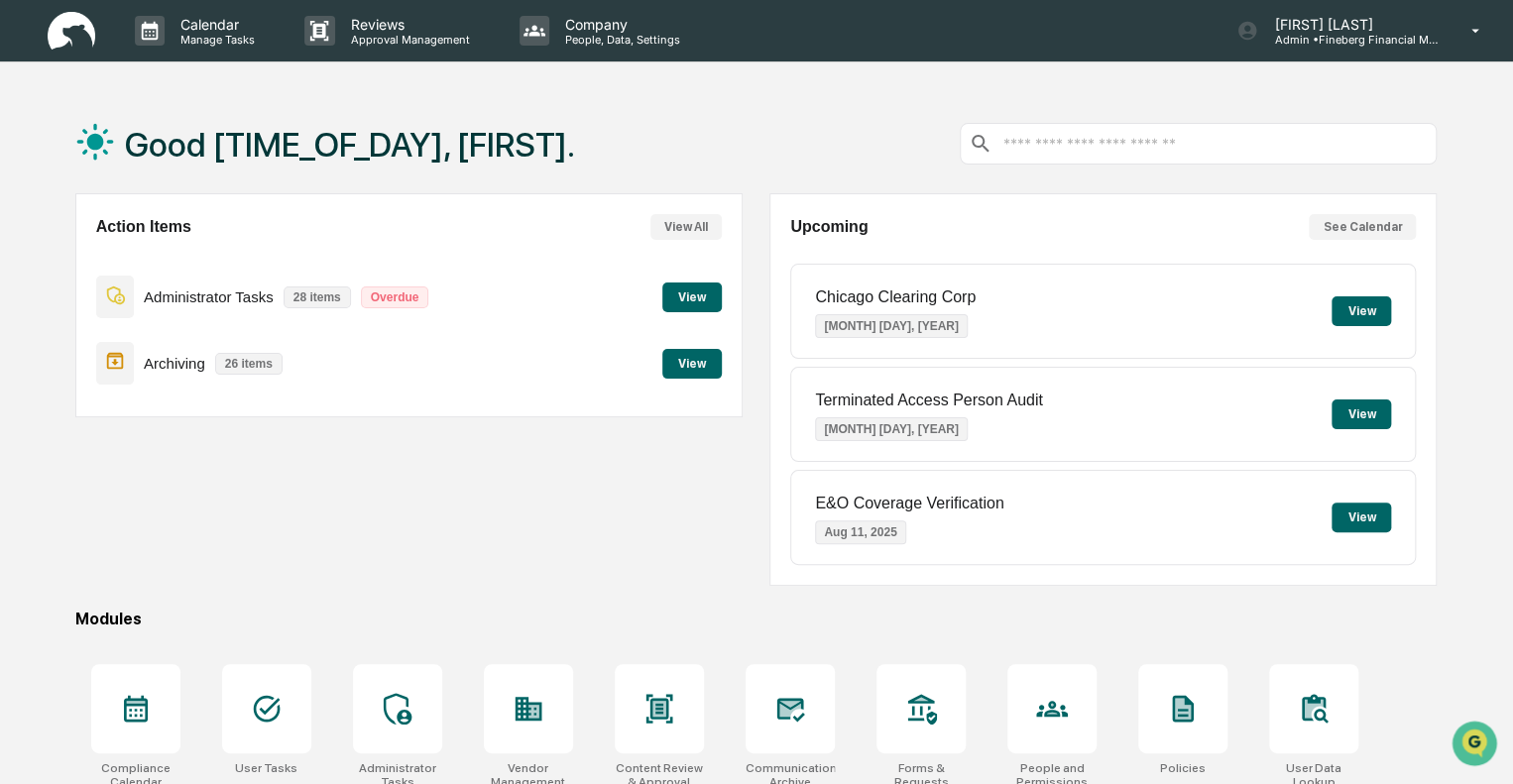 click on "View" at bounding box center [1361, 311] 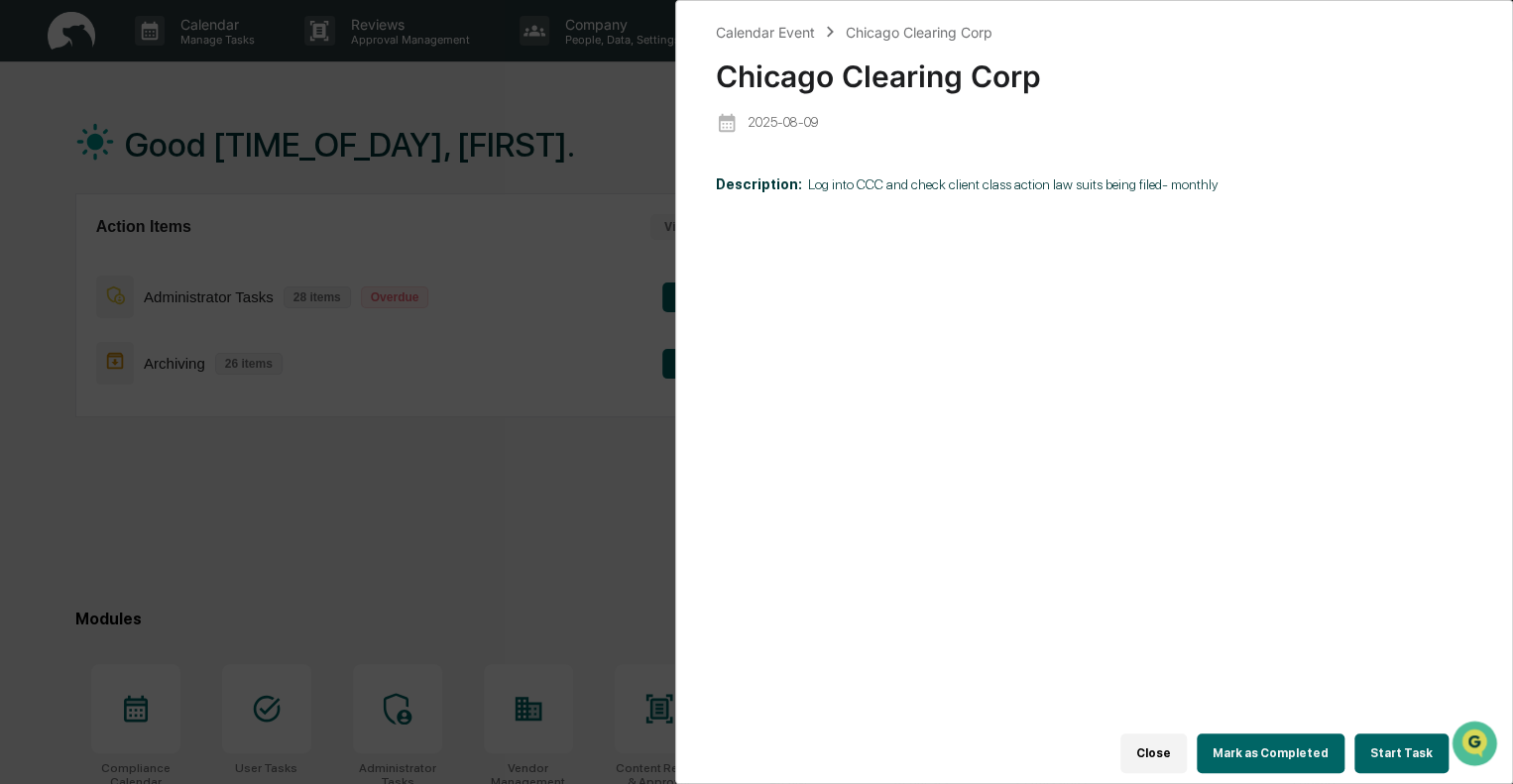 click on "Start Task" at bounding box center [1401, 753] 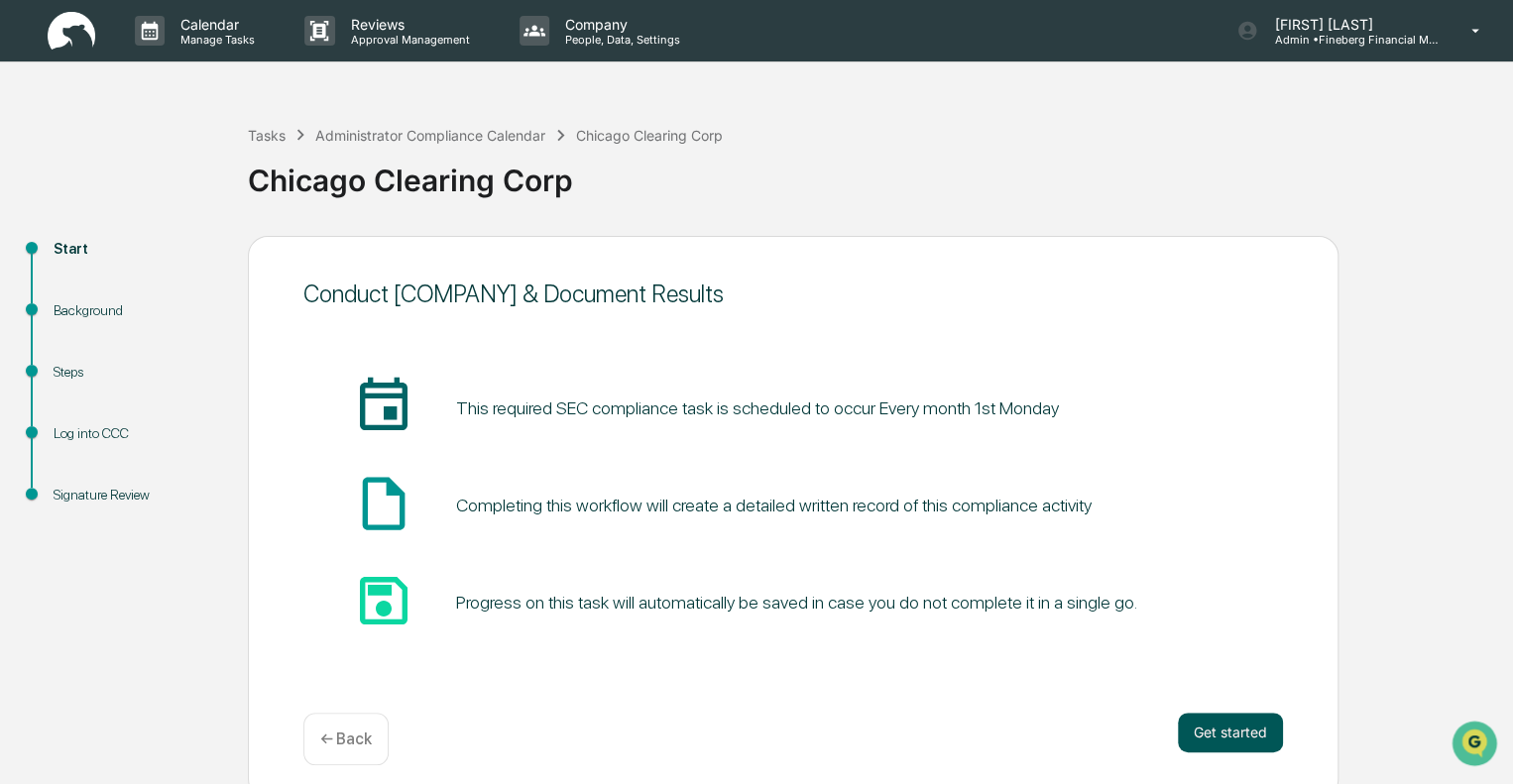 click on "Get started" at bounding box center [1230, 732] 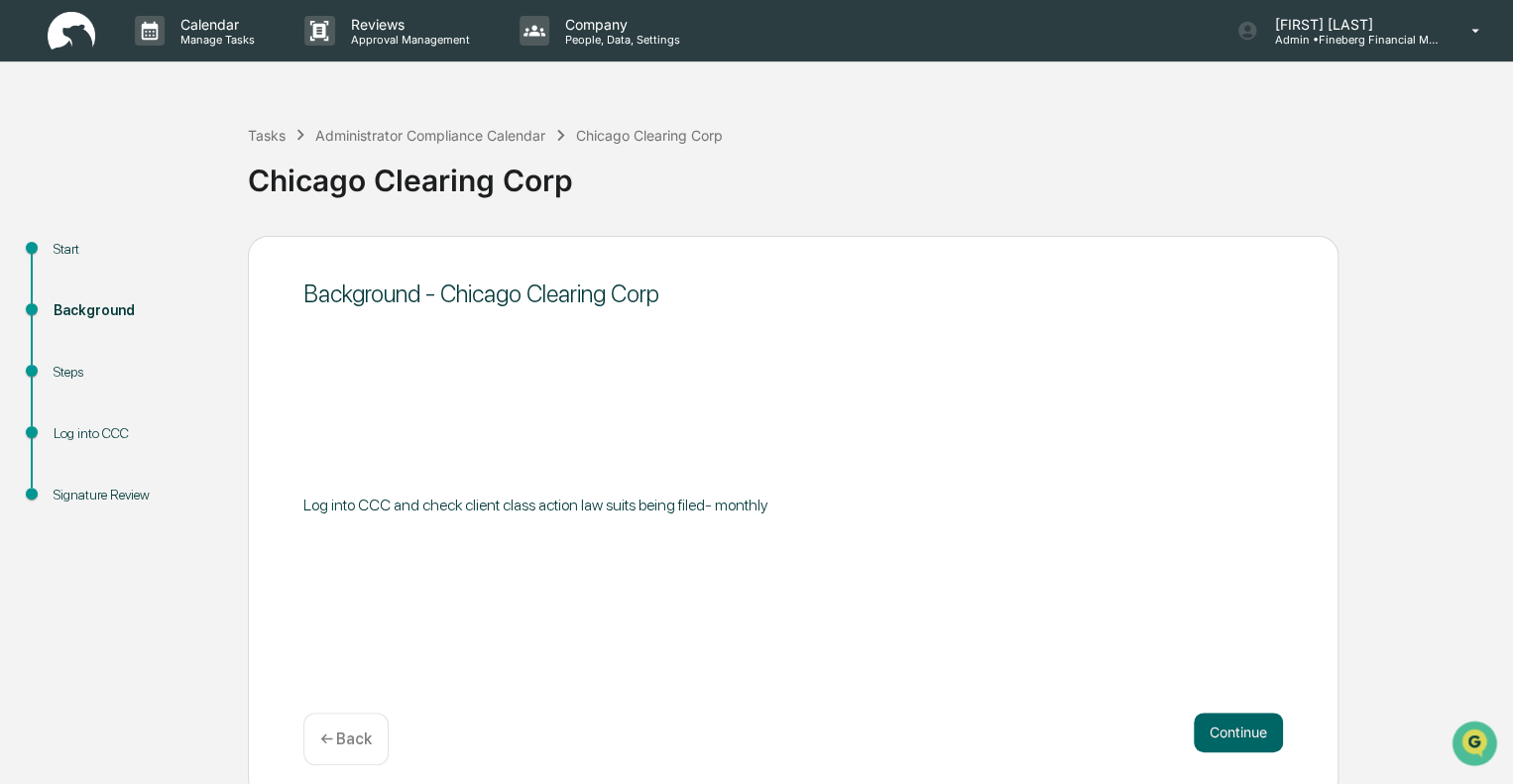 click on "Continue" at bounding box center (1238, 732) 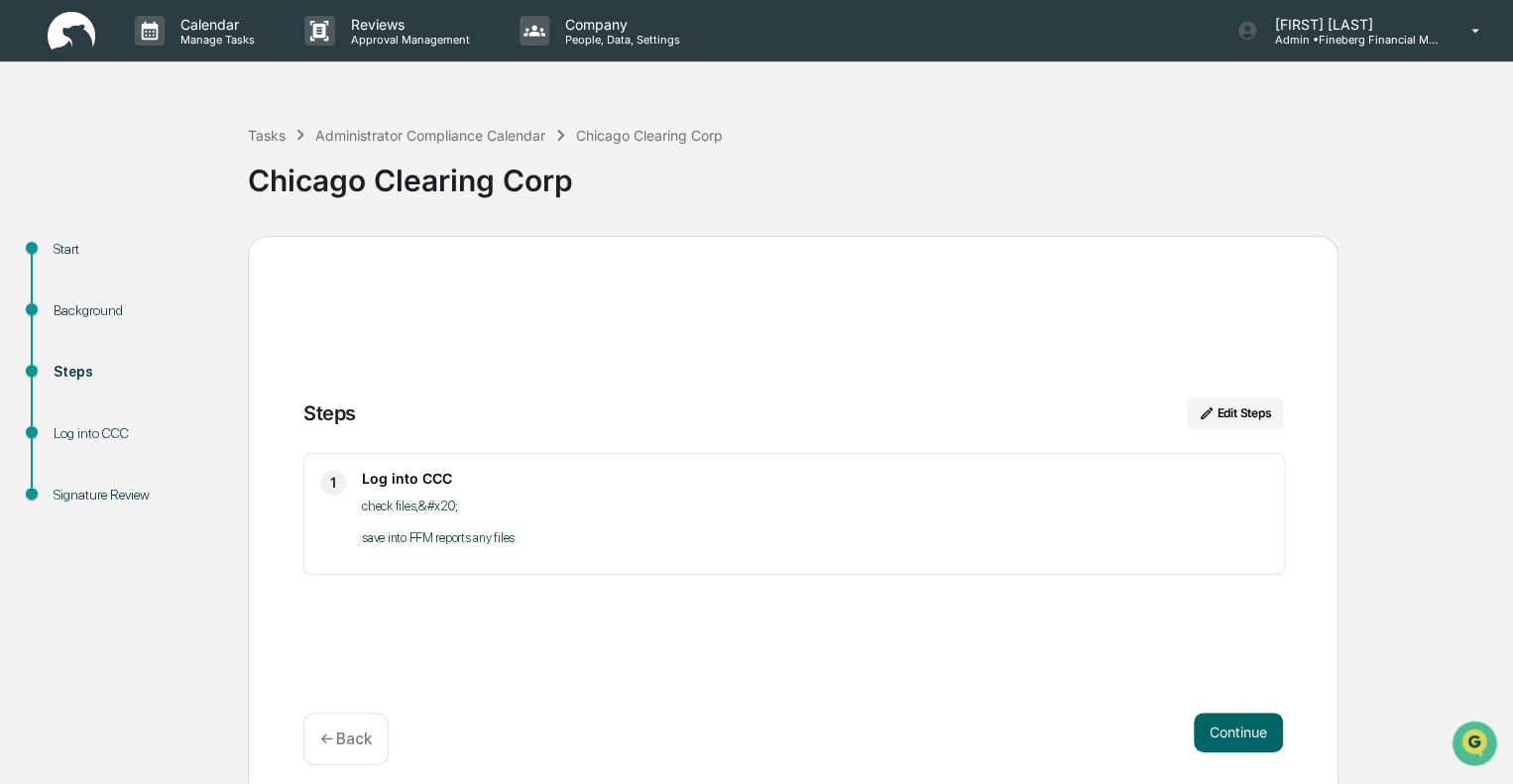 click on "Continue" at bounding box center (1238, 732) 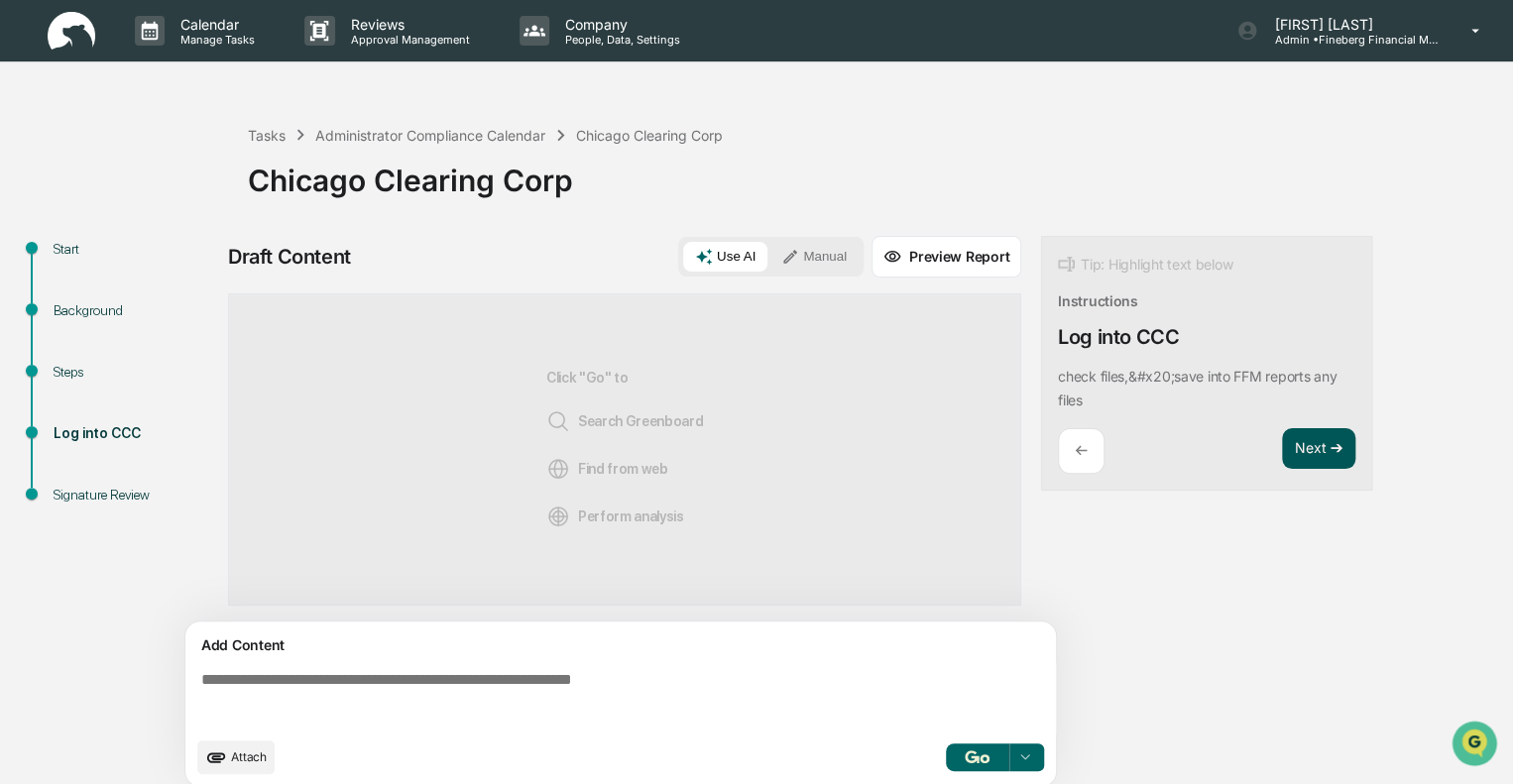 click on "Next ➔" at bounding box center (1319, 449) 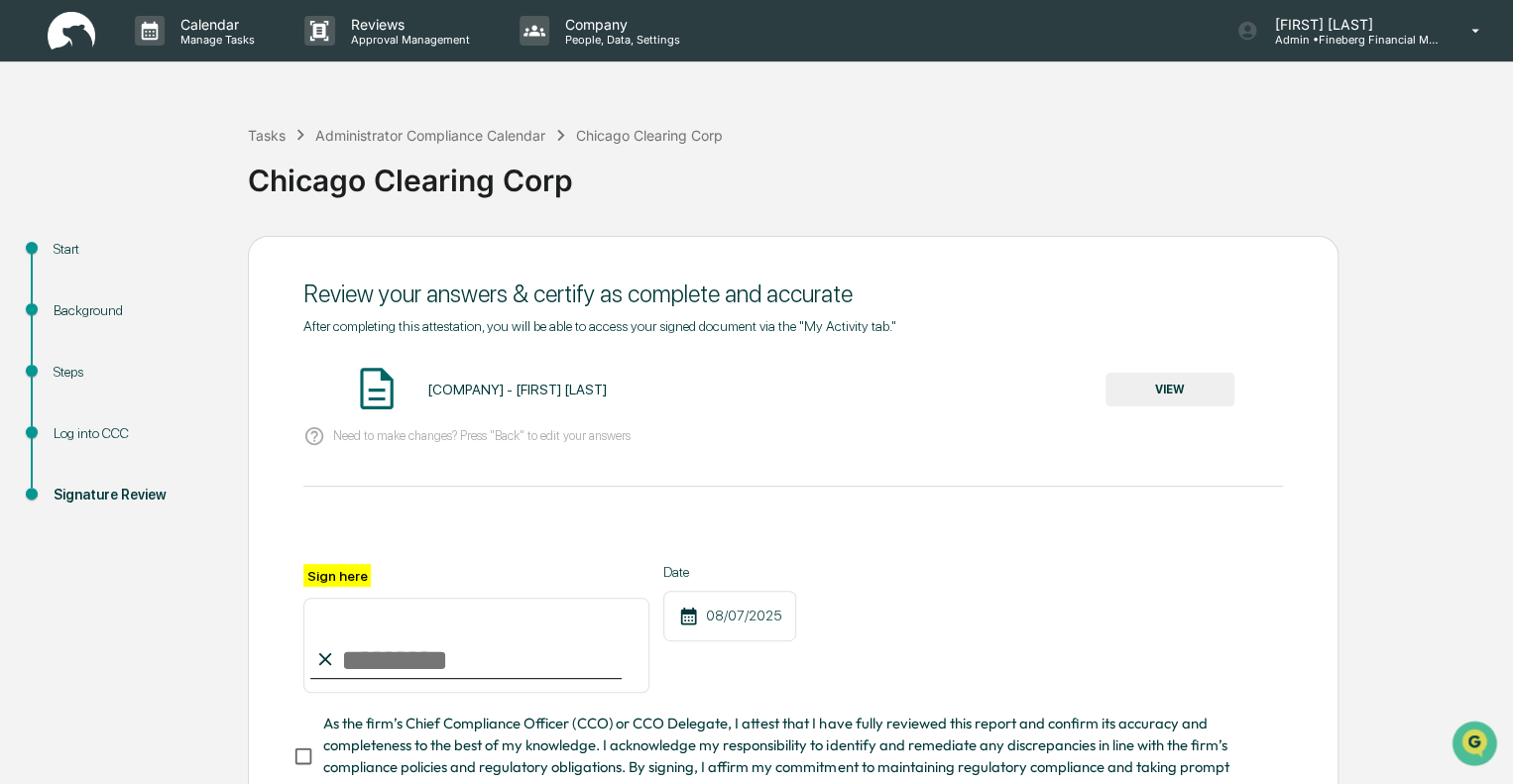 click on "Chicago Clearing Corp - Marah Fineberg-Kuck VIEW" at bounding box center [793, 390] 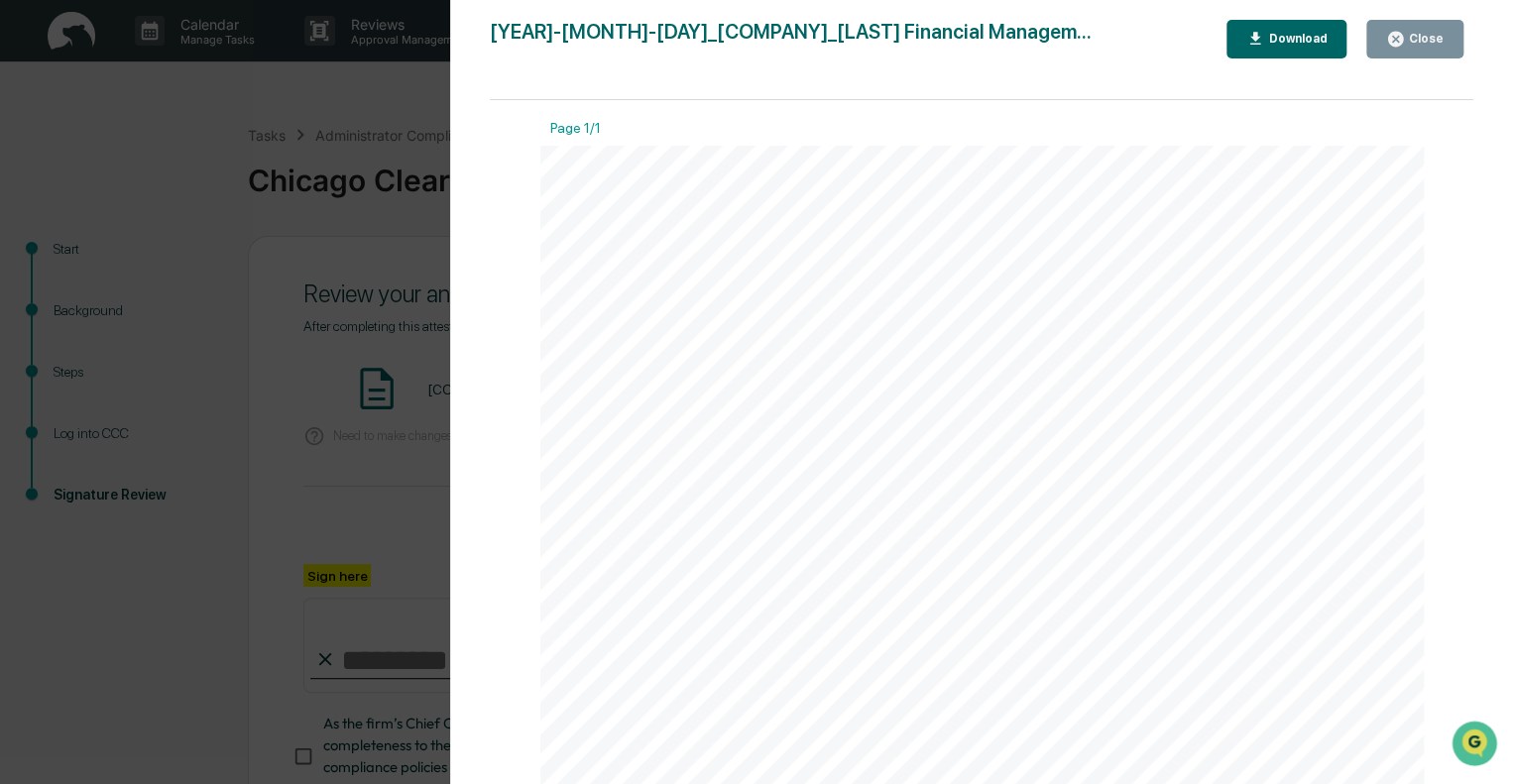 click on "Close" at bounding box center (1415, 39) 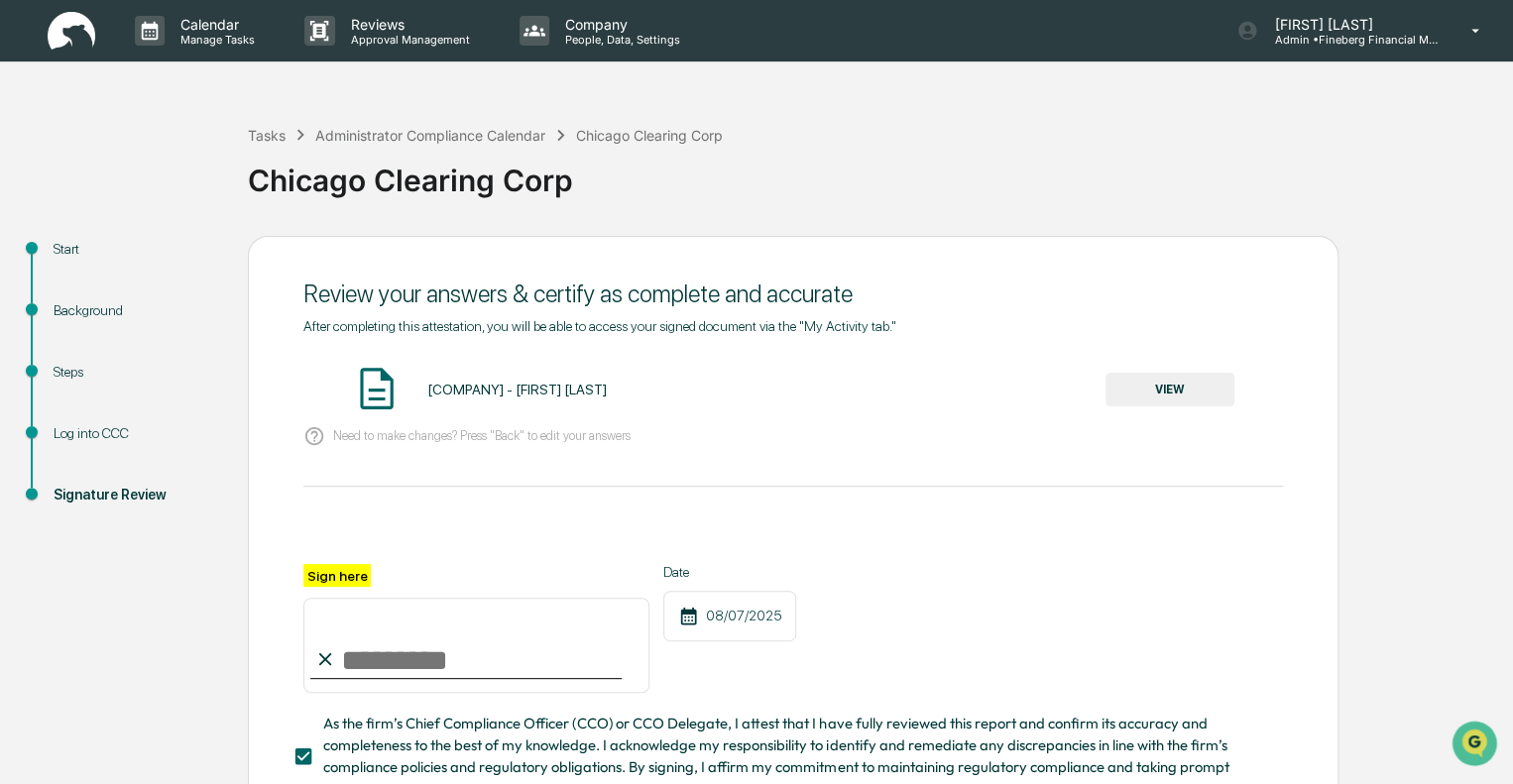 click on "Sign here" at bounding box center (476, 645) 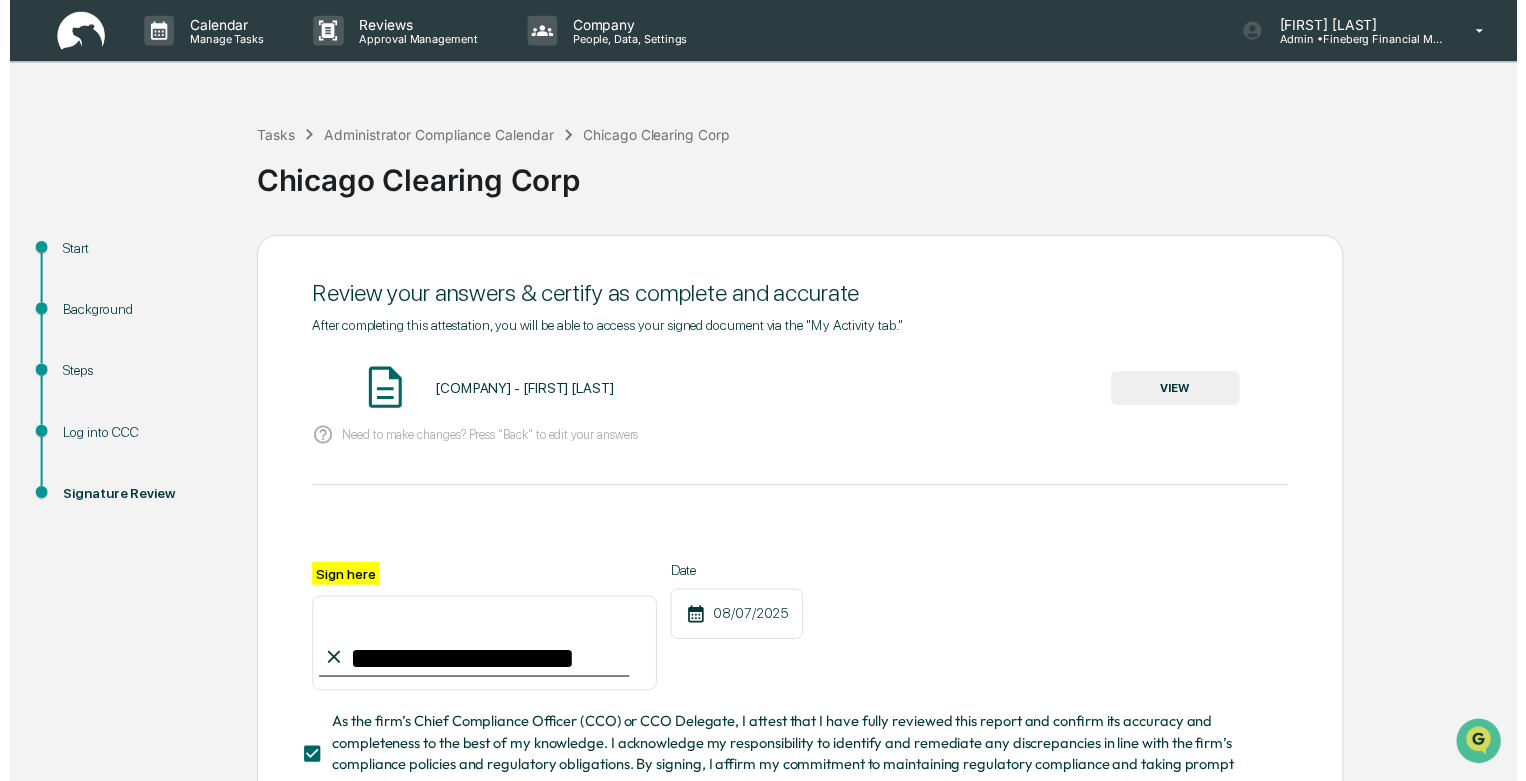 scroll, scrollTop: 160, scrollLeft: 0, axis: vertical 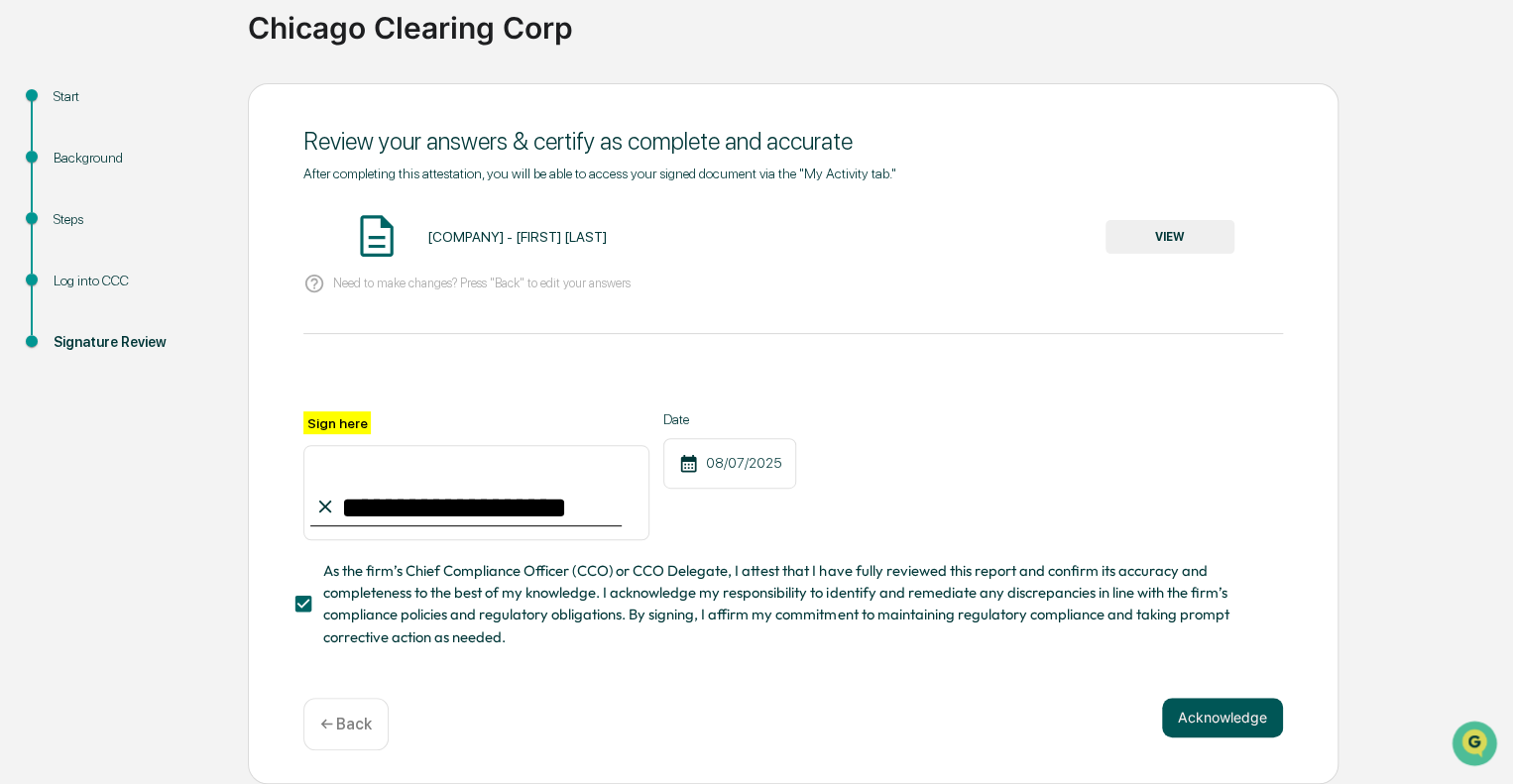 click on "Acknowledge" at bounding box center (1222, 718) 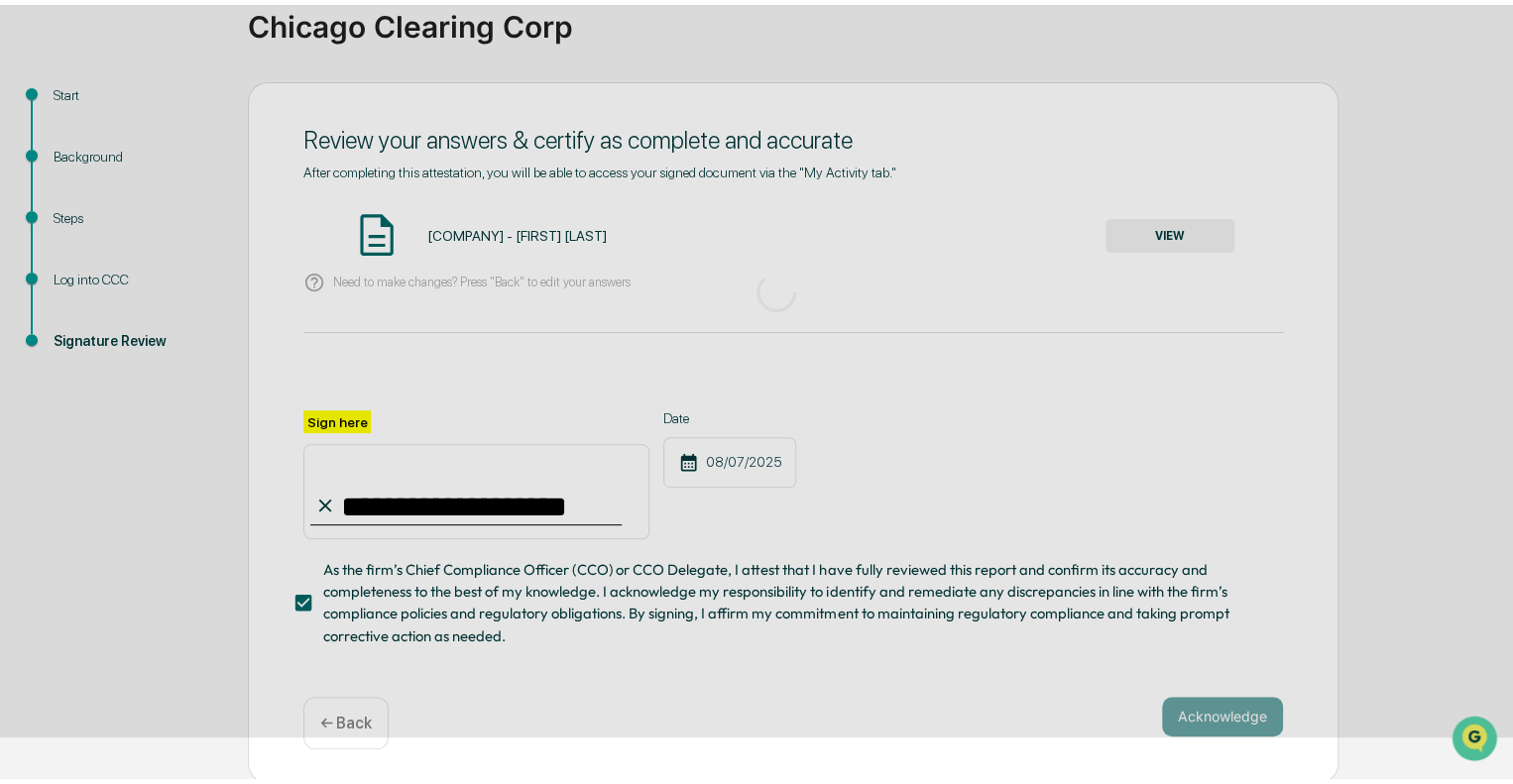 scroll, scrollTop: 13, scrollLeft: 0, axis: vertical 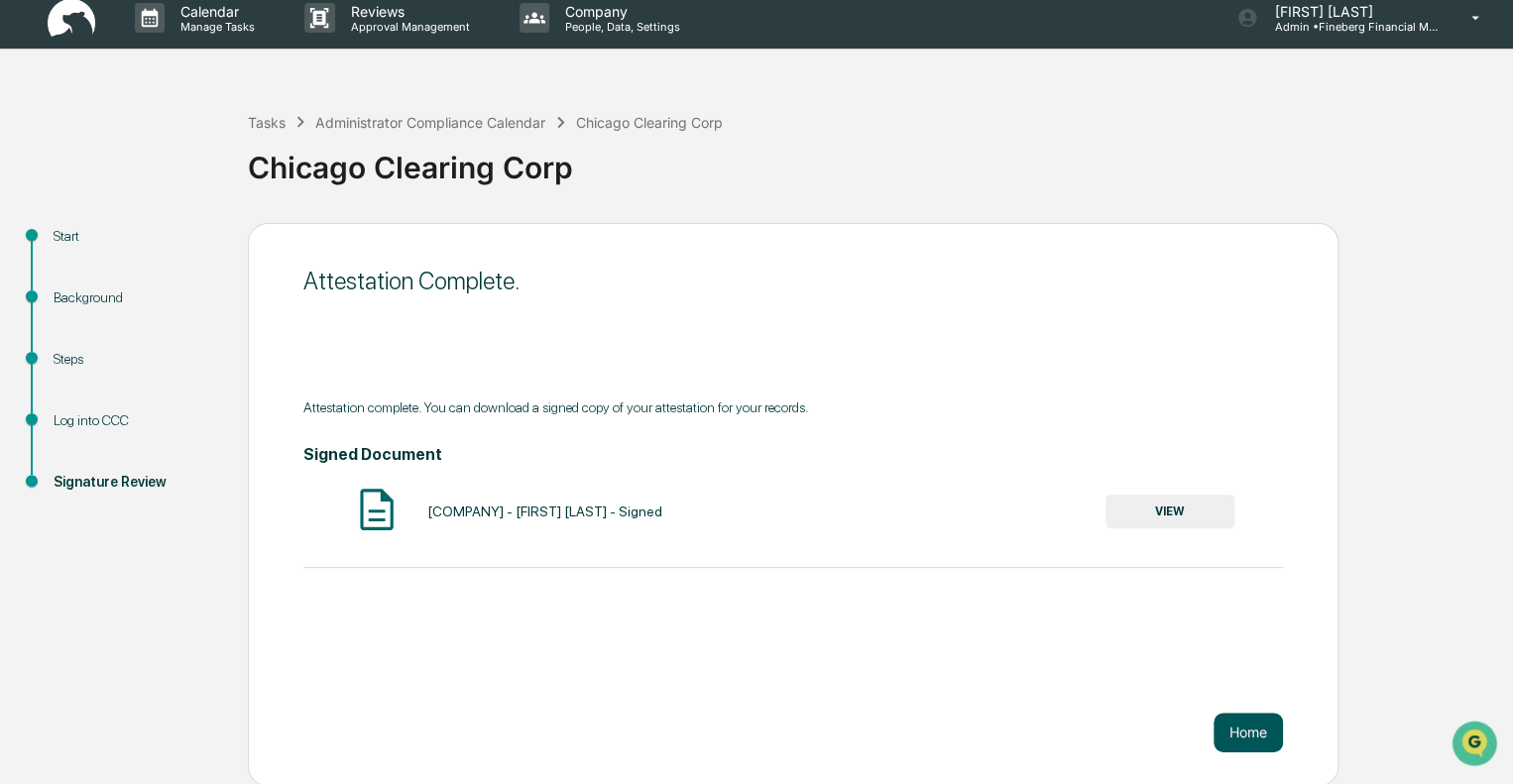 click on "Home" at bounding box center (1248, 732) 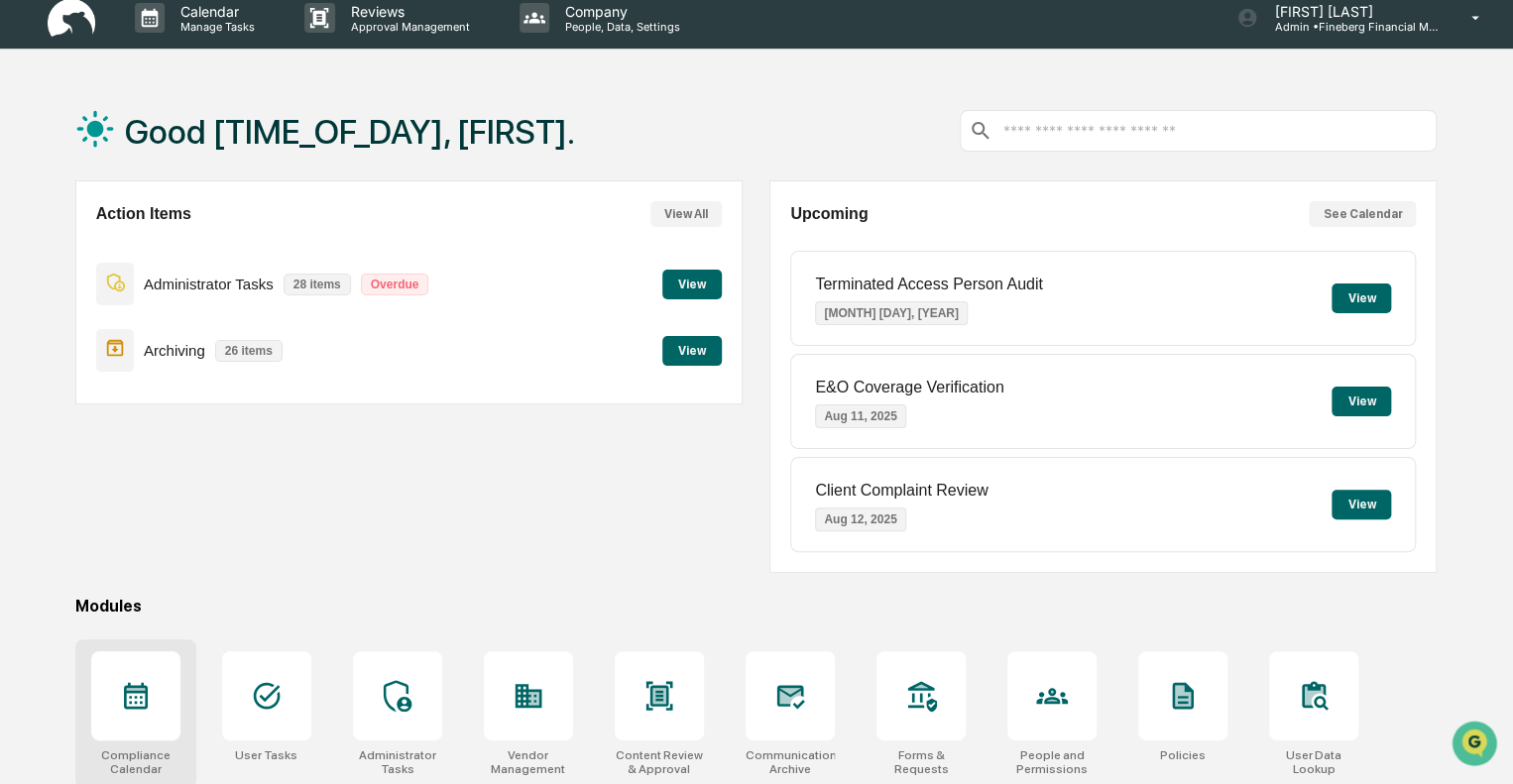 click 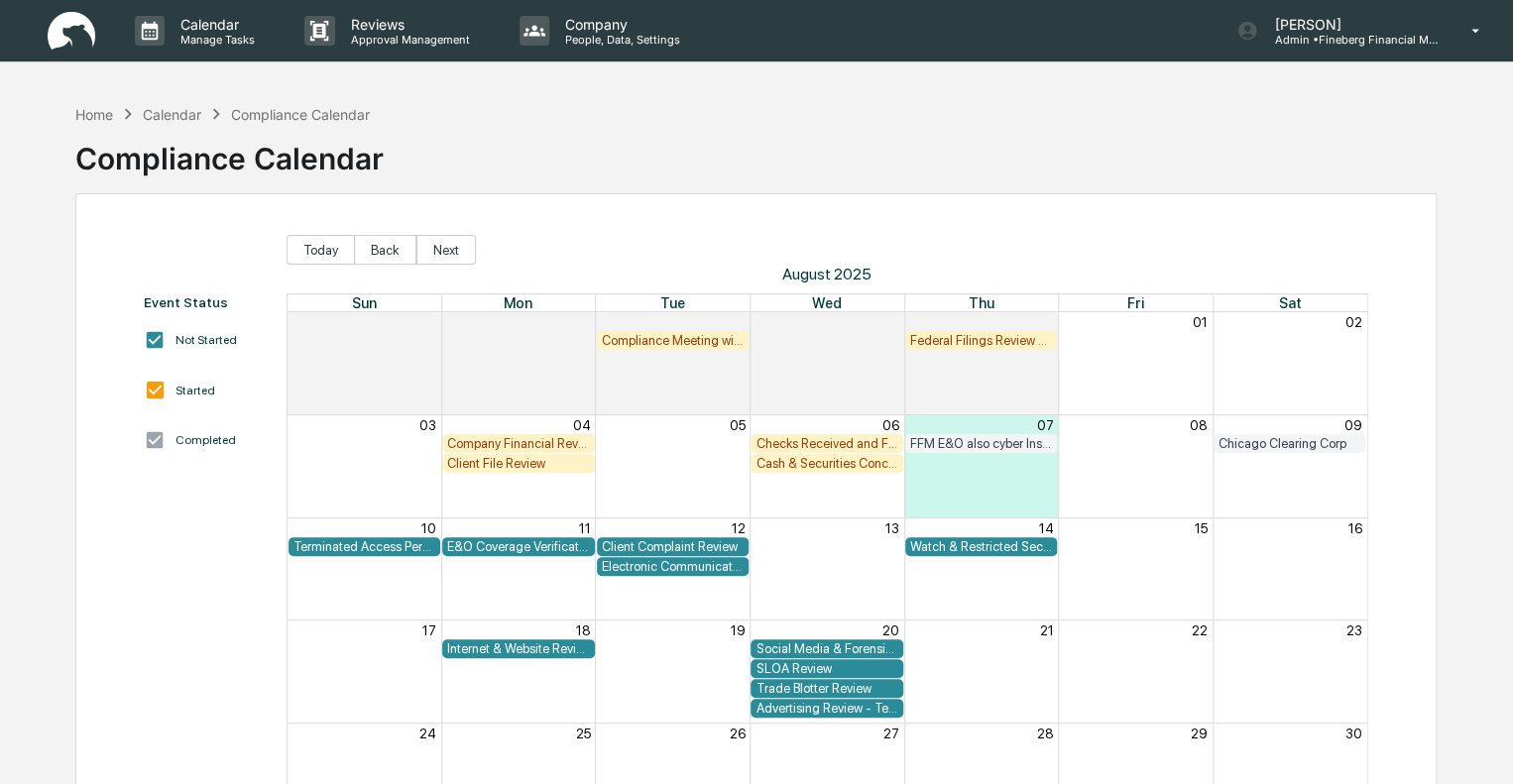 scroll, scrollTop: 0, scrollLeft: 0, axis: both 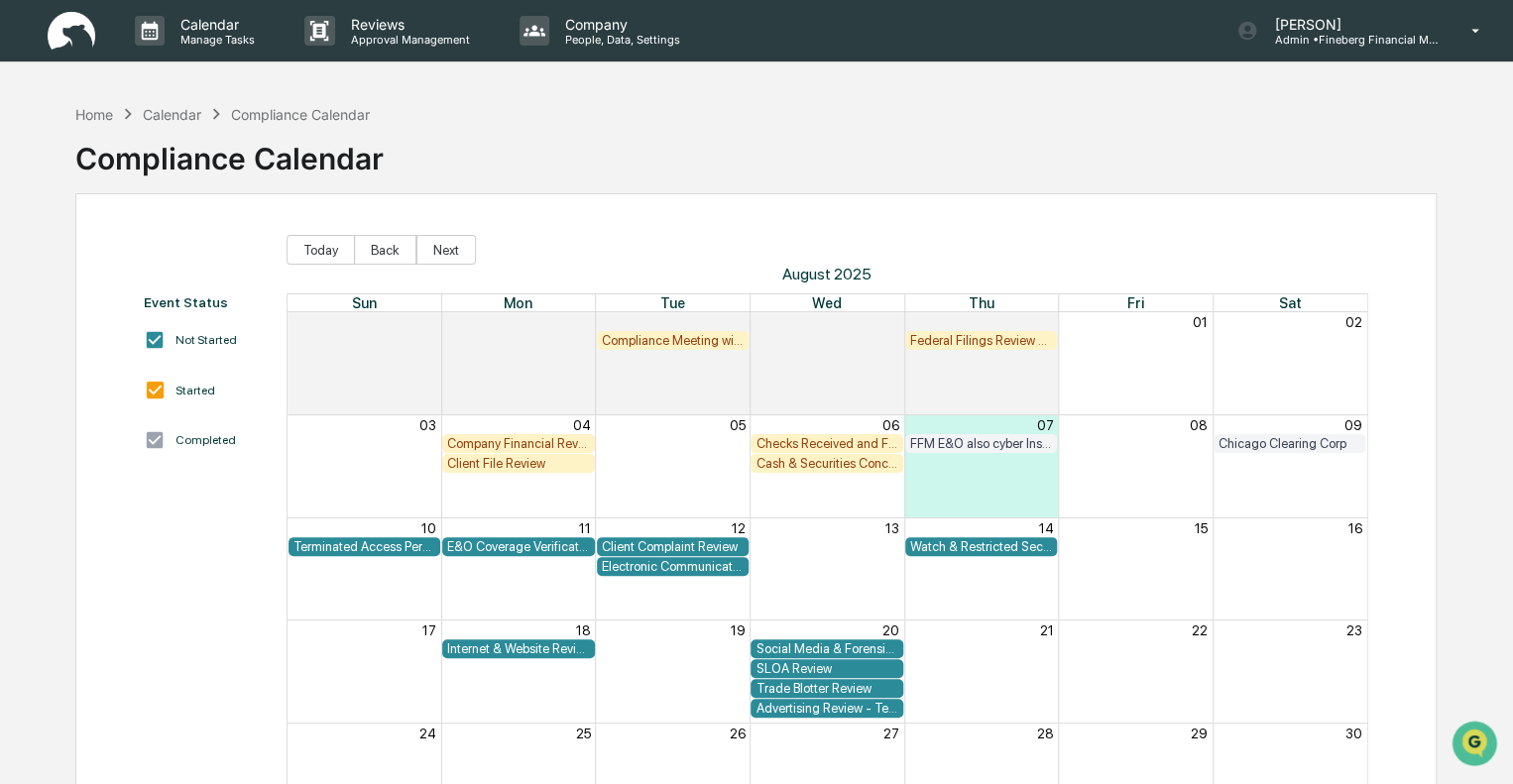 click on "SLOA Review" at bounding box center [827, 668] 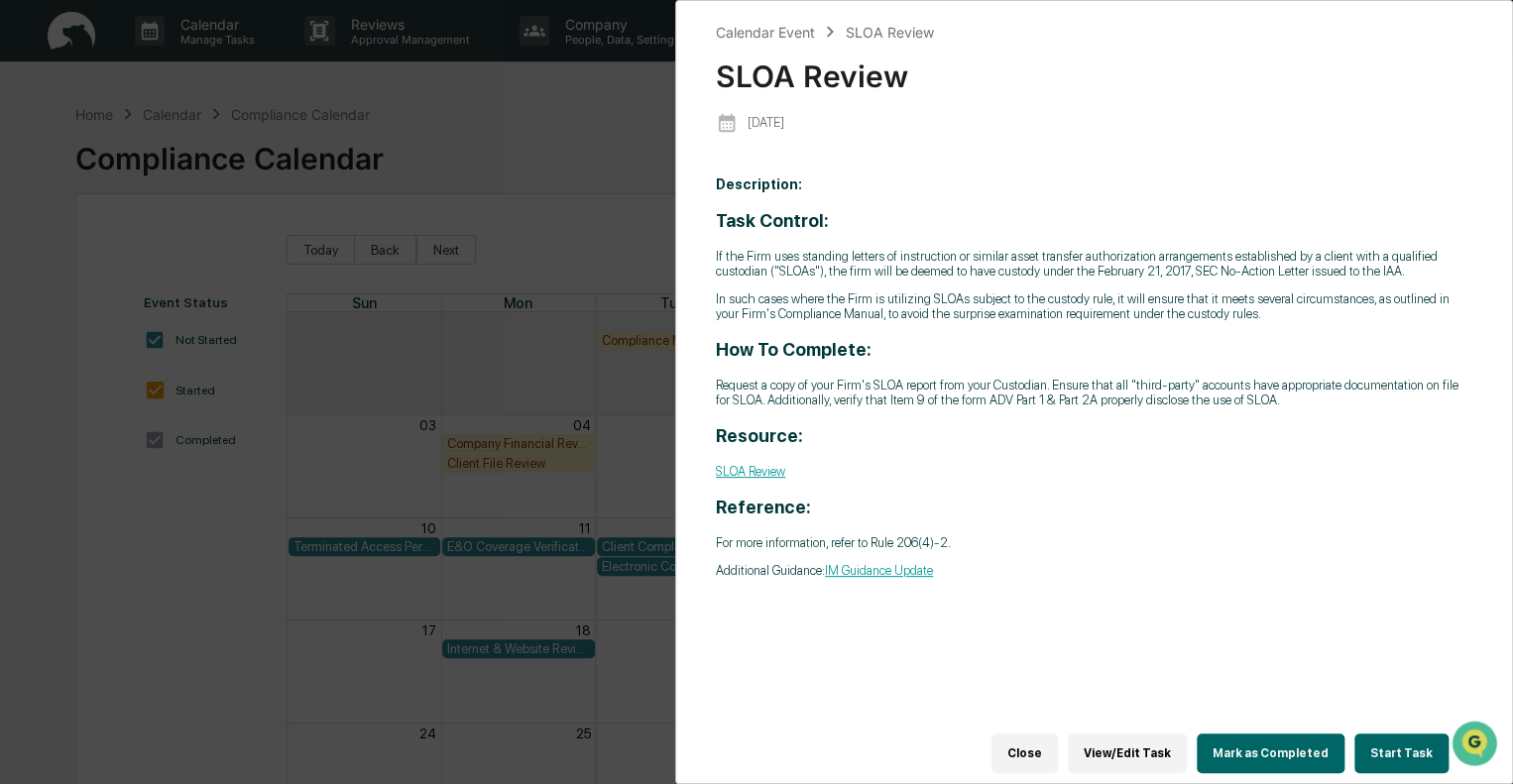click on "Start Task" at bounding box center [1401, 753] 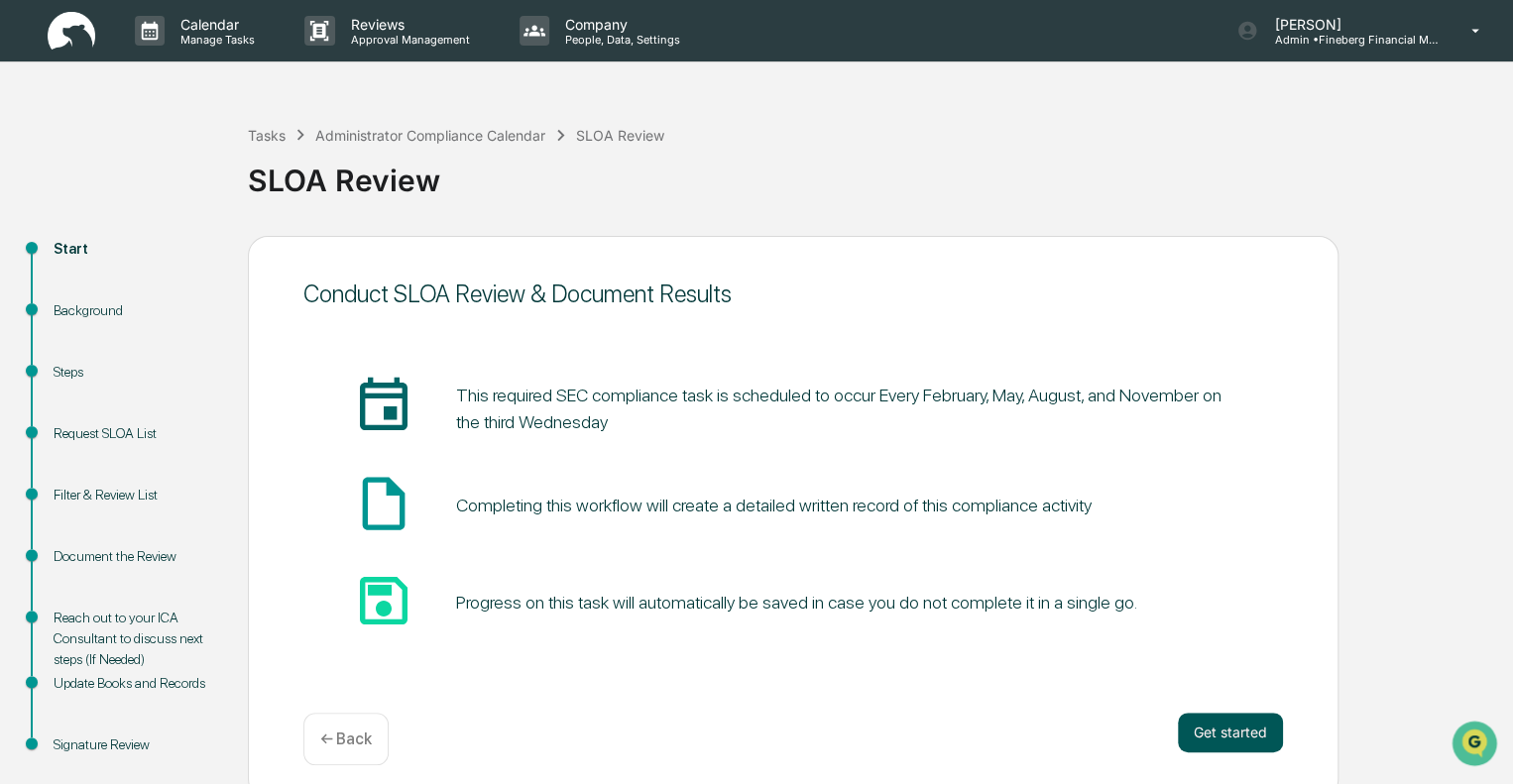click on "Get started" at bounding box center [1230, 732] 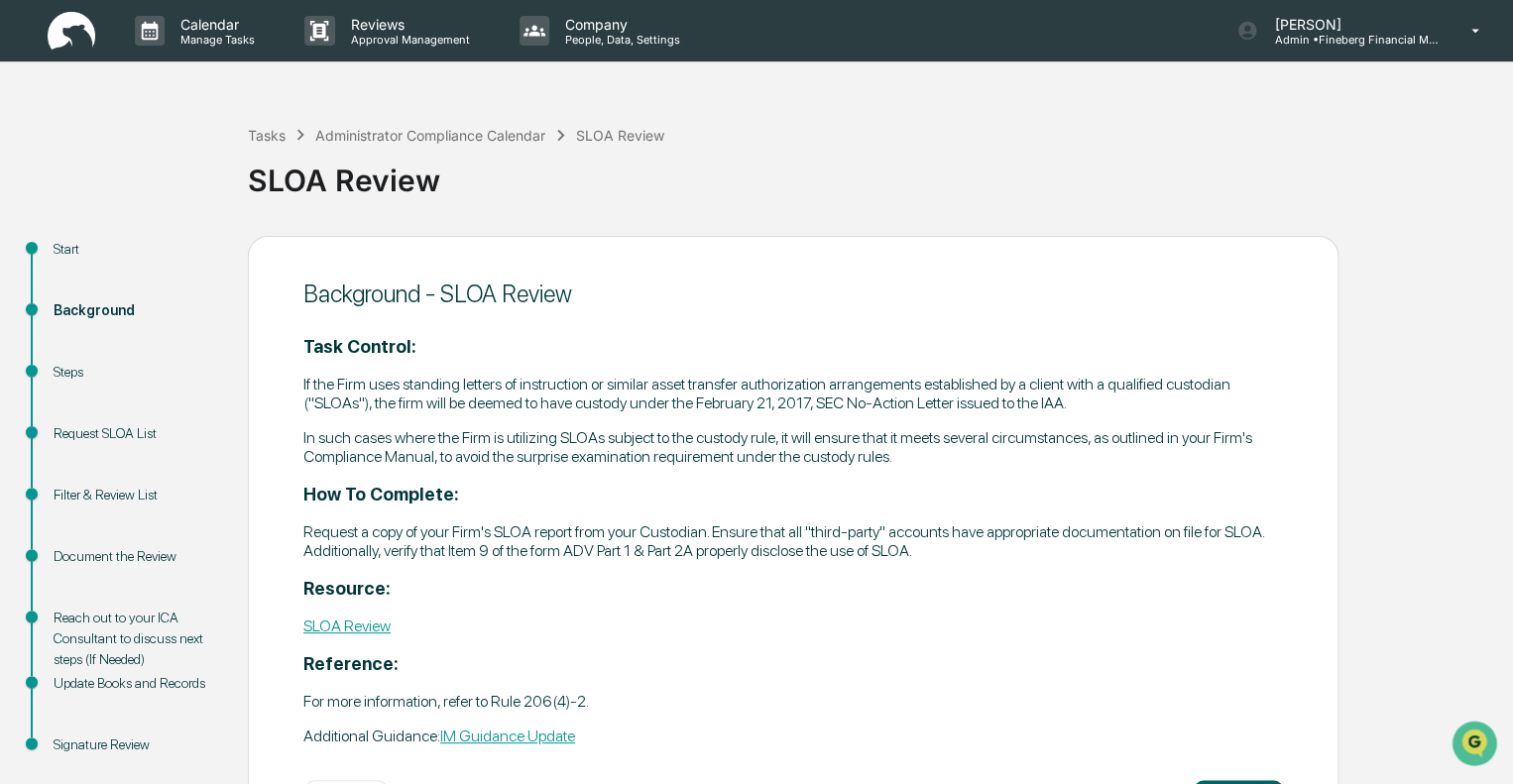 click on "Background - SLOA Review" at bounding box center (793, 293) 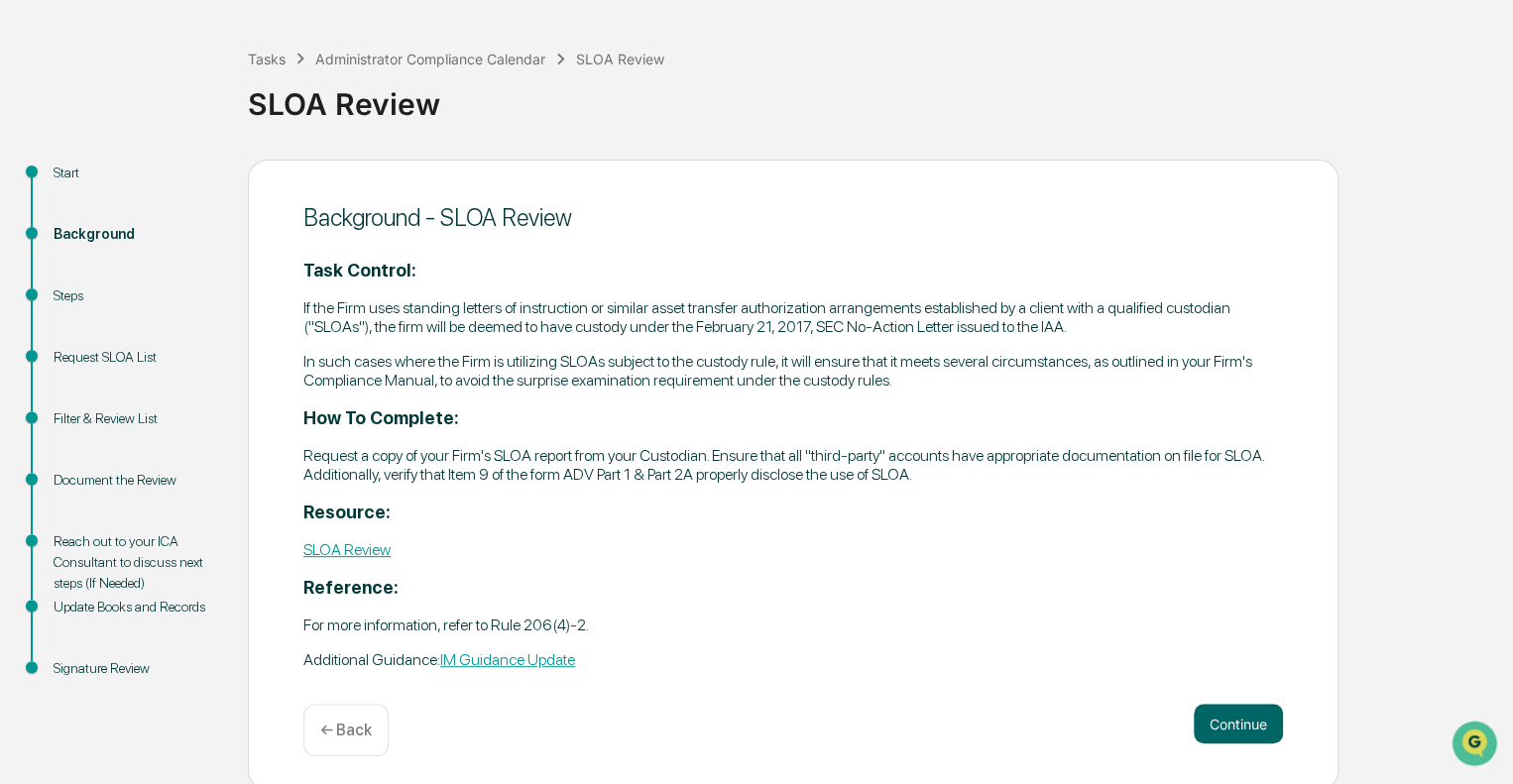 scroll, scrollTop: 82, scrollLeft: 0, axis: vertical 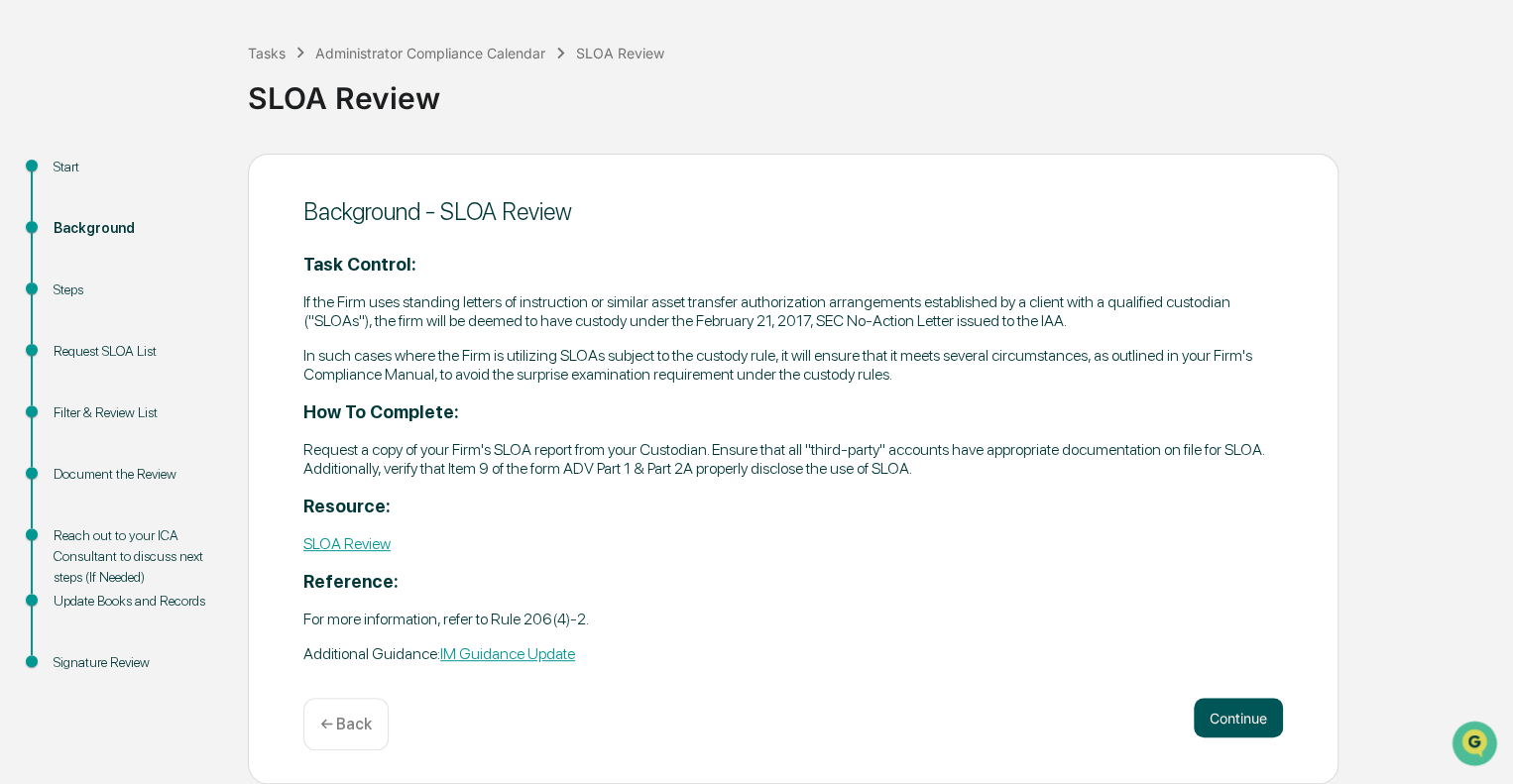 click on "Continue" at bounding box center [1238, 718] 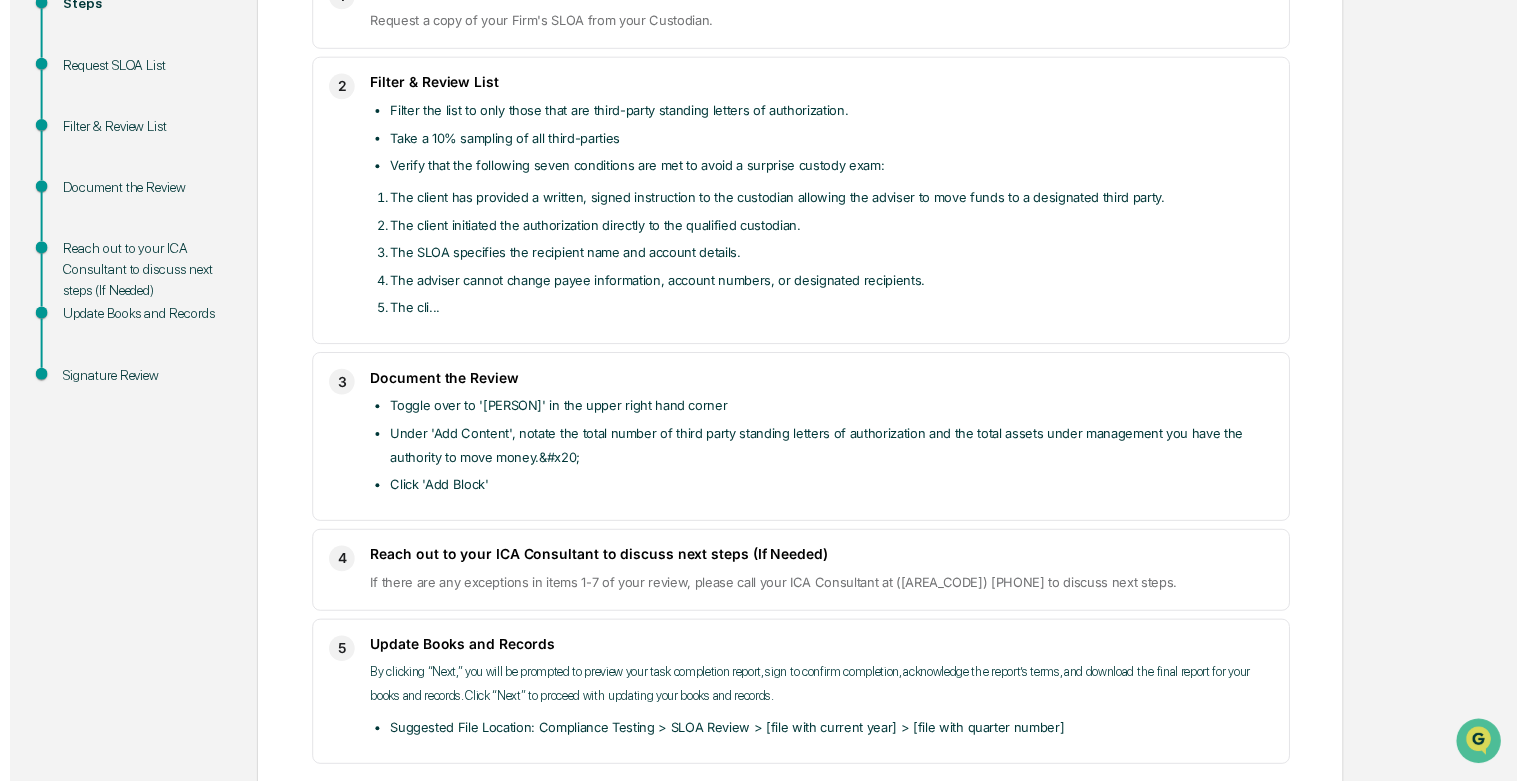 scroll, scrollTop: 456, scrollLeft: 0, axis: vertical 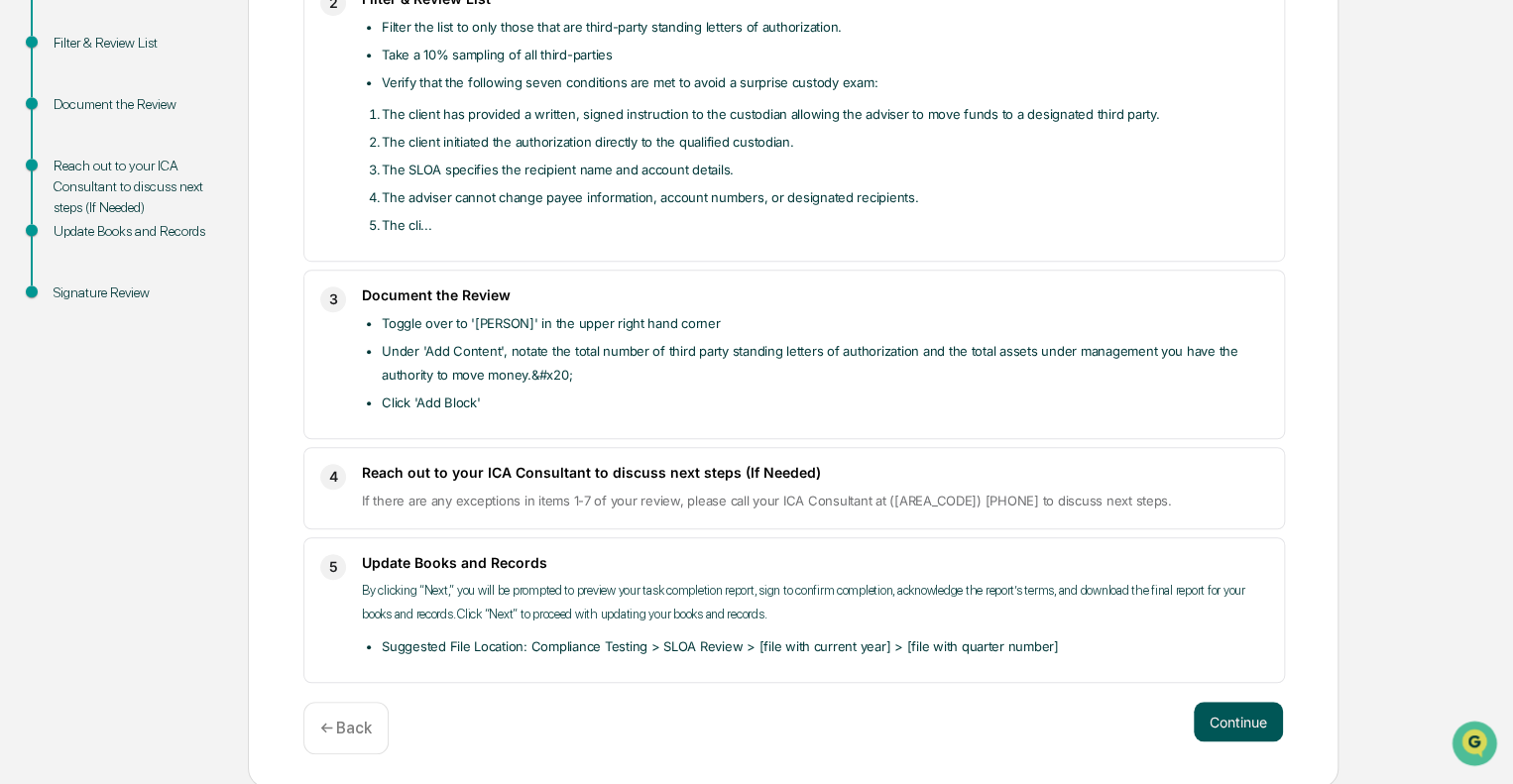 click on "Continue" at bounding box center (1238, 722) 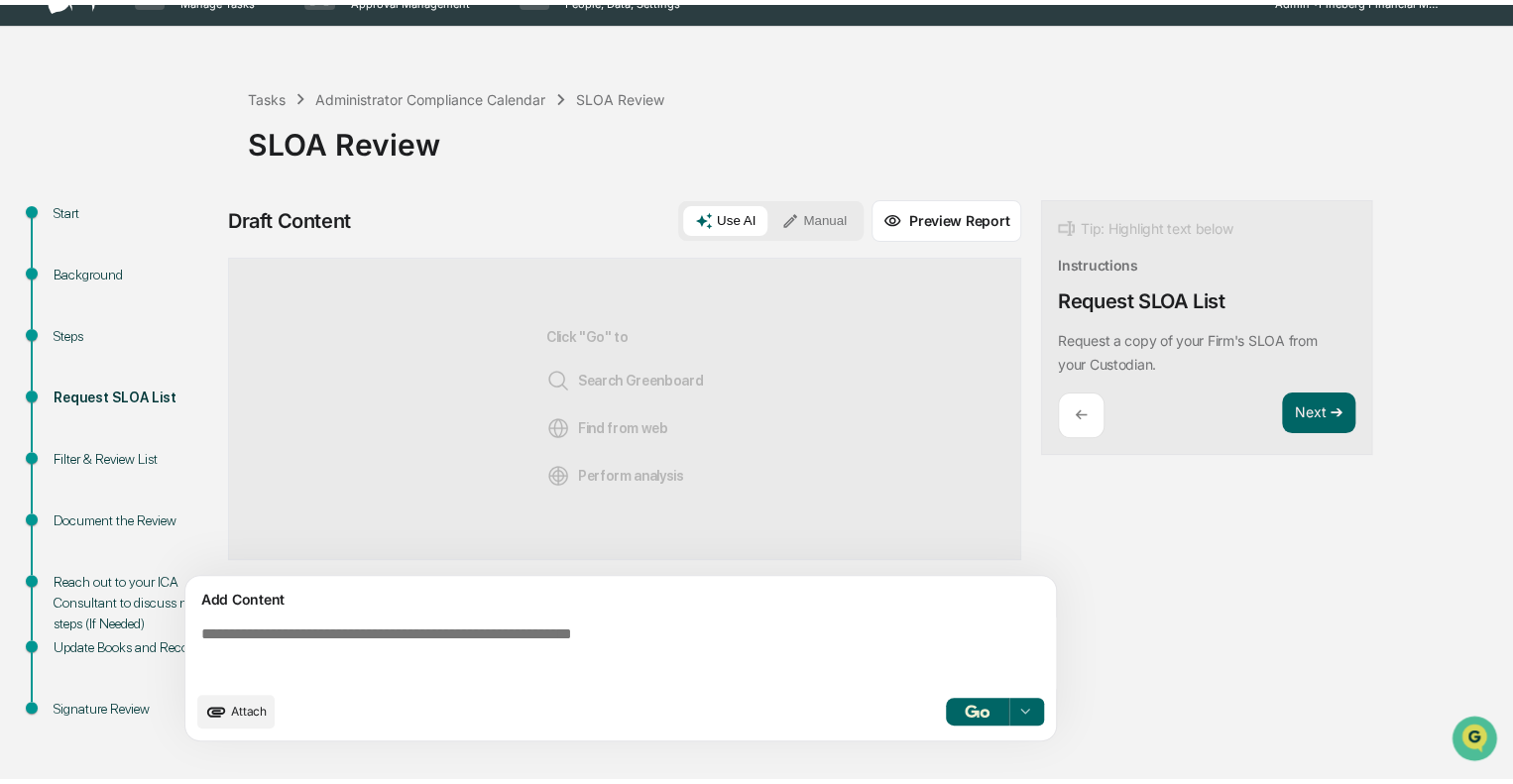 scroll, scrollTop: 30, scrollLeft: 0, axis: vertical 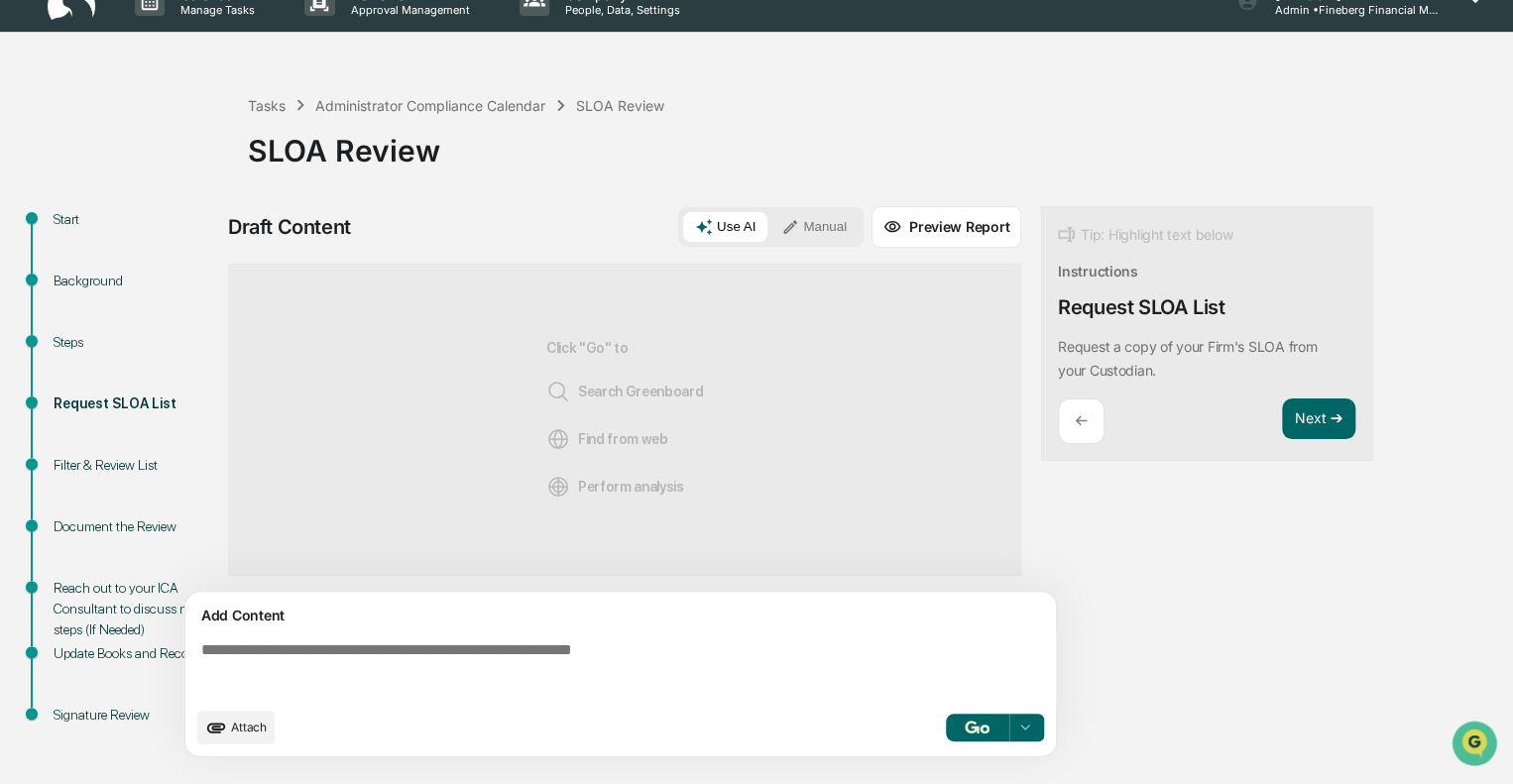click at bounding box center [625, 669] 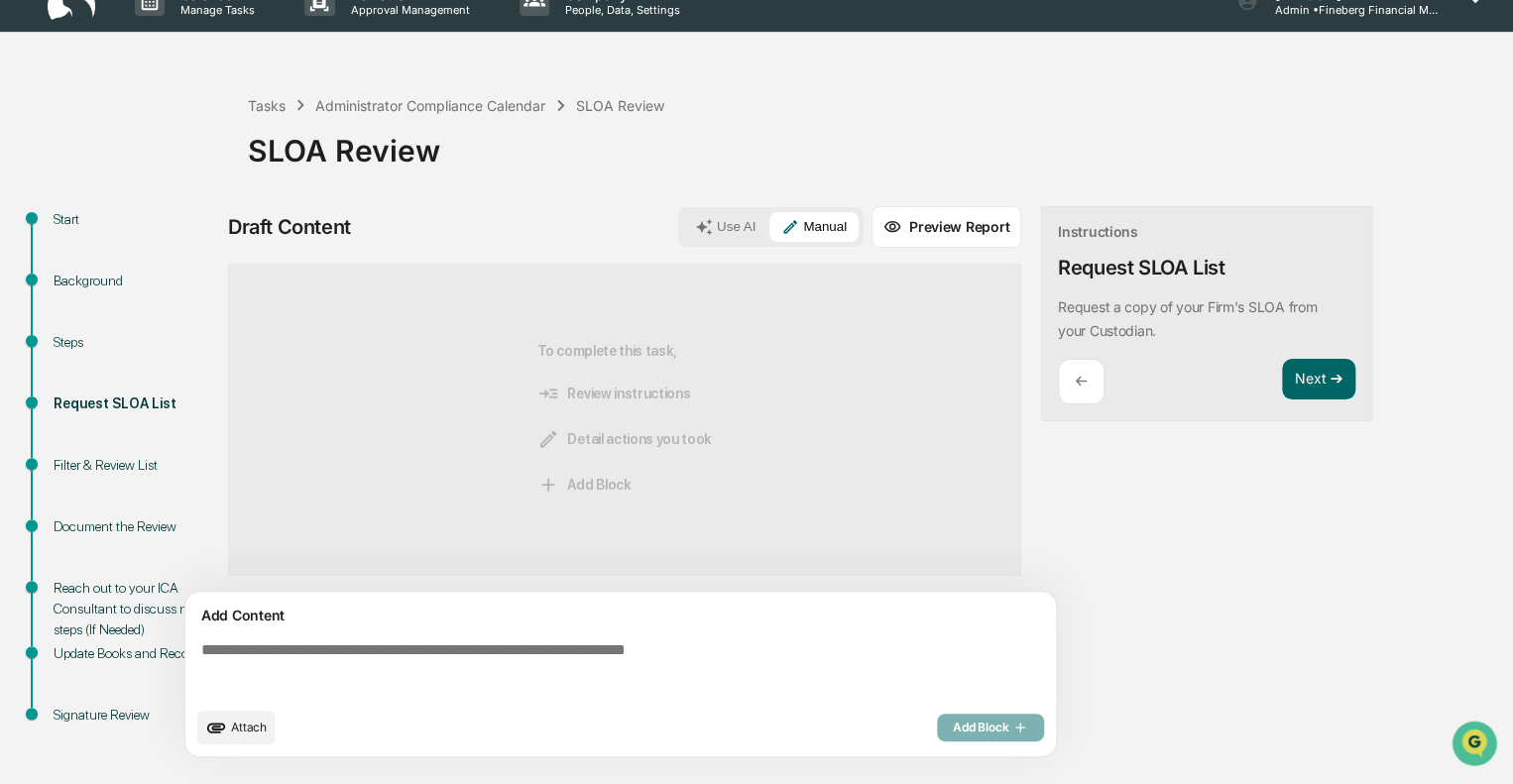 click at bounding box center [625, 669] 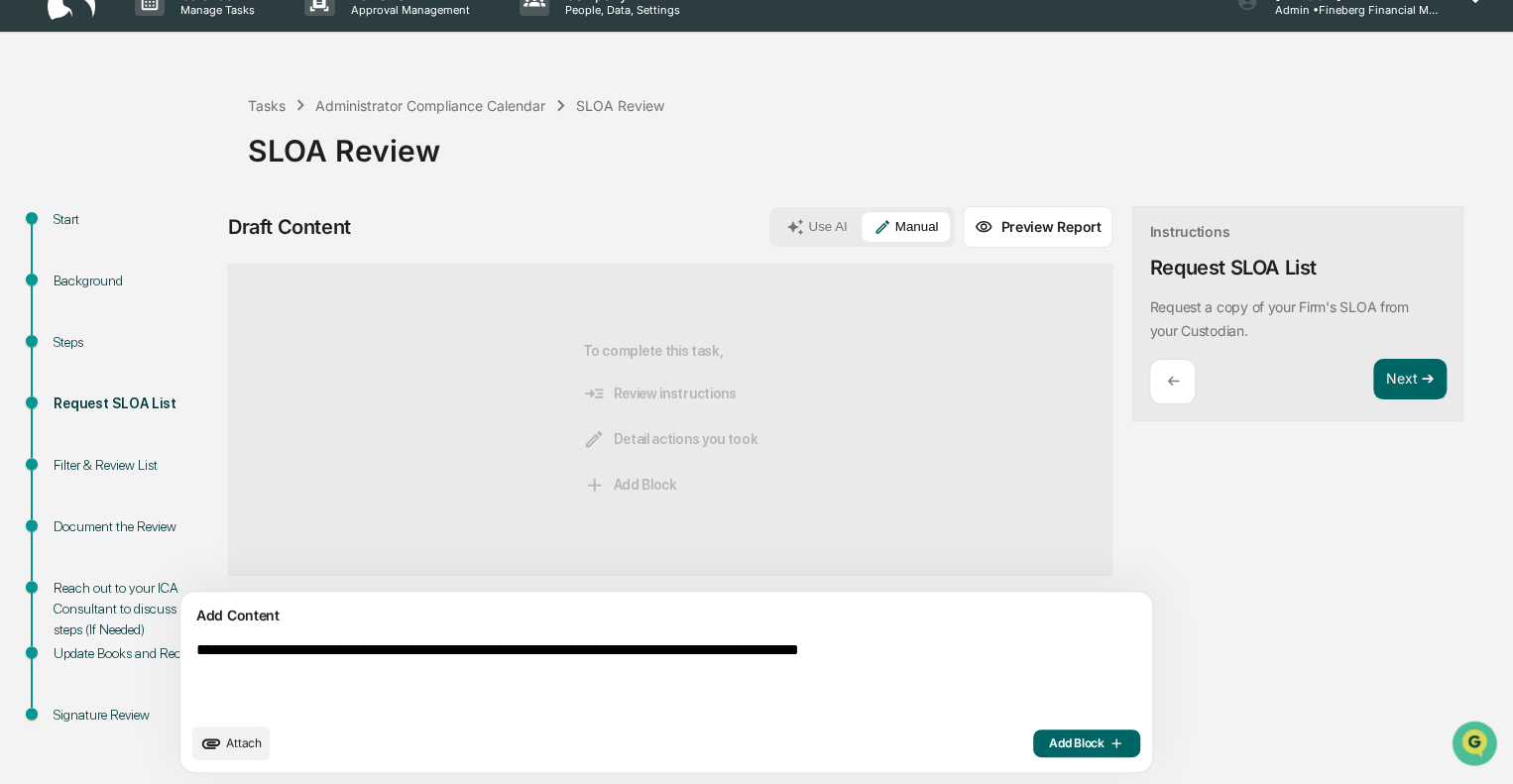 click on "**********" at bounding box center [620, 677] 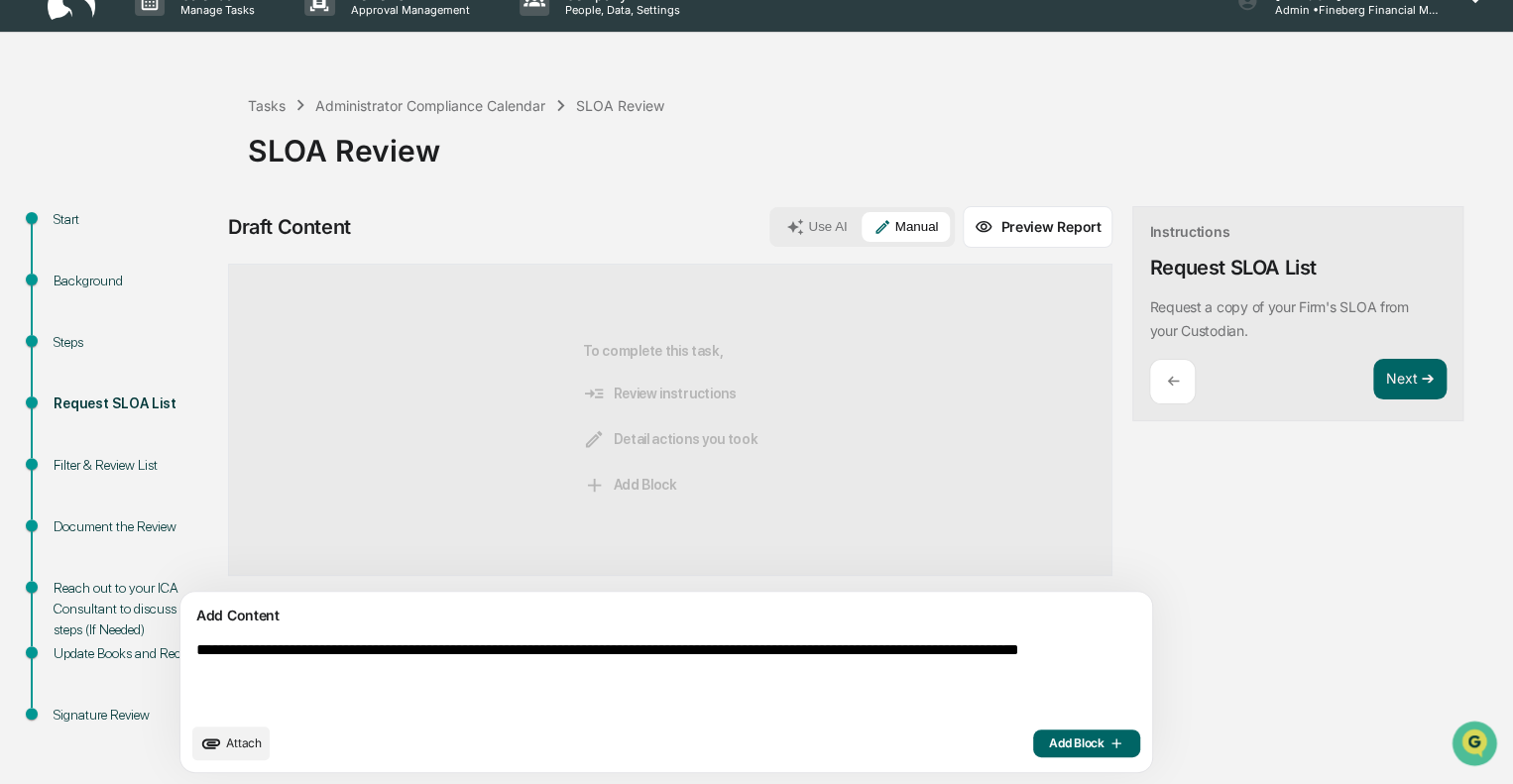 type on "**********" 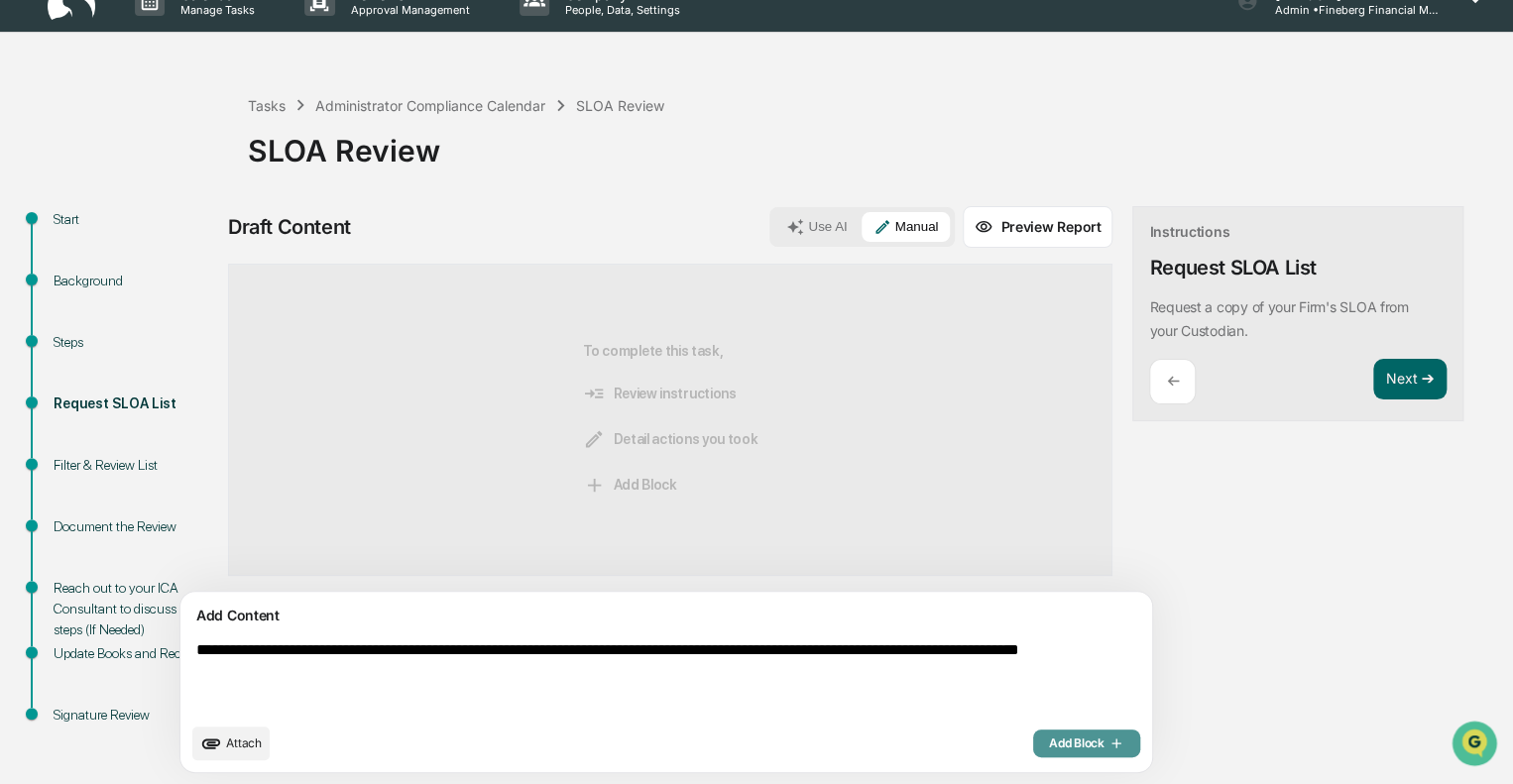 click on "Add Block" at bounding box center [1087, 743] 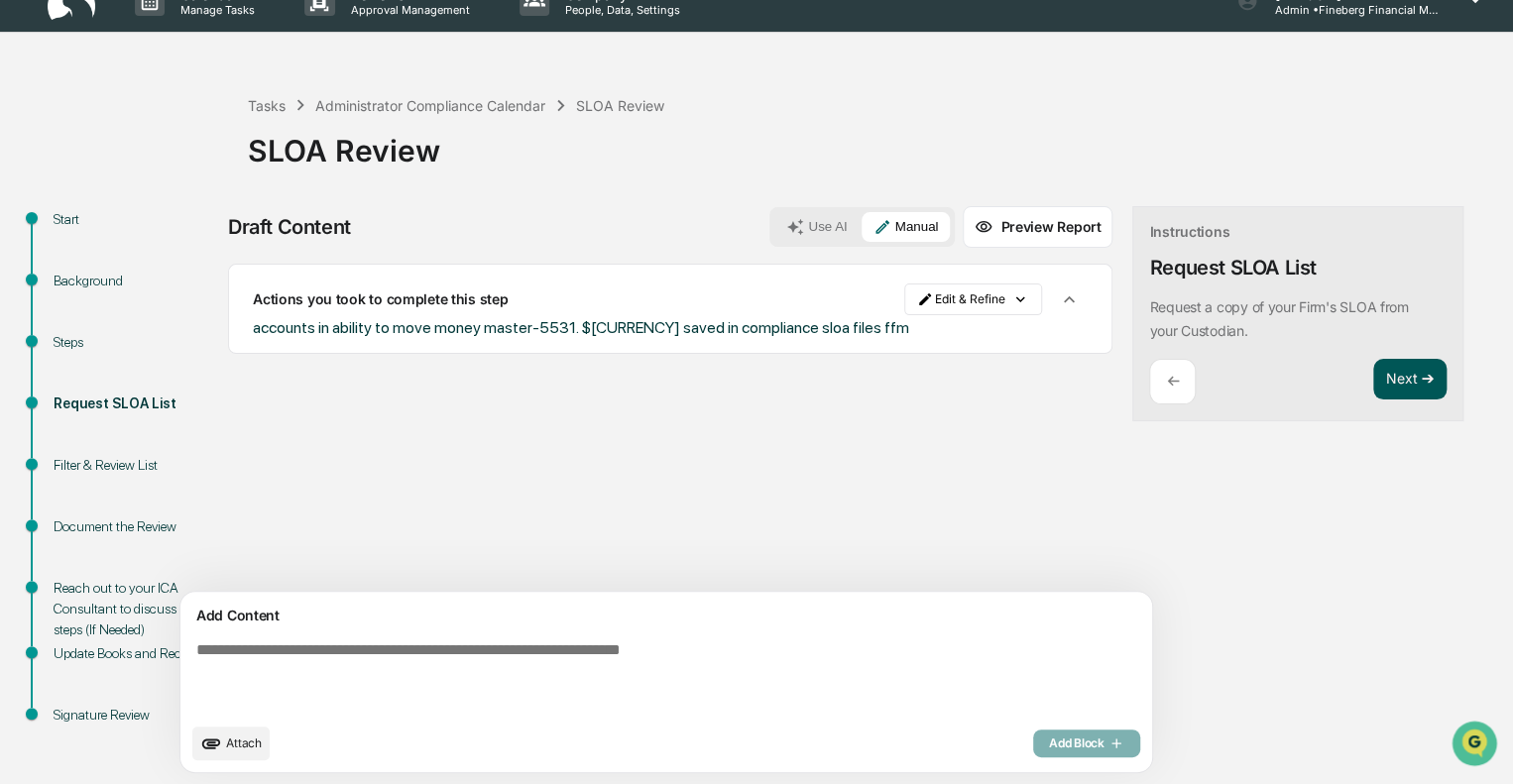 click on "Next ➔" at bounding box center (1410, 380) 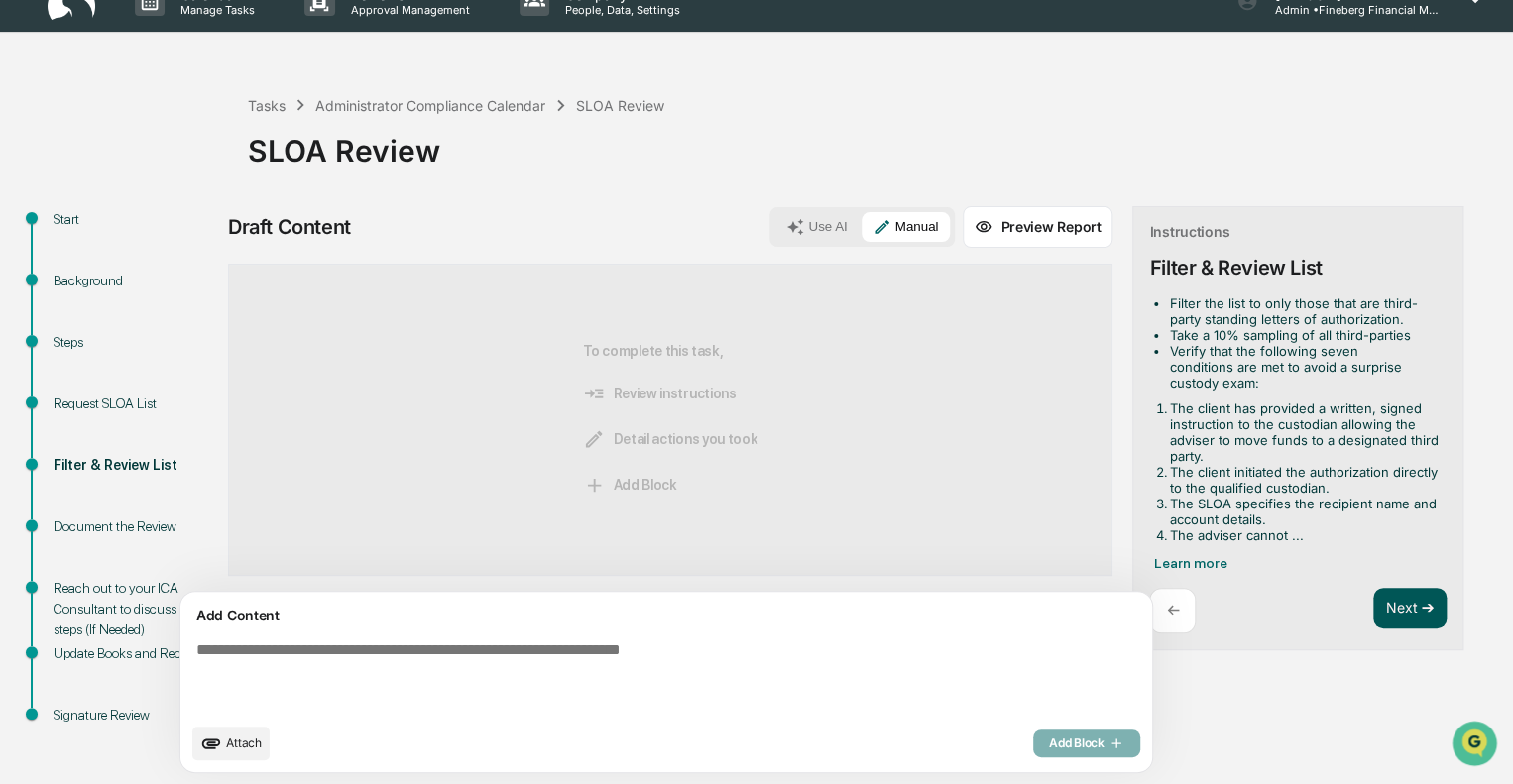 click on "Next ➔" at bounding box center (1410, 609) 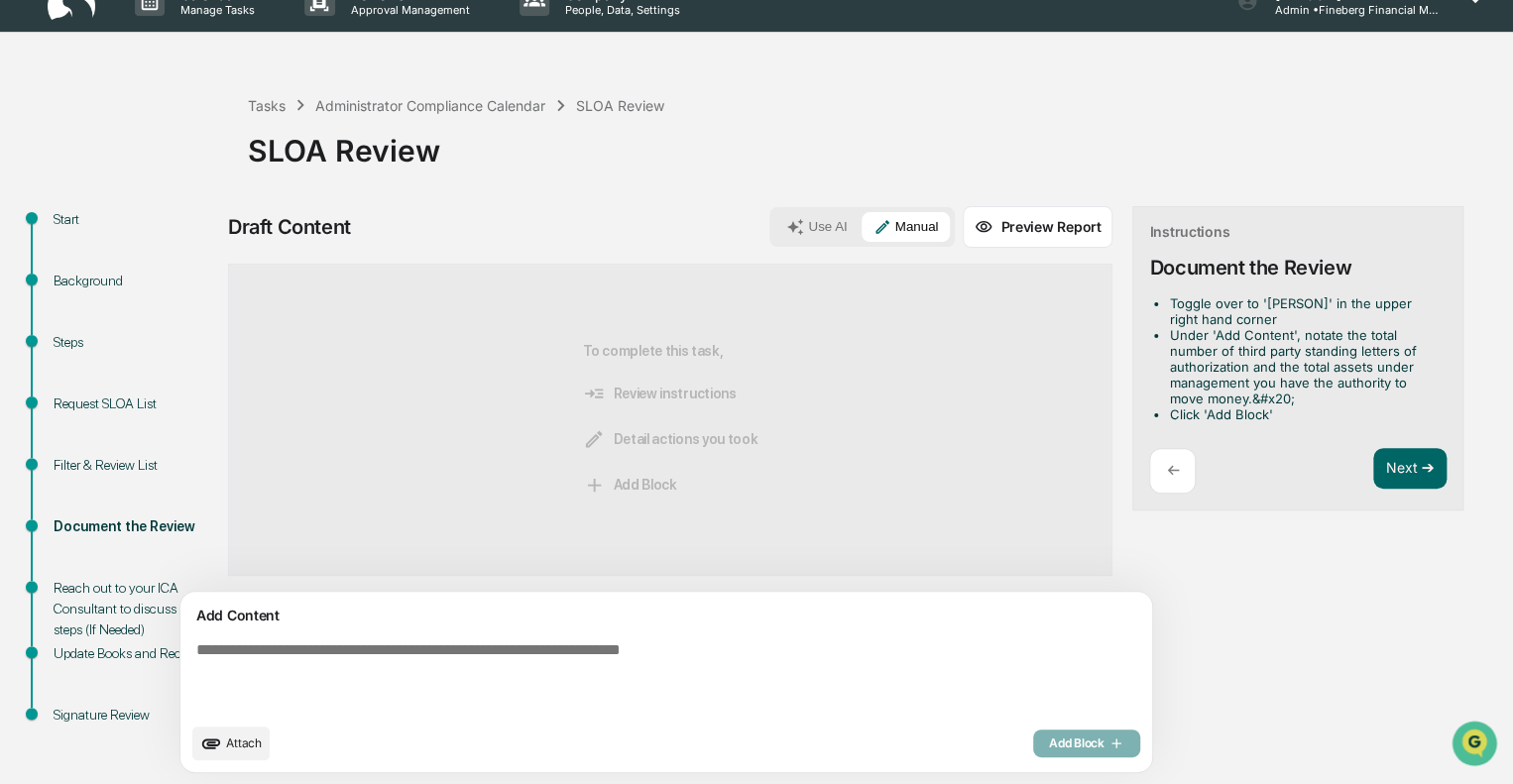 click at bounding box center (620, 677) 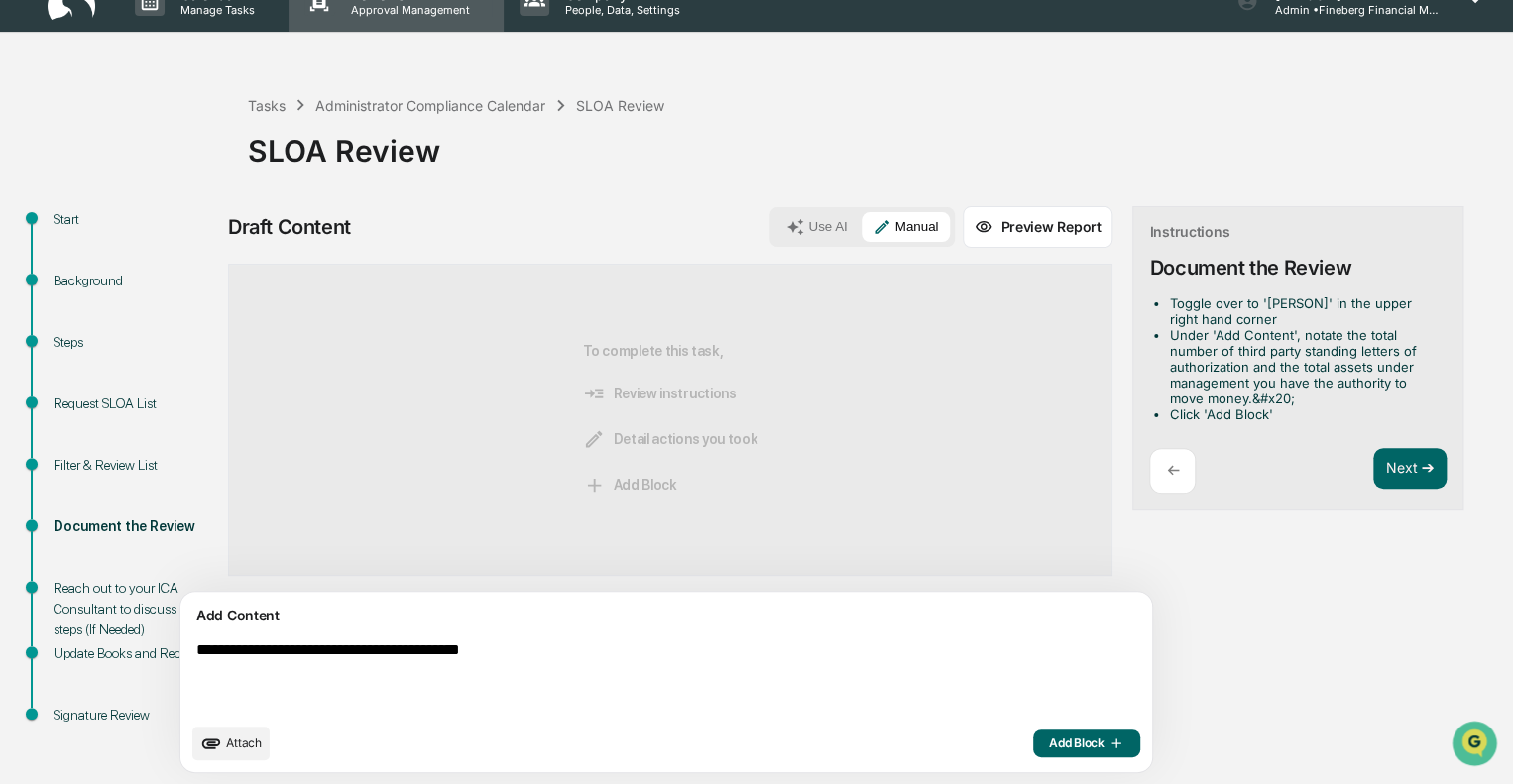 type on "**********" 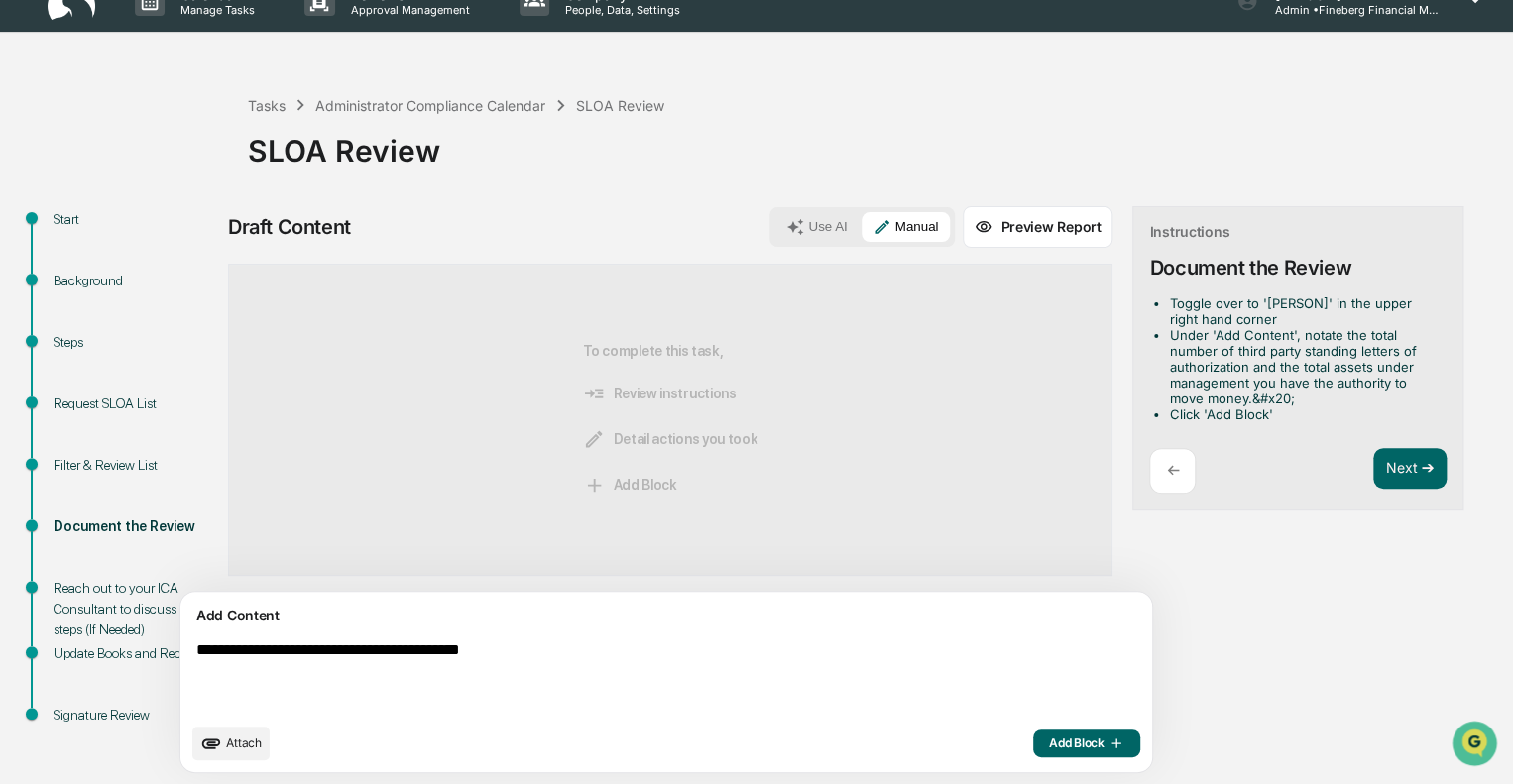 click on "**********" at bounding box center (620, 677) 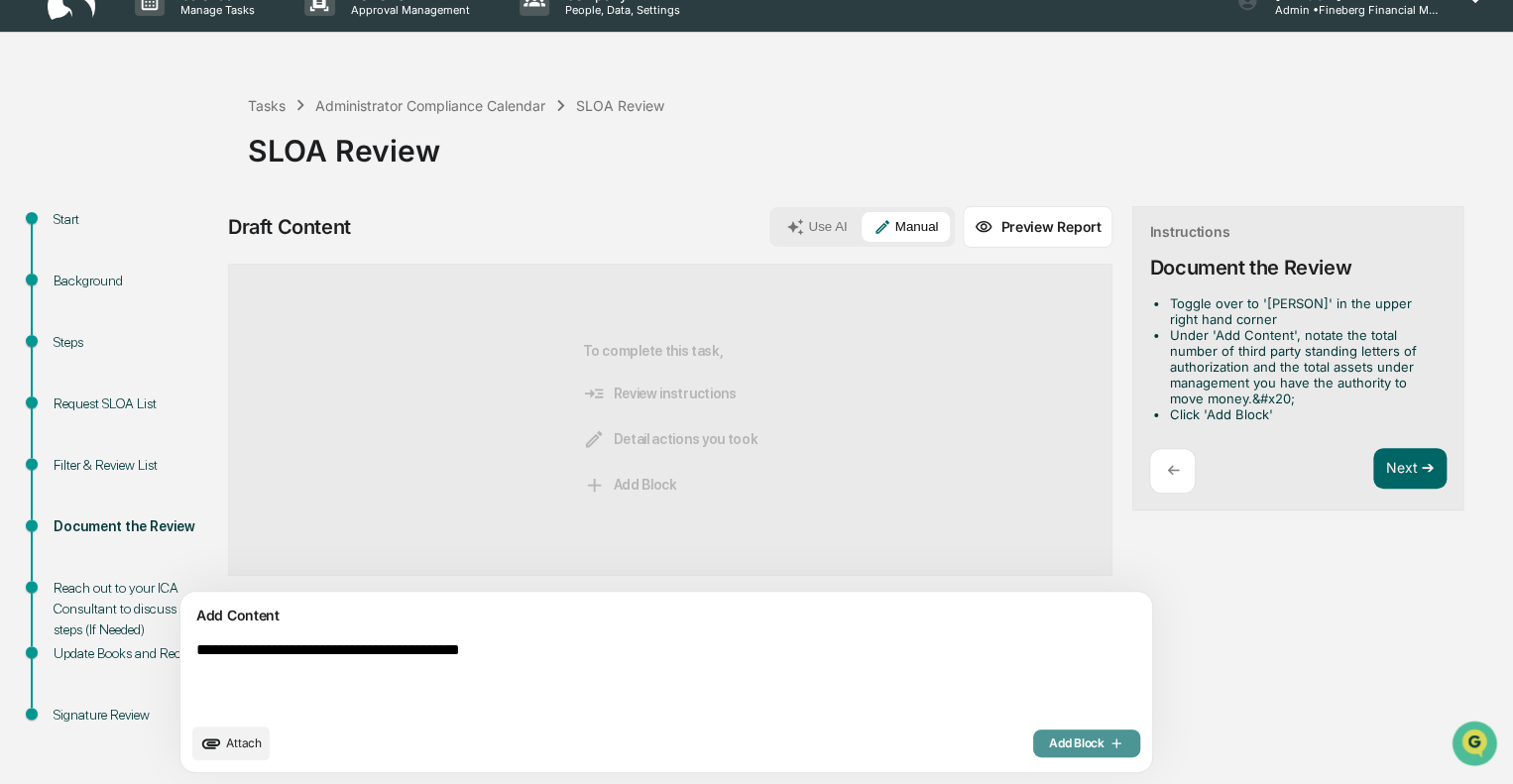 click on "Add Block" at bounding box center [1087, 743] 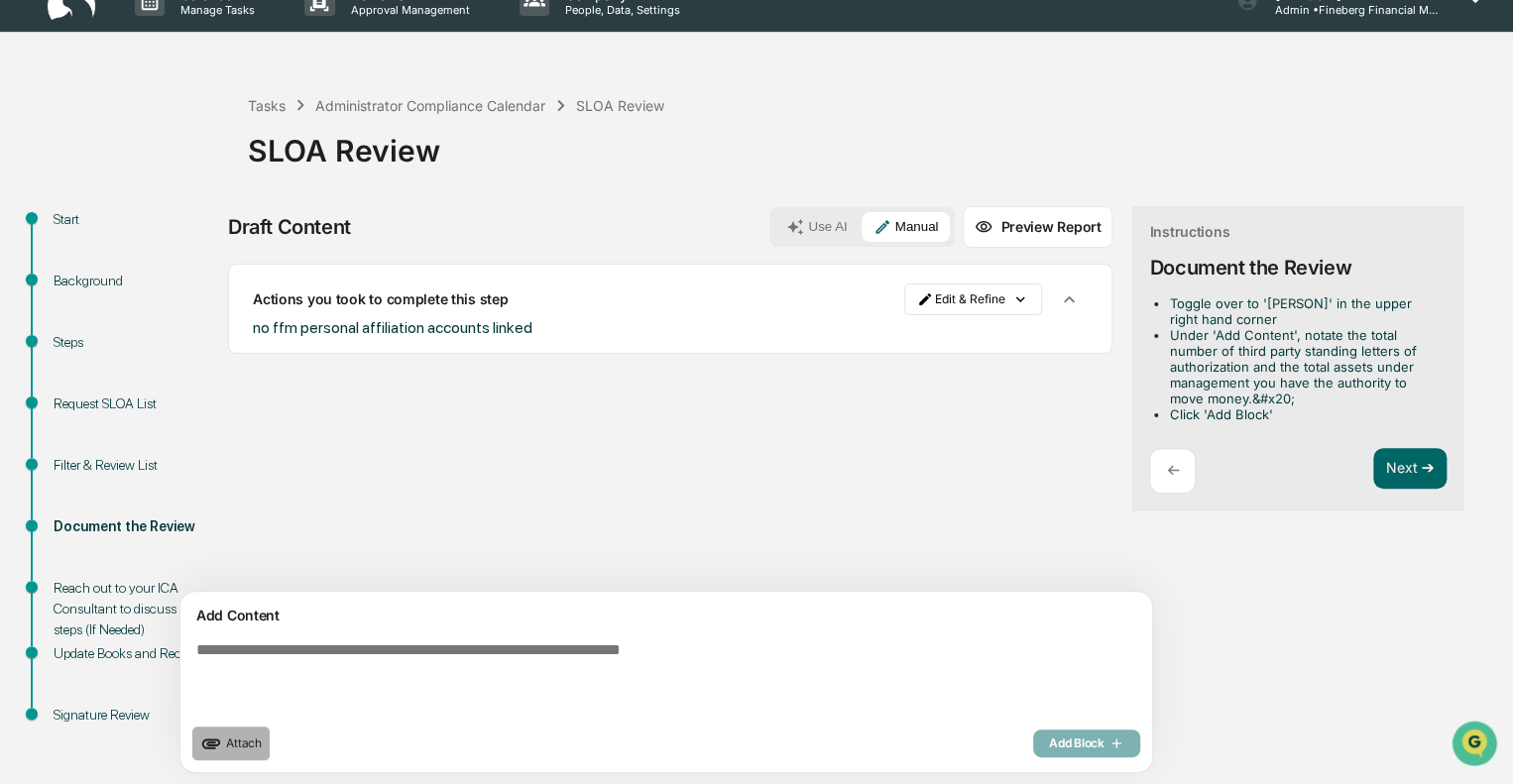 click on "Attach" at bounding box center [244, 742] 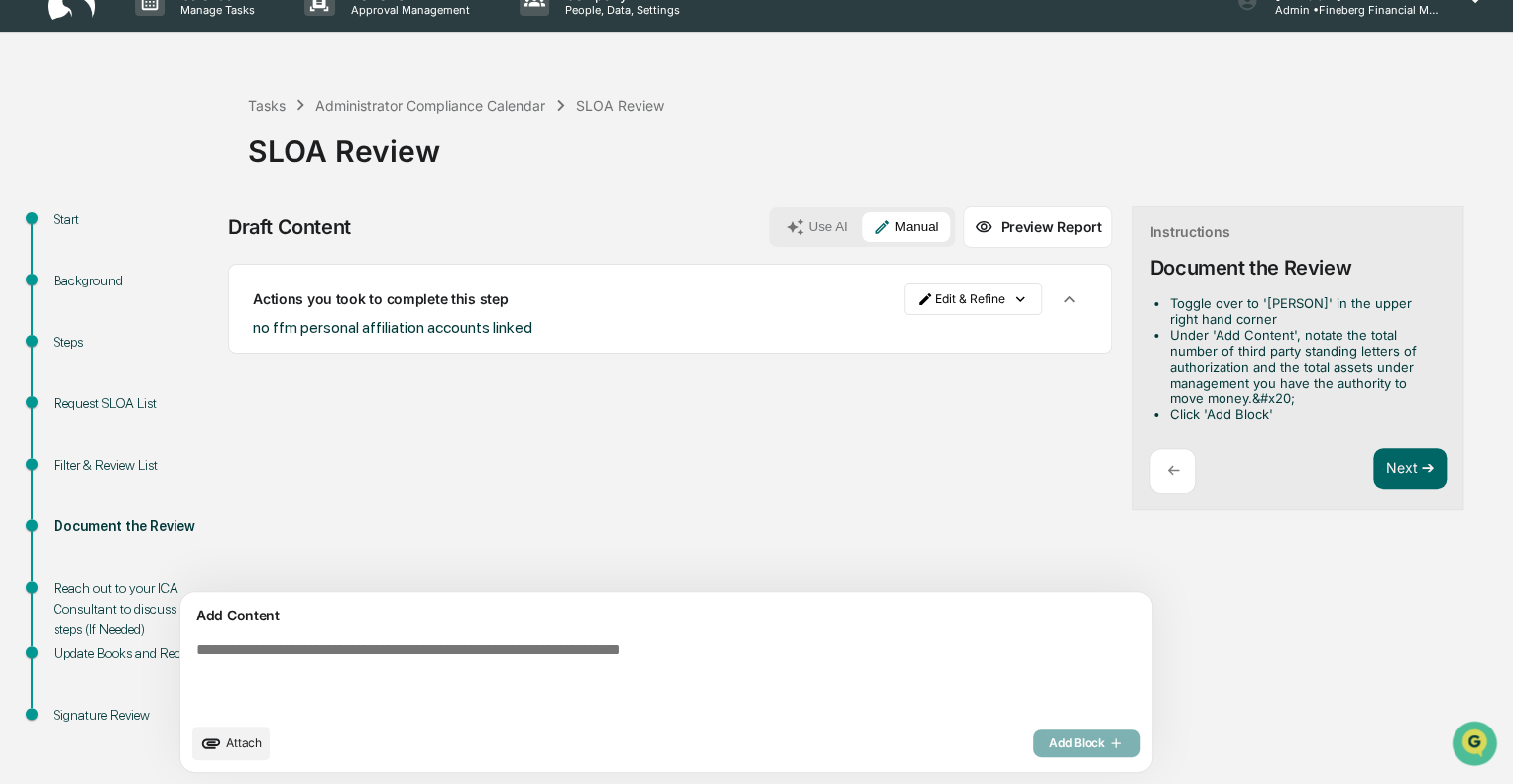 click on "Attach" at bounding box center (244, 742) 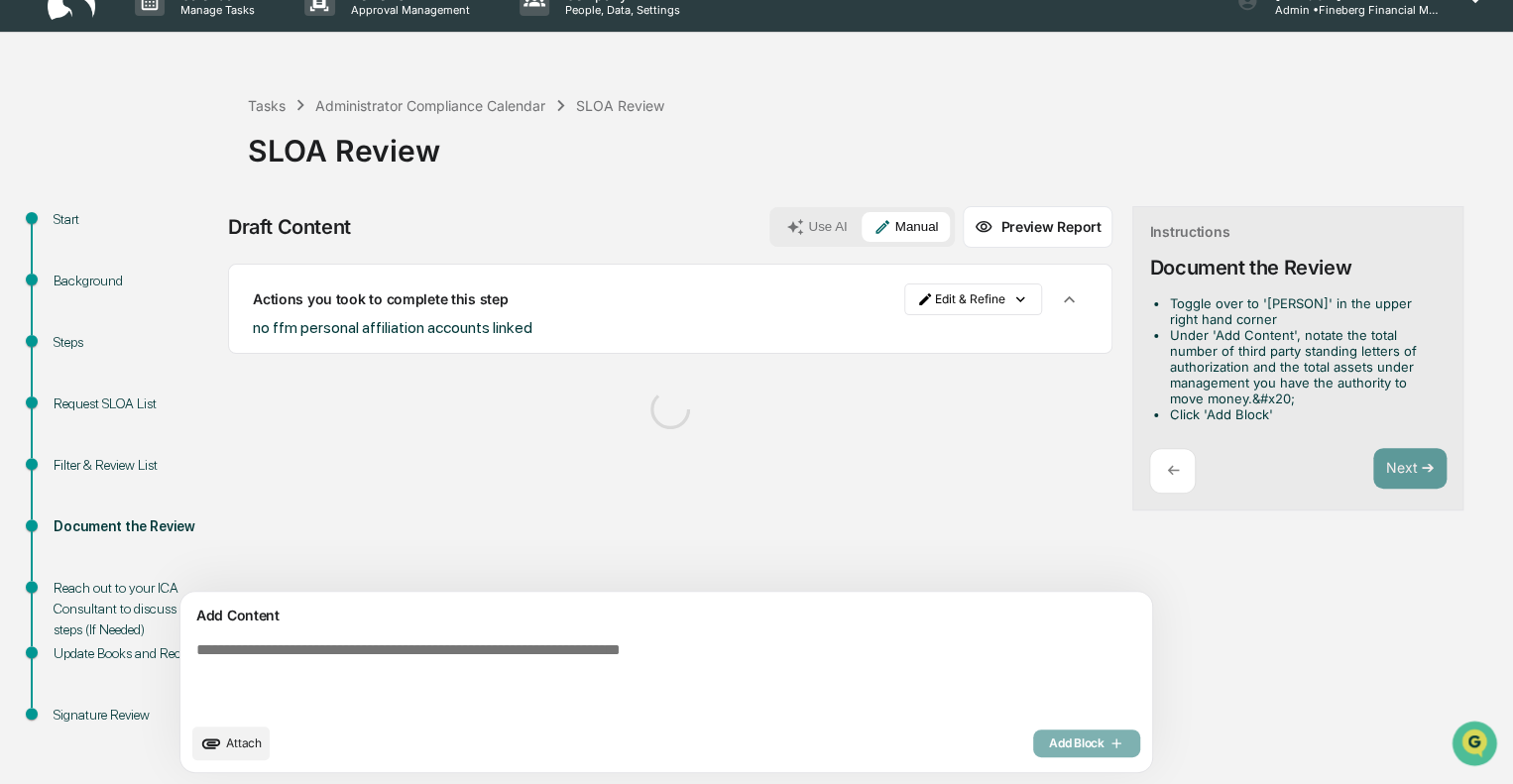 click on "Attach" at bounding box center (244, 742) 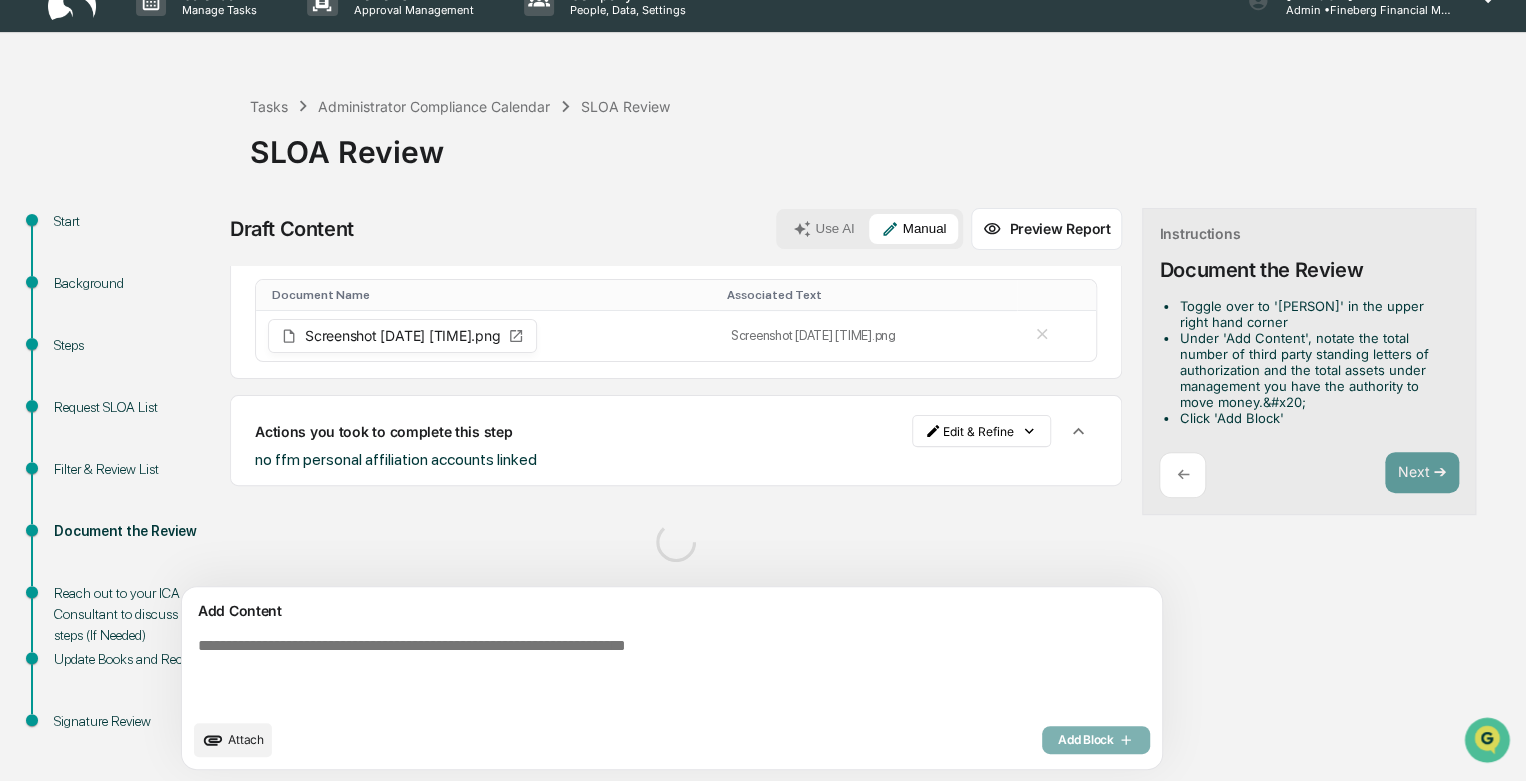 scroll, scrollTop: 4, scrollLeft: 0, axis: vertical 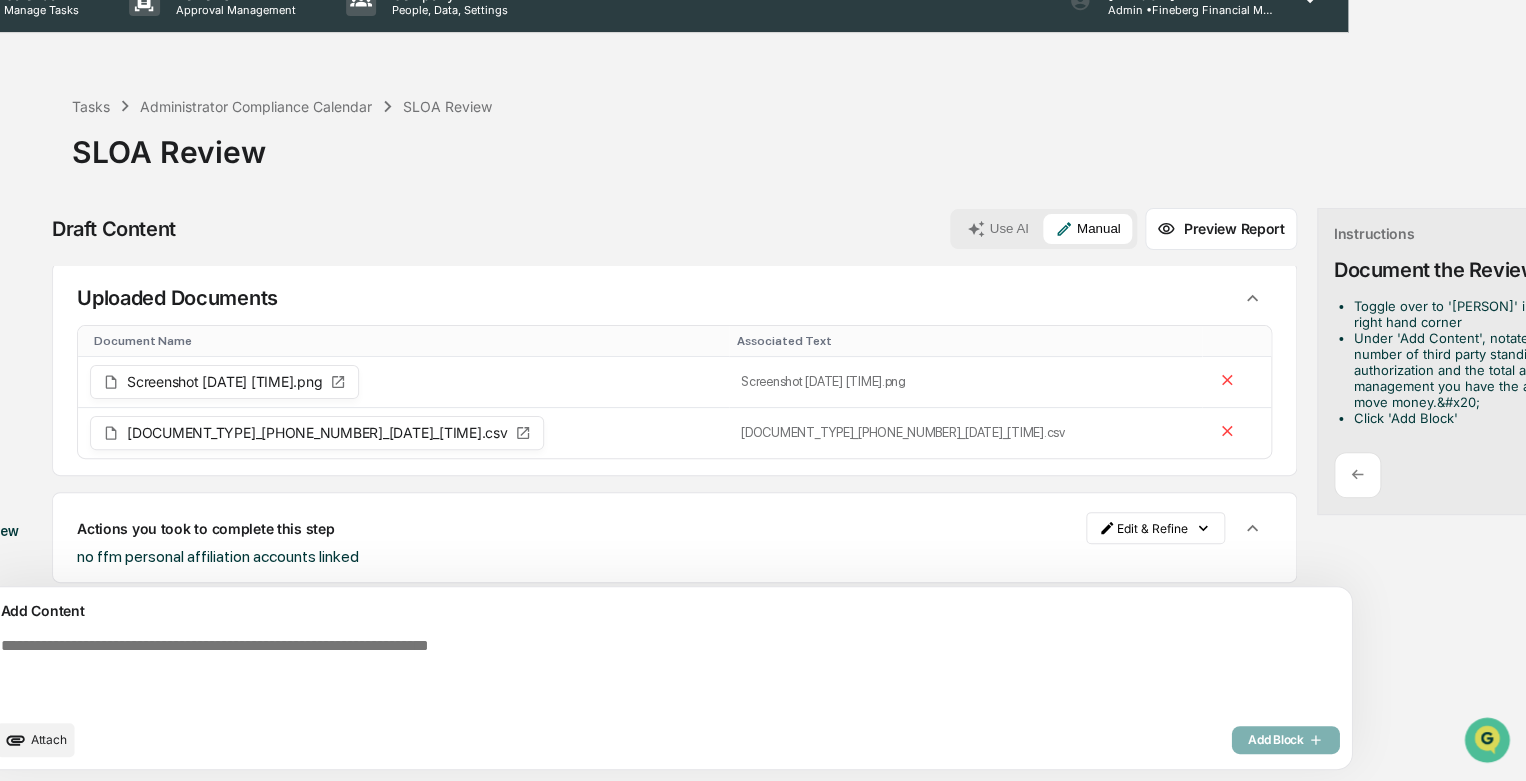 drag, startPoint x: 1225, startPoint y: 787, endPoint x: 7, endPoint y: 41, distance: 1428.2997 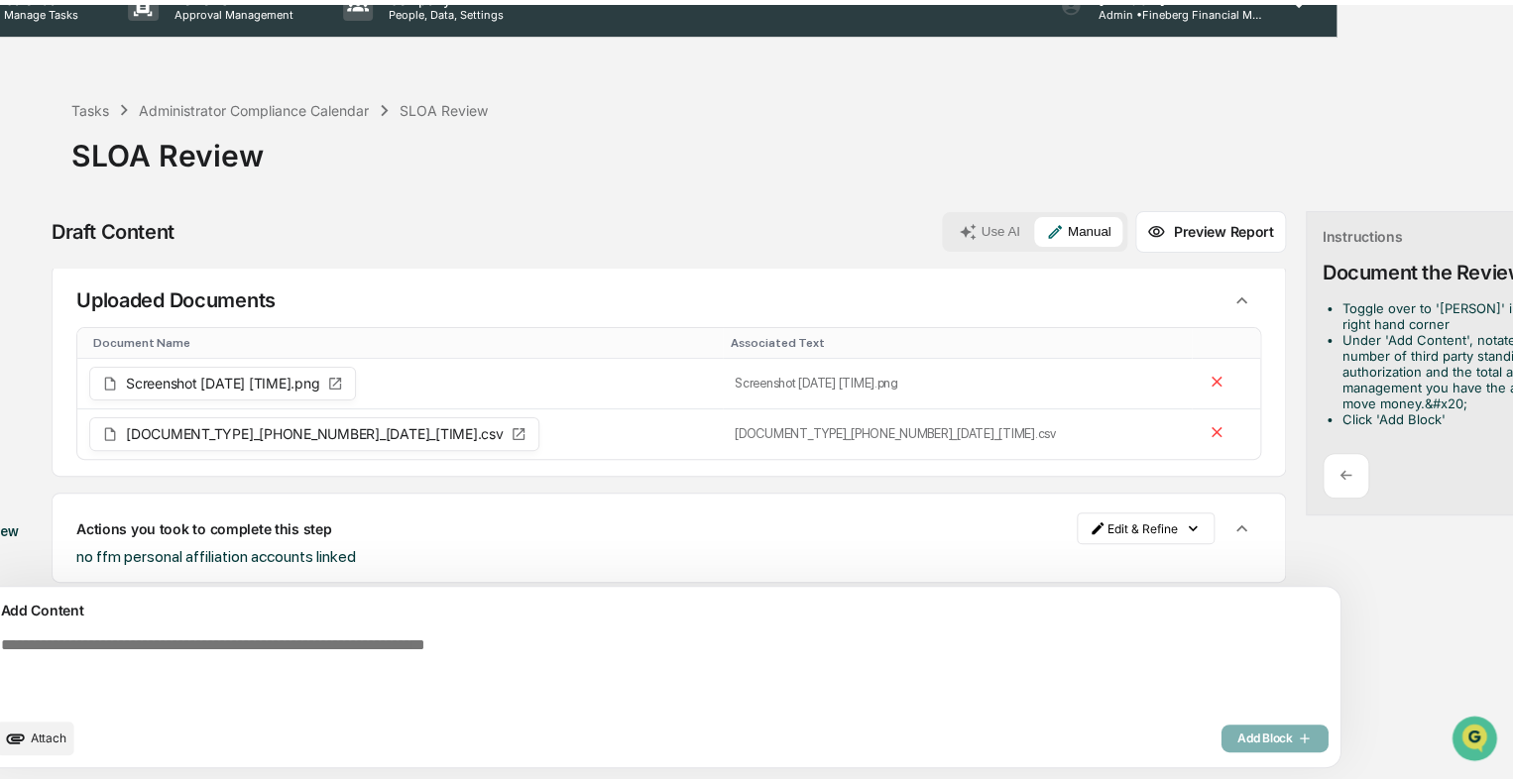 scroll, scrollTop: 30, scrollLeft: 0, axis: vertical 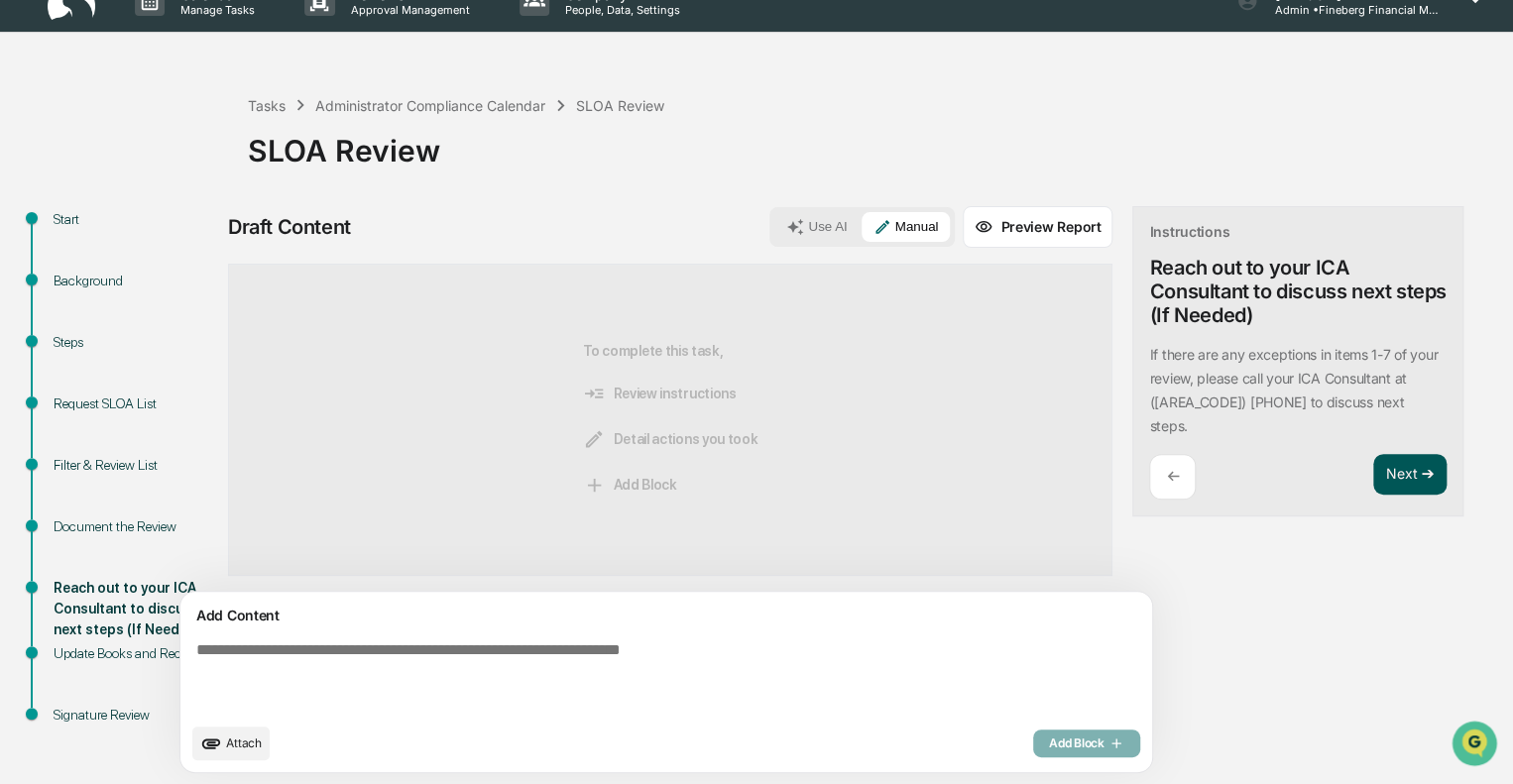 click on "Next ➔" at bounding box center (1410, 475) 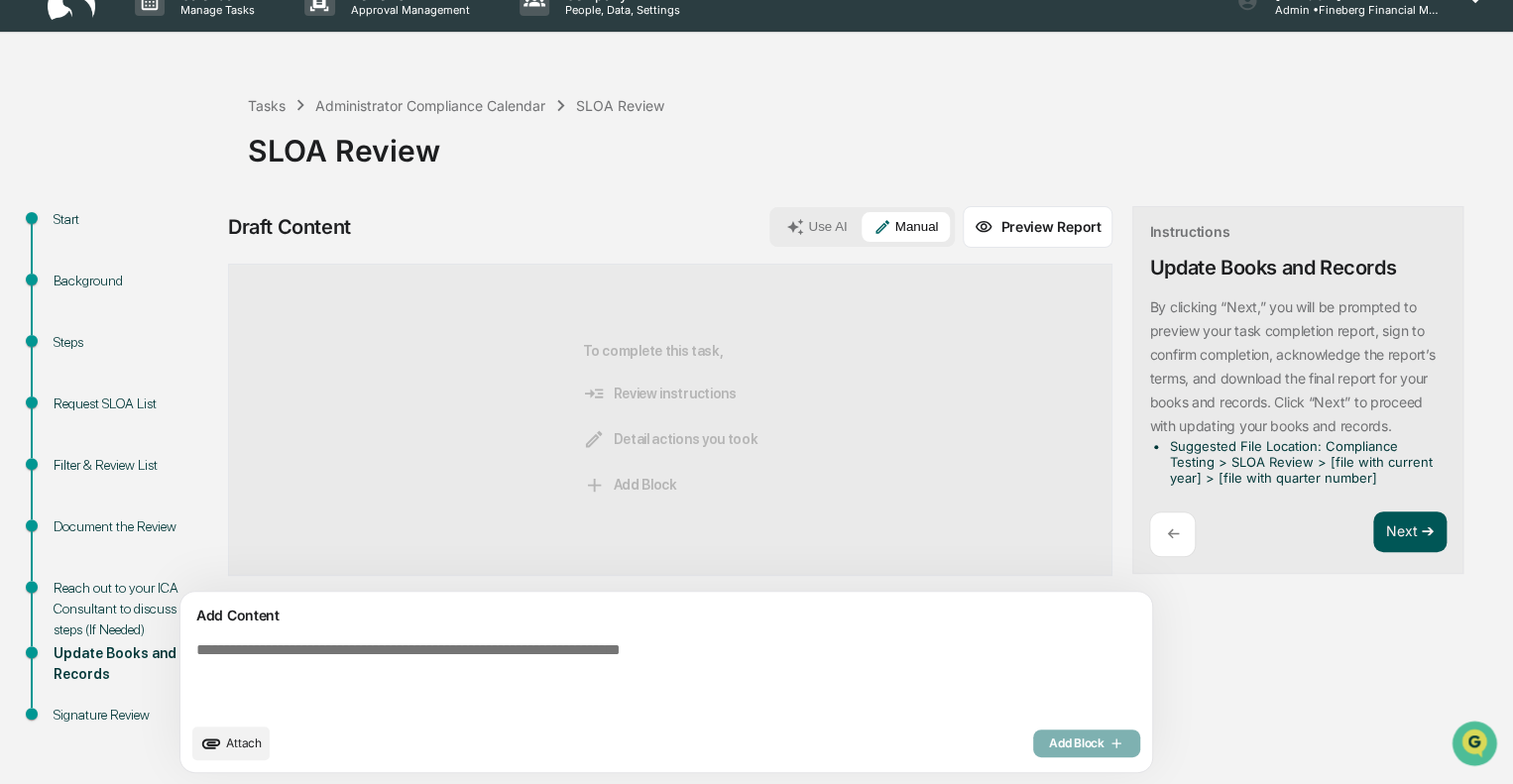 click on "Next ➔" at bounding box center [1410, 532] 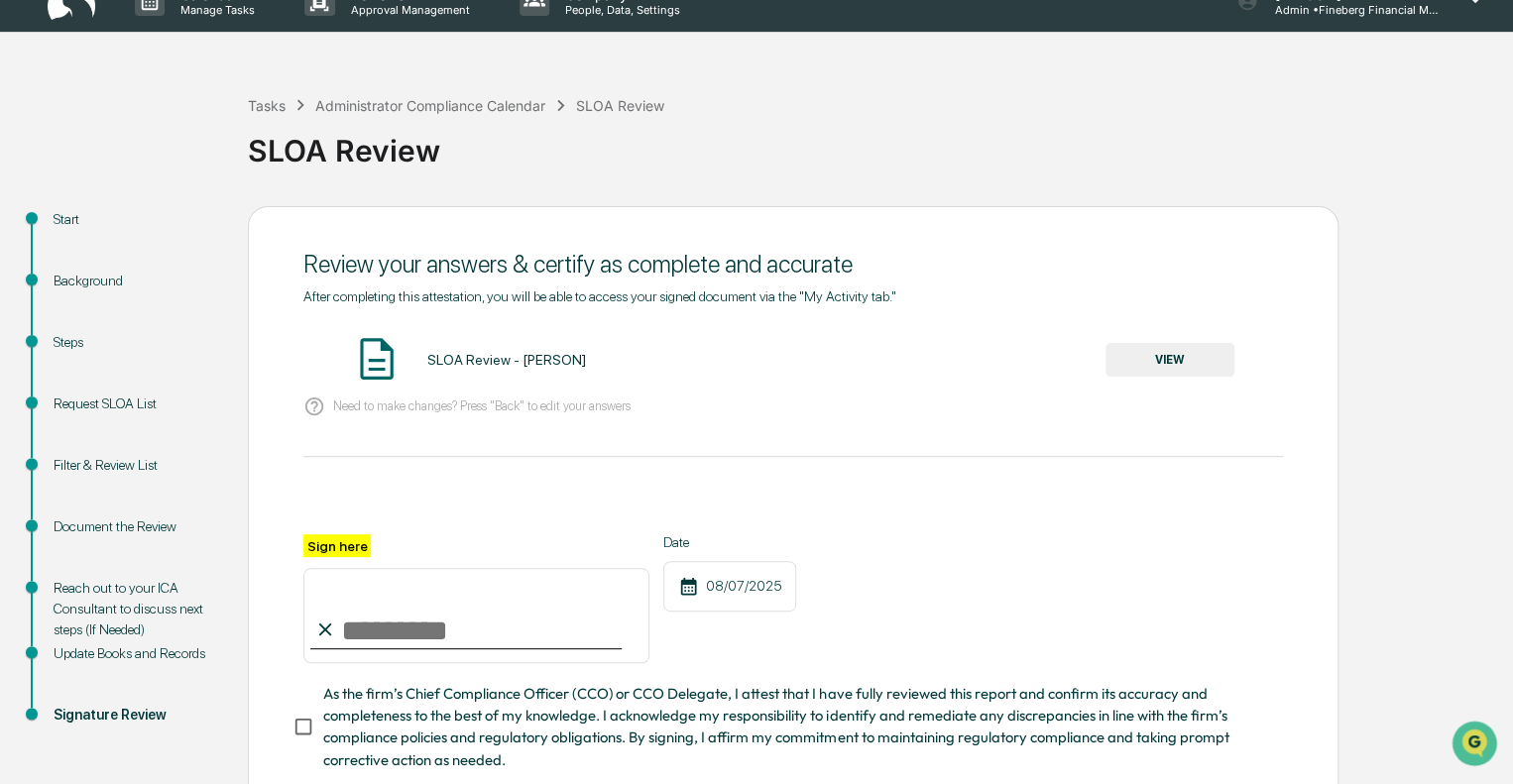 click on "VIEW" at bounding box center (1170, 360) 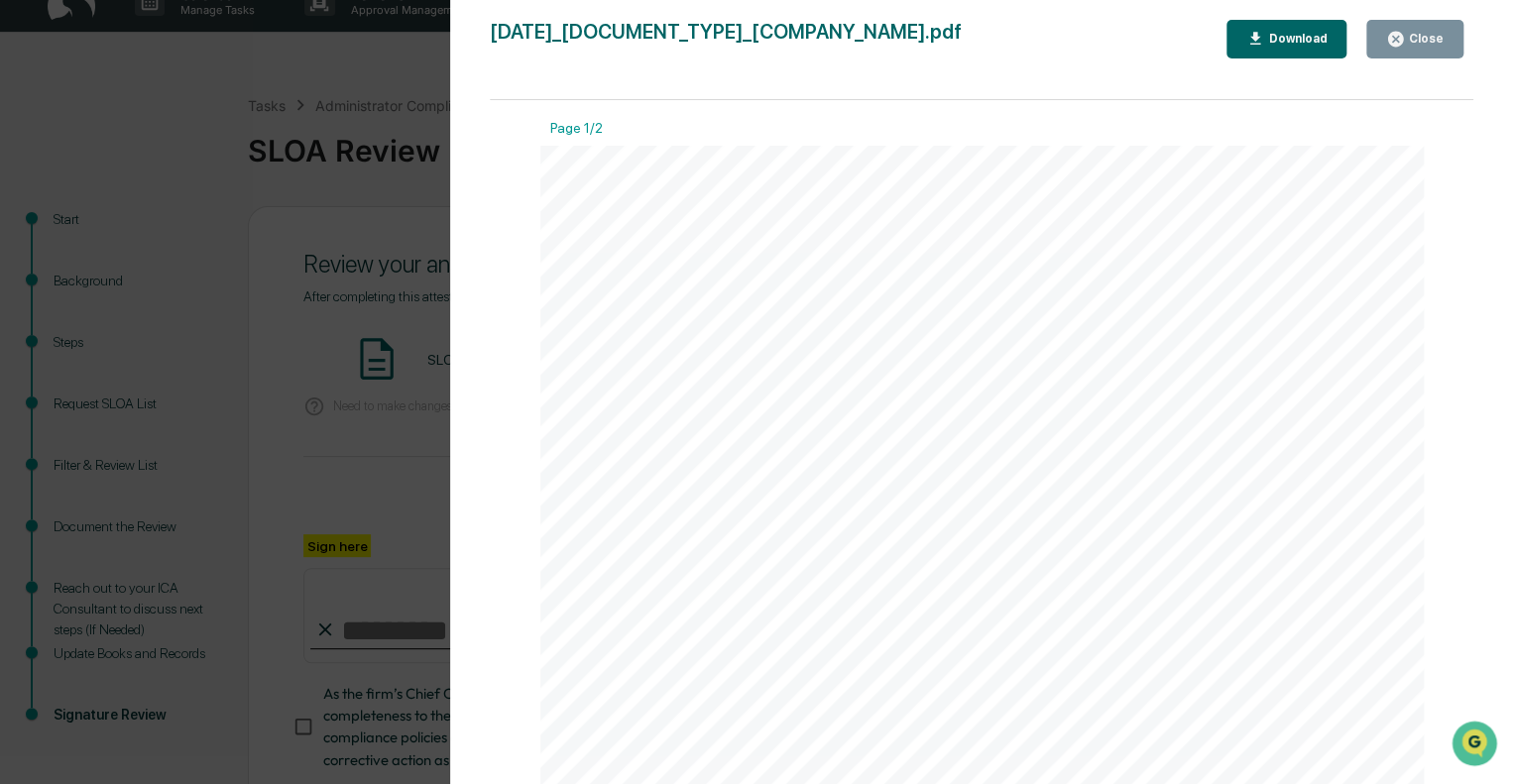 click on "Close" at bounding box center (1424, 39) 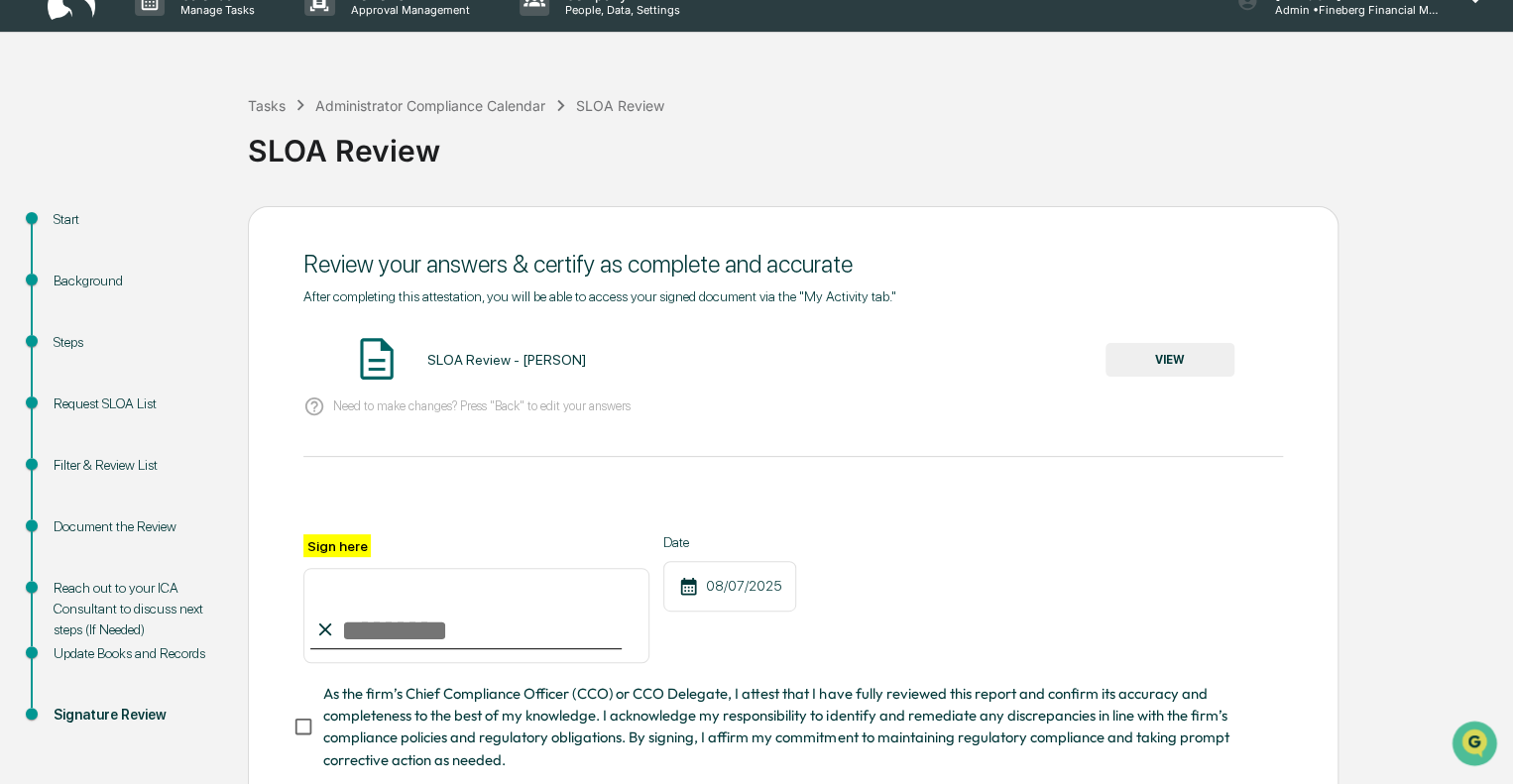 click on "Sign here" at bounding box center [476, 616] 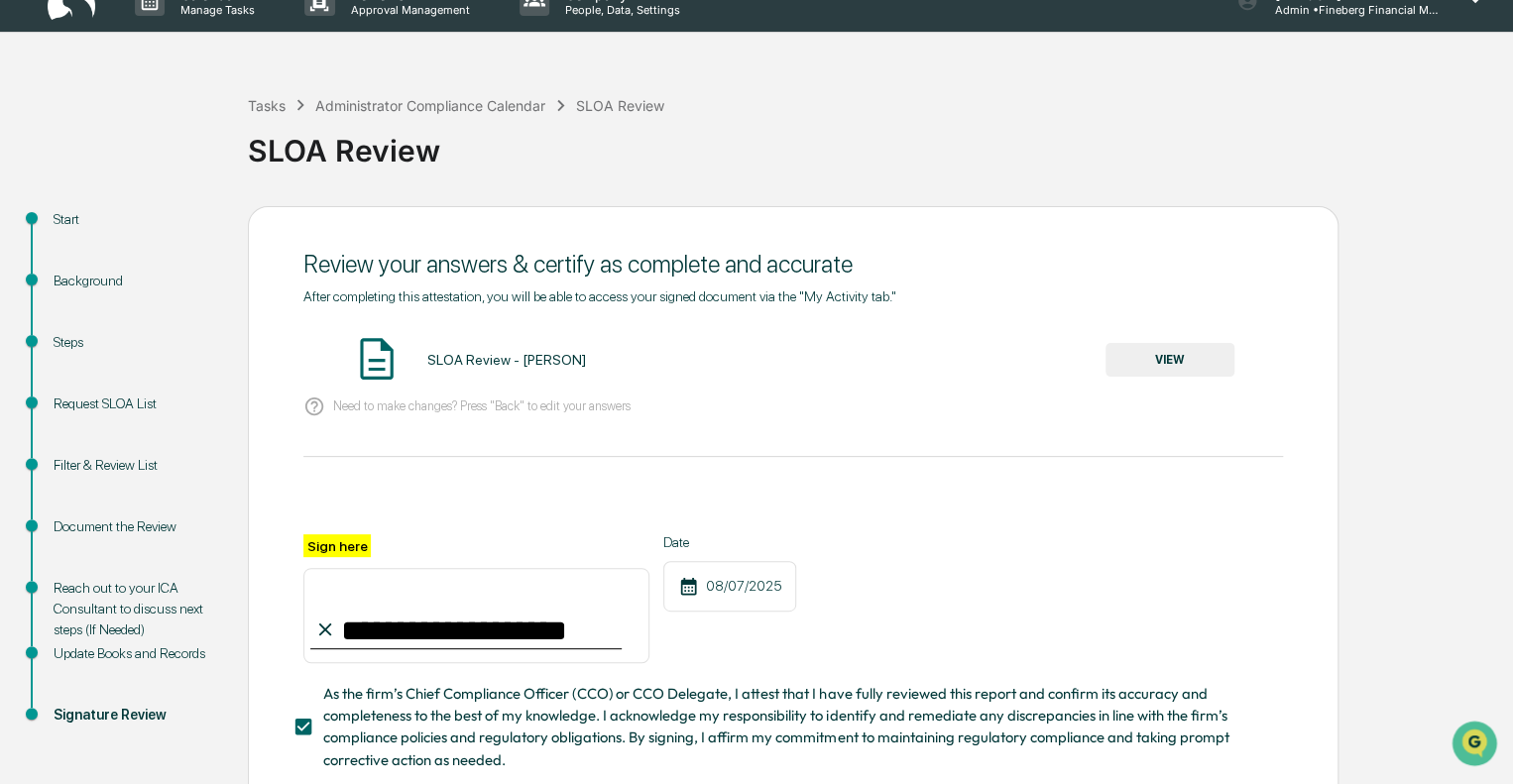click at bounding box center [793, 510] 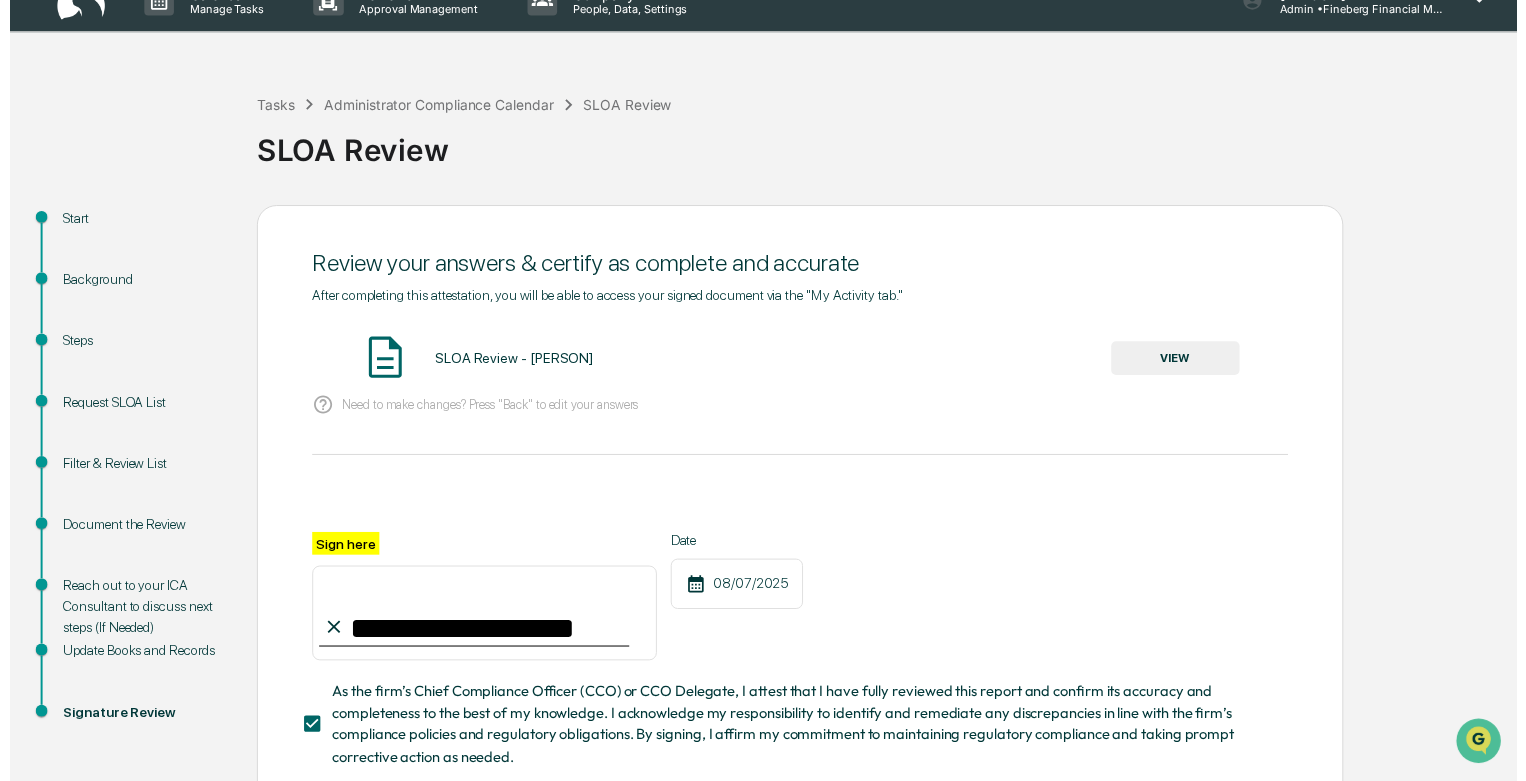 scroll, scrollTop: 160, scrollLeft: 0, axis: vertical 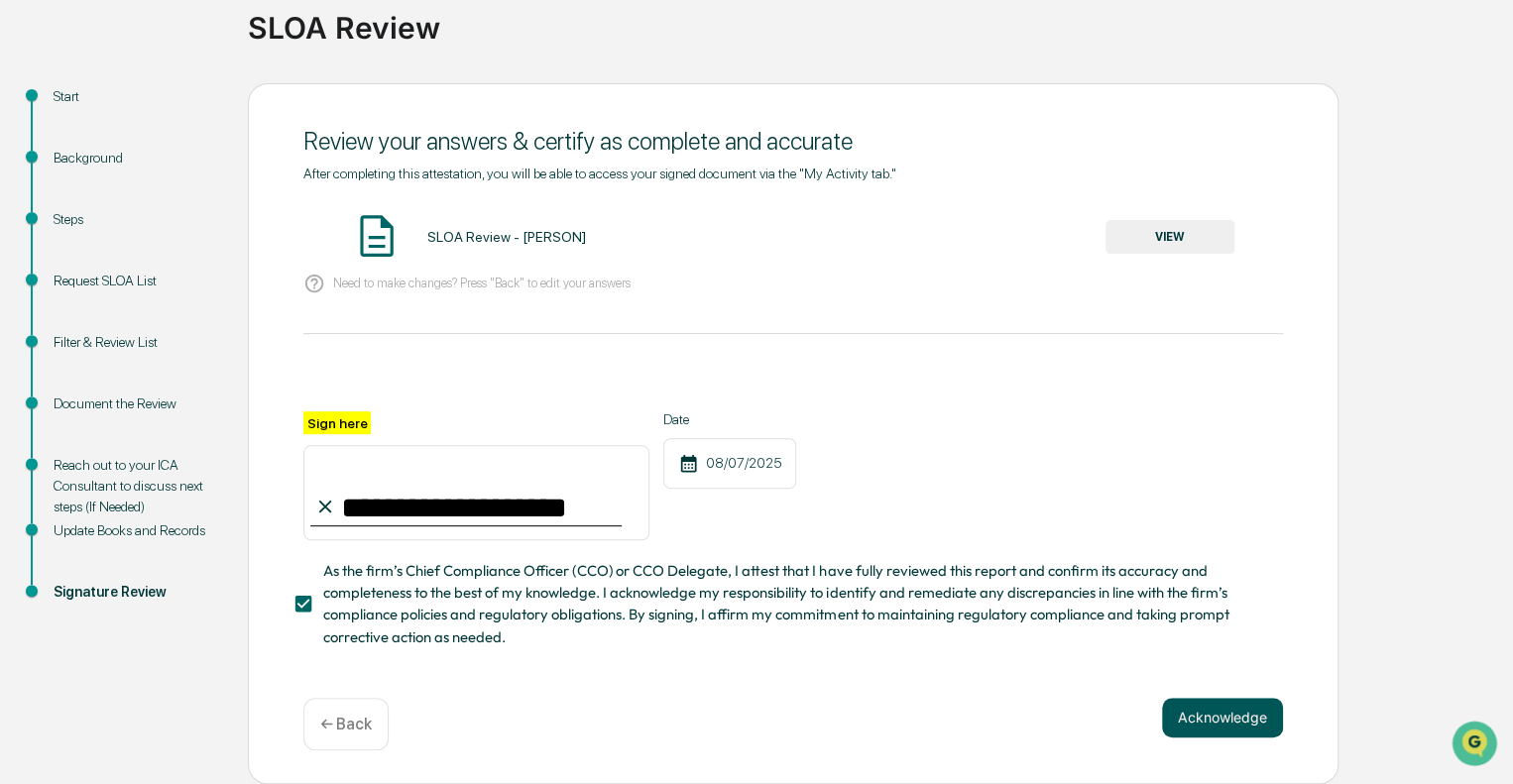 click on "Acknowledge" at bounding box center [1222, 718] 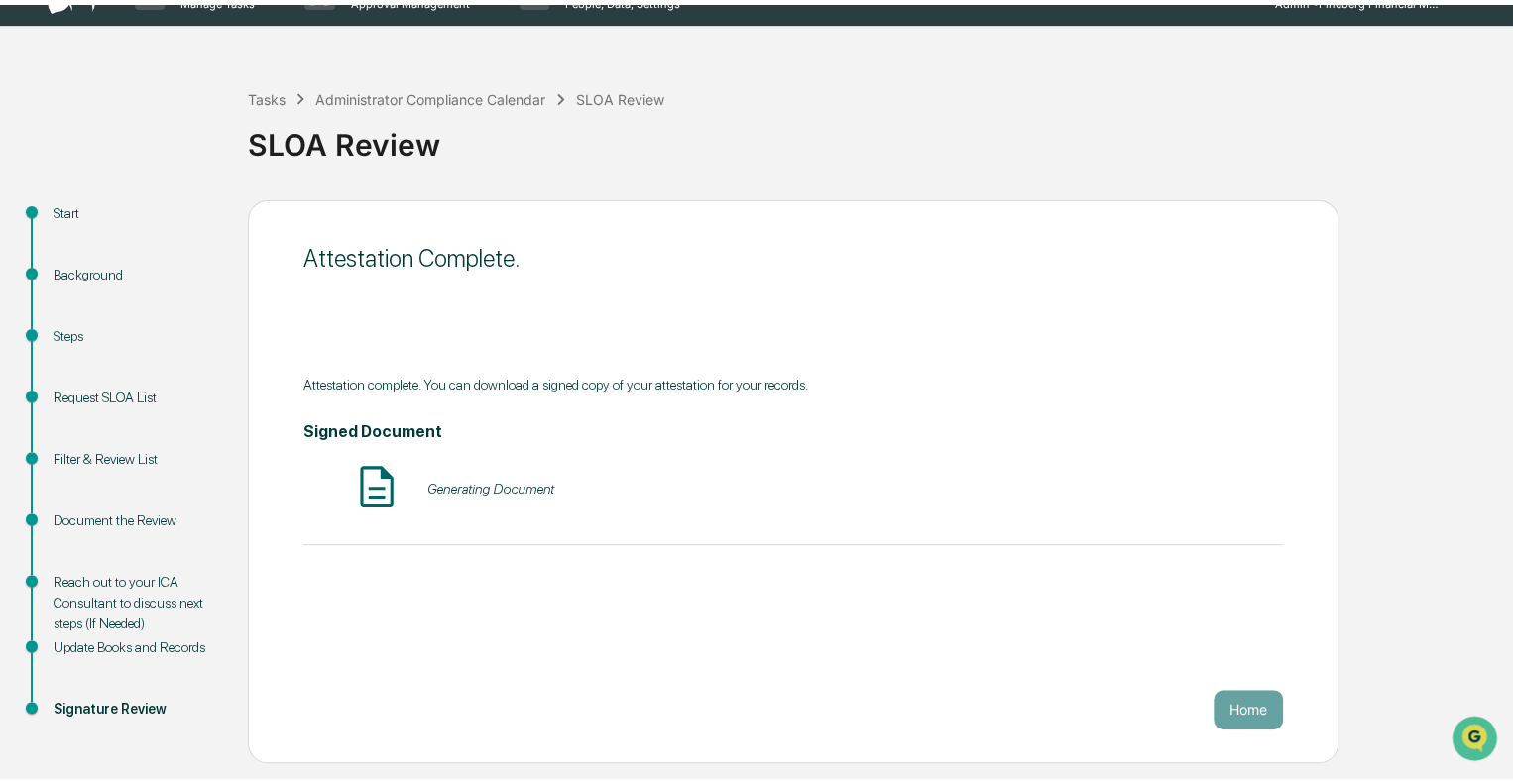 scroll, scrollTop: 30, scrollLeft: 0, axis: vertical 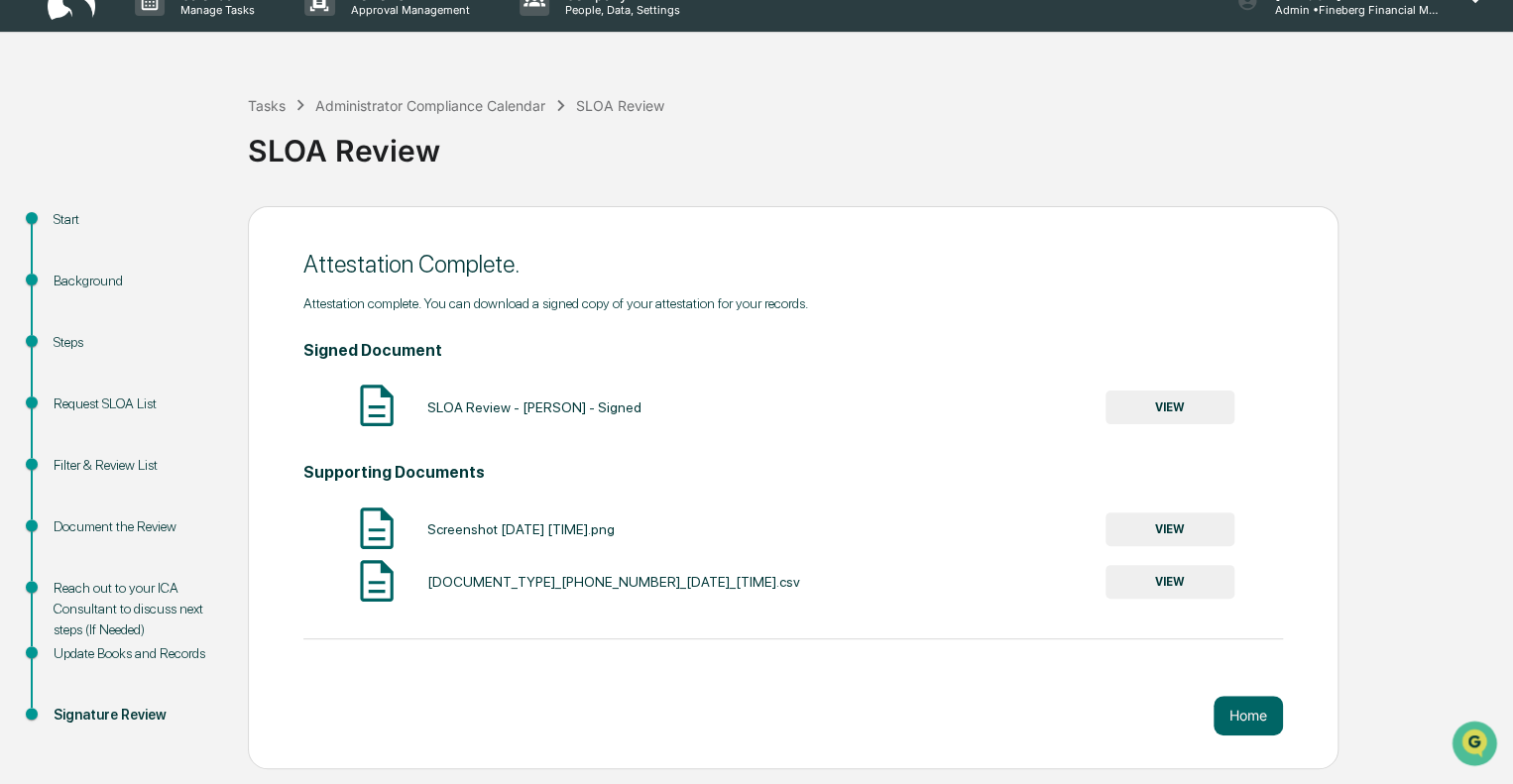 click on "Home" at bounding box center (1248, 716) 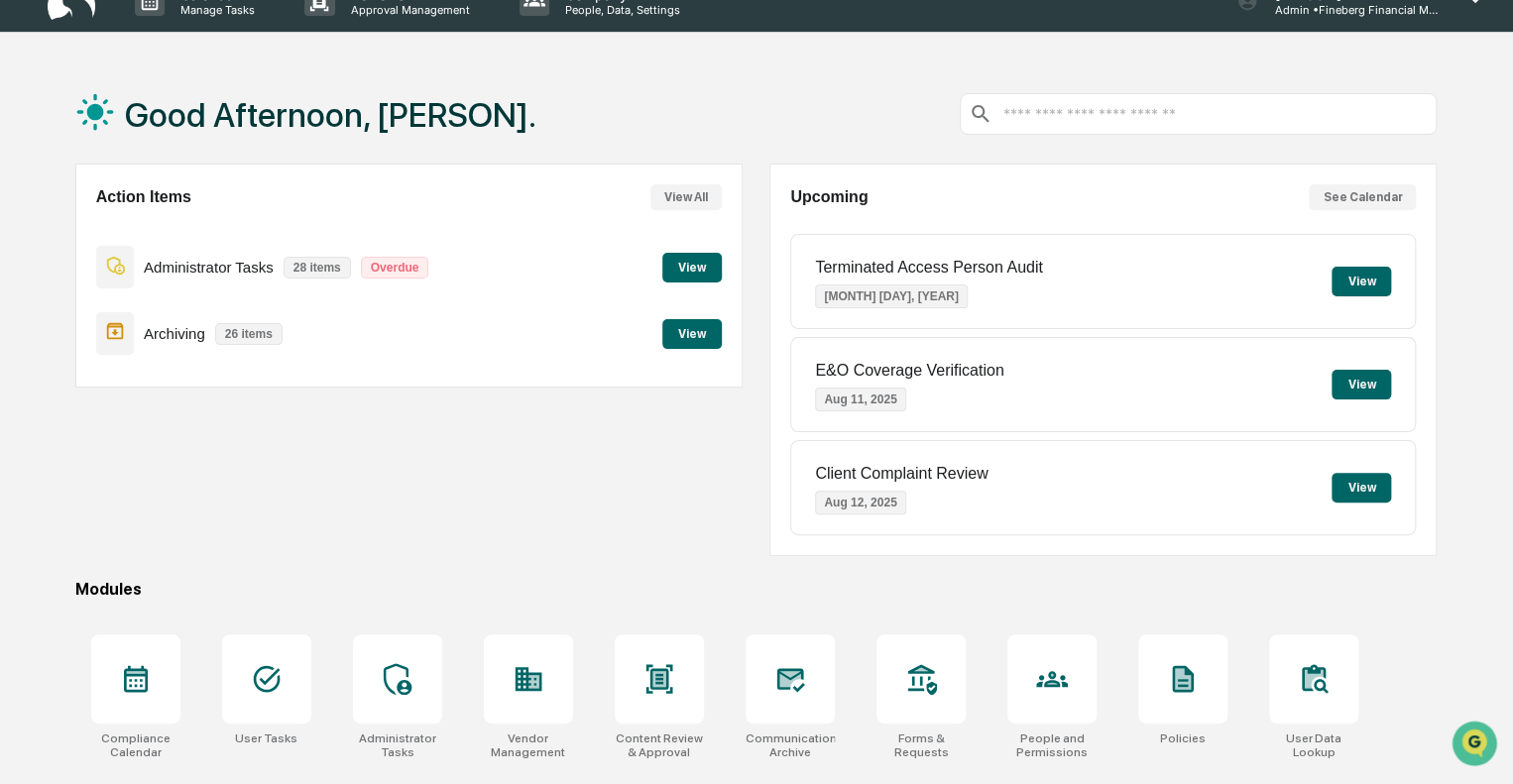 click on "View" at bounding box center (1361, 281) 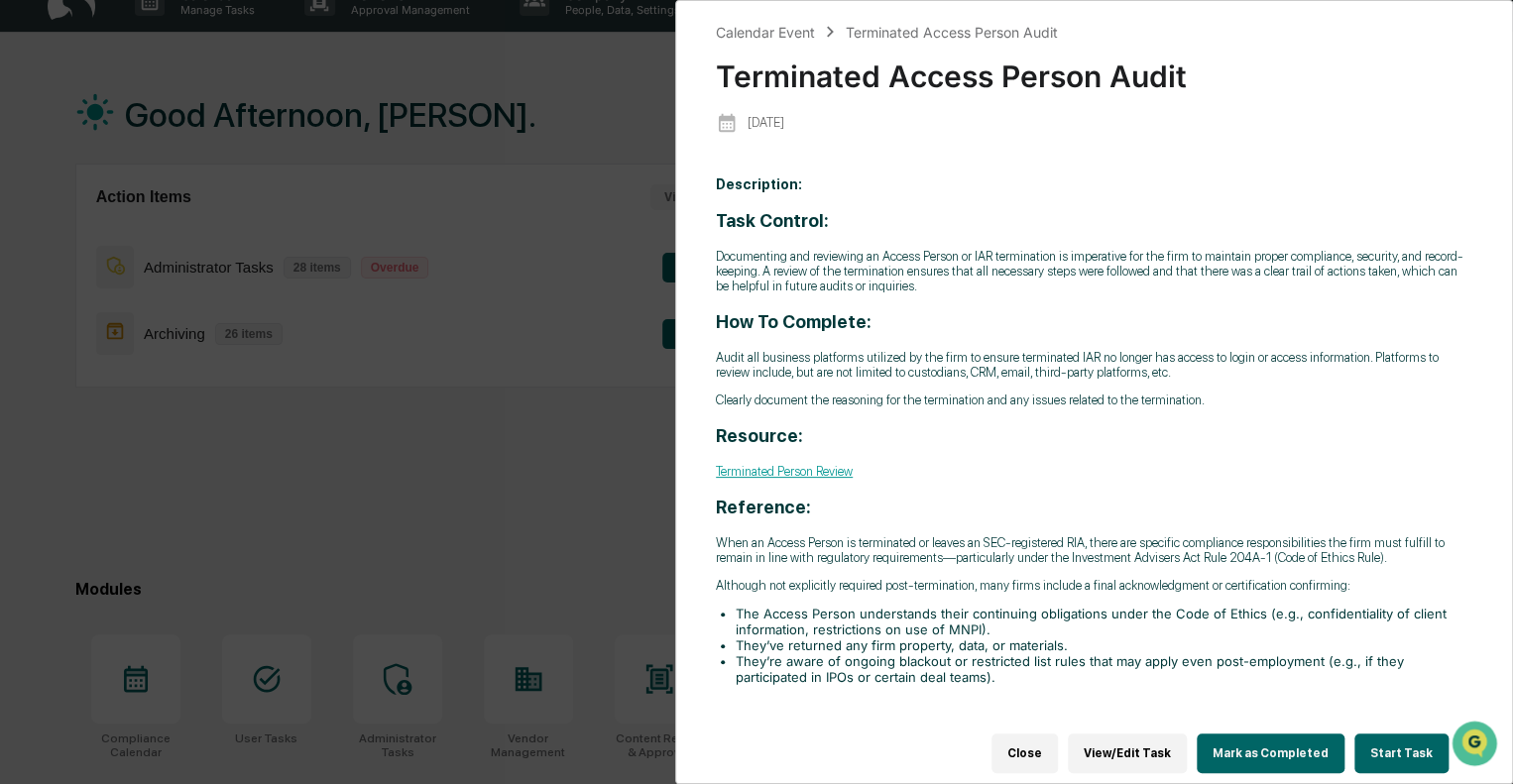 click on "Start Task" at bounding box center [1401, 753] 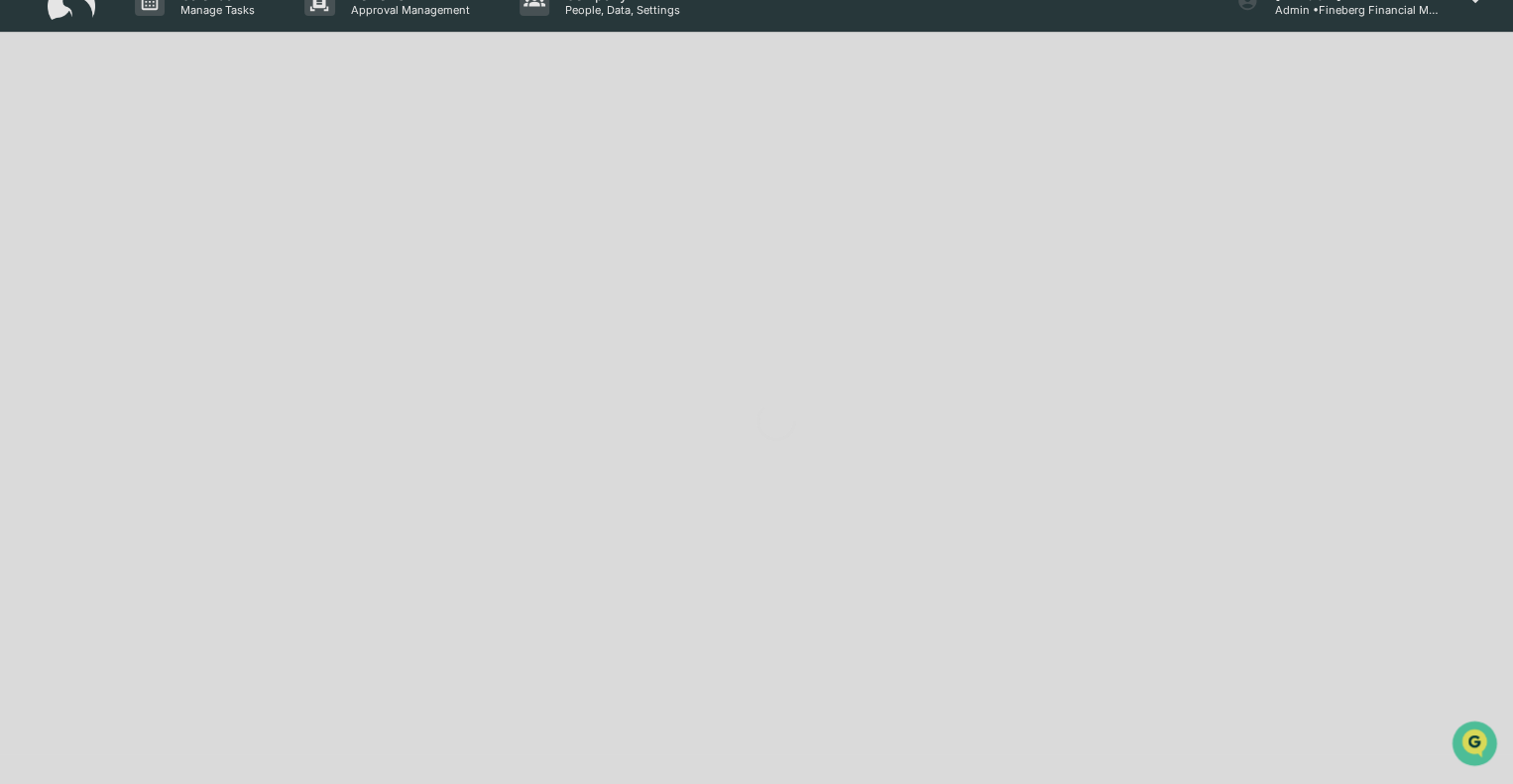 scroll, scrollTop: 0, scrollLeft: 0, axis: both 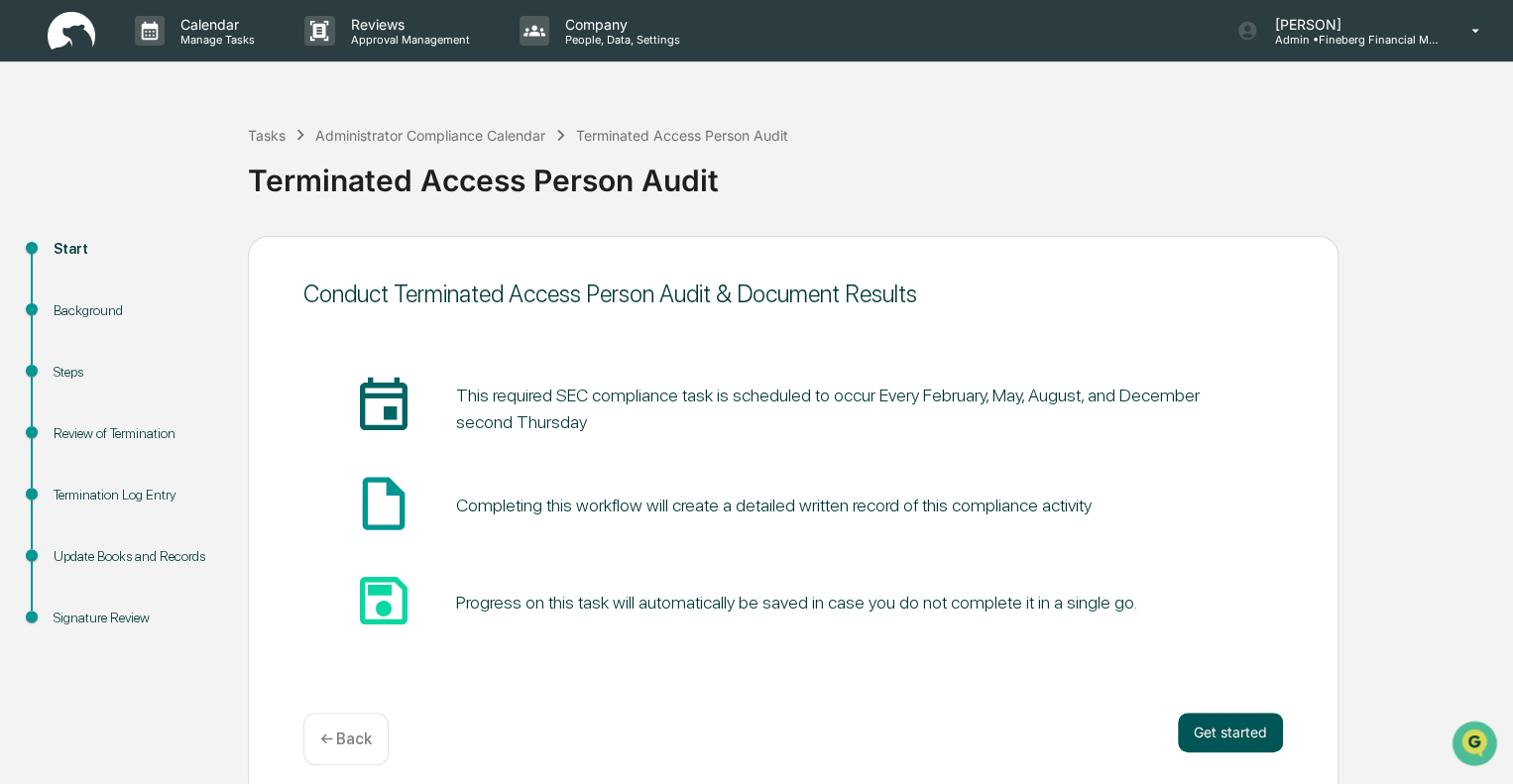 click on "Get started" at bounding box center (1230, 732) 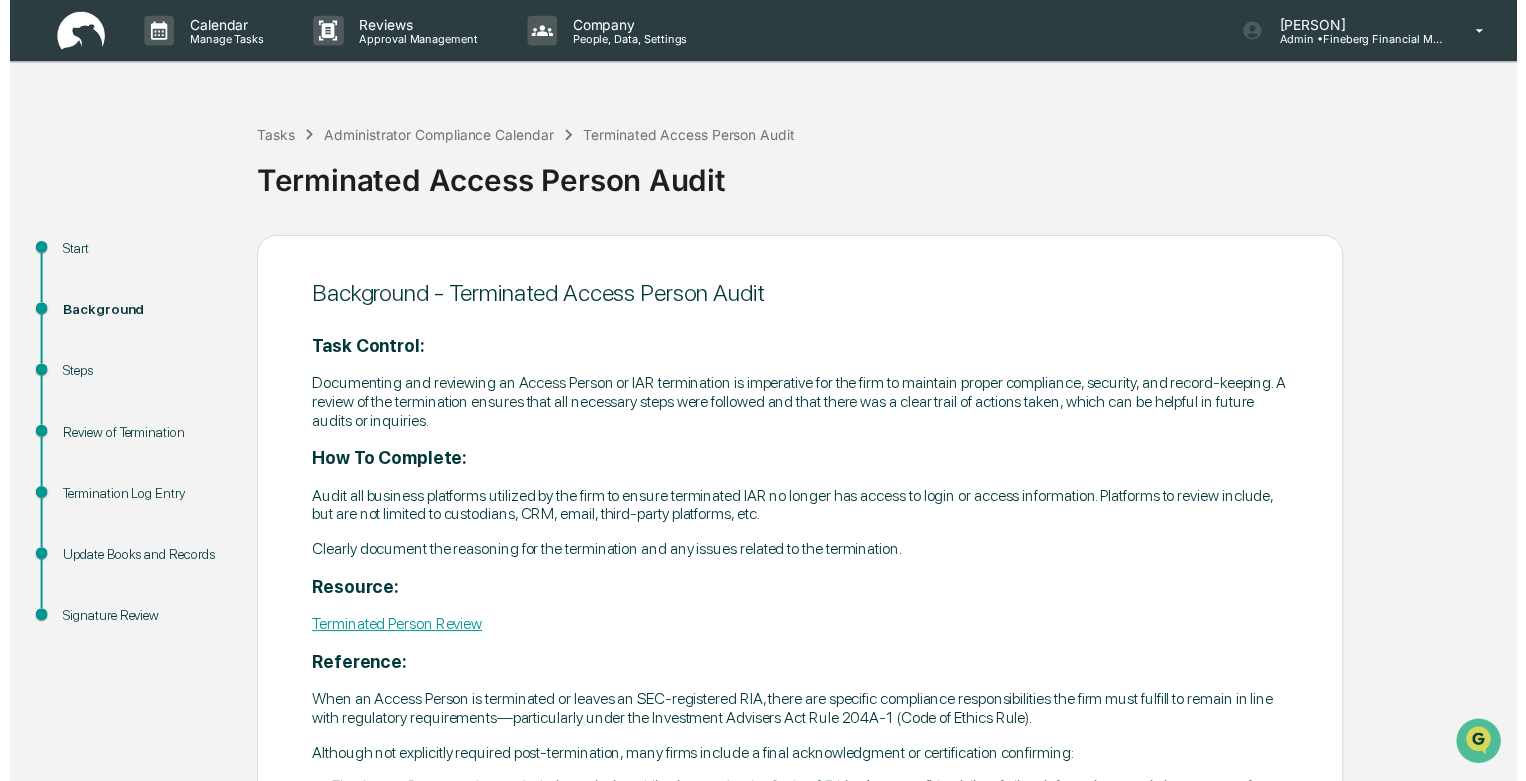 scroll, scrollTop: 160, scrollLeft: 0, axis: vertical 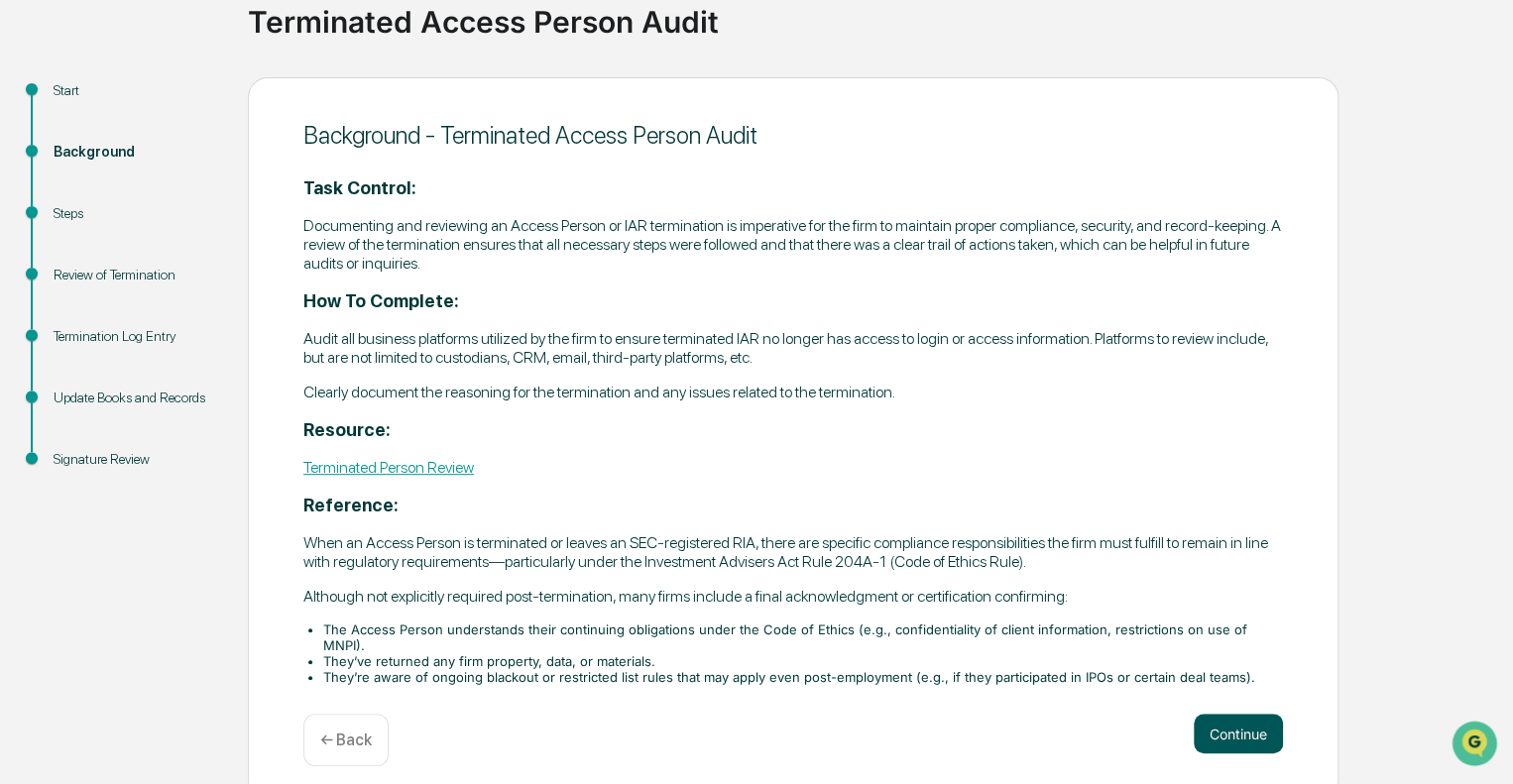 click on "Continue" at bounding box center (1238, 733) 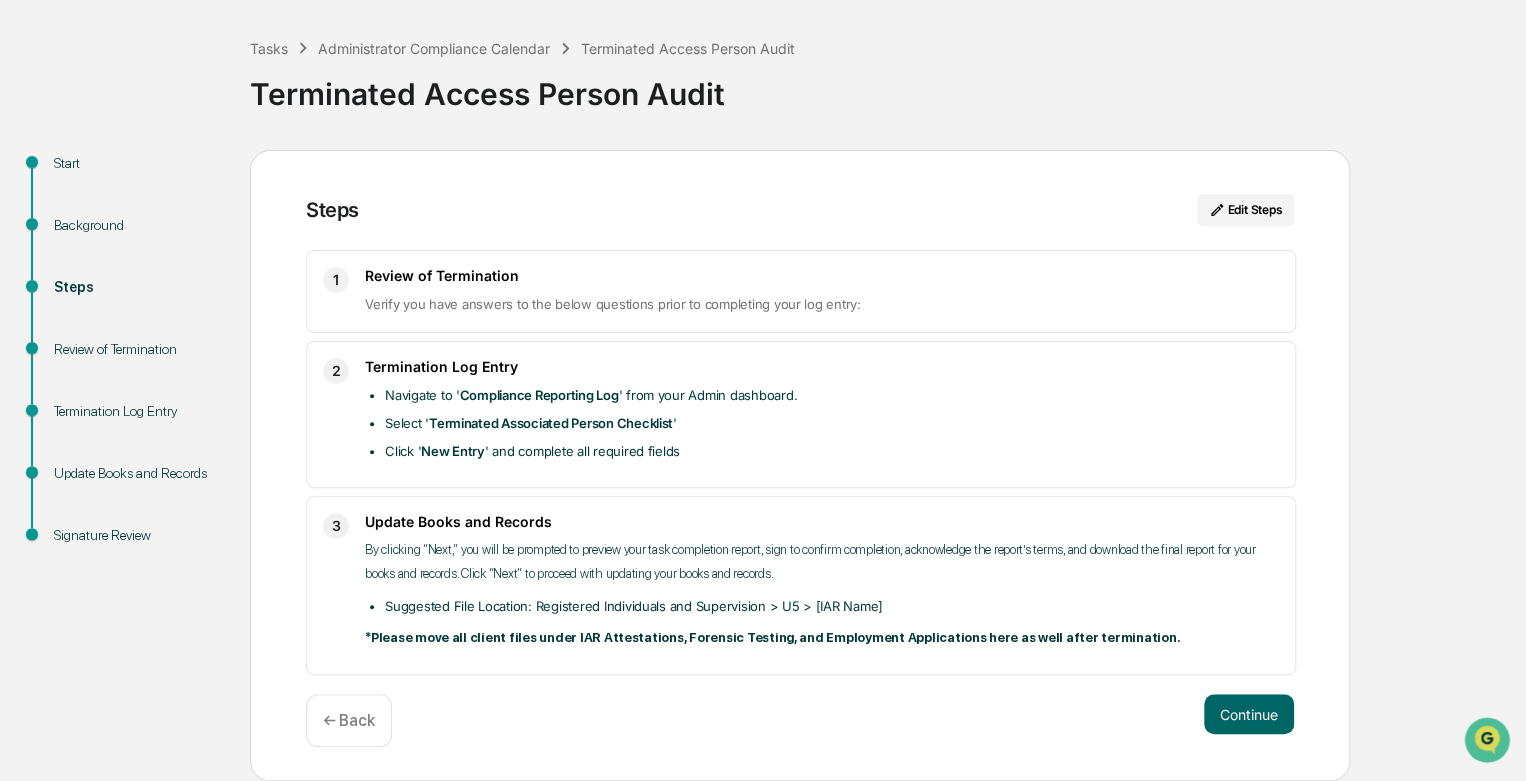 scroll, scrollTop: 76, scrollLeft: 0, axis: vertical 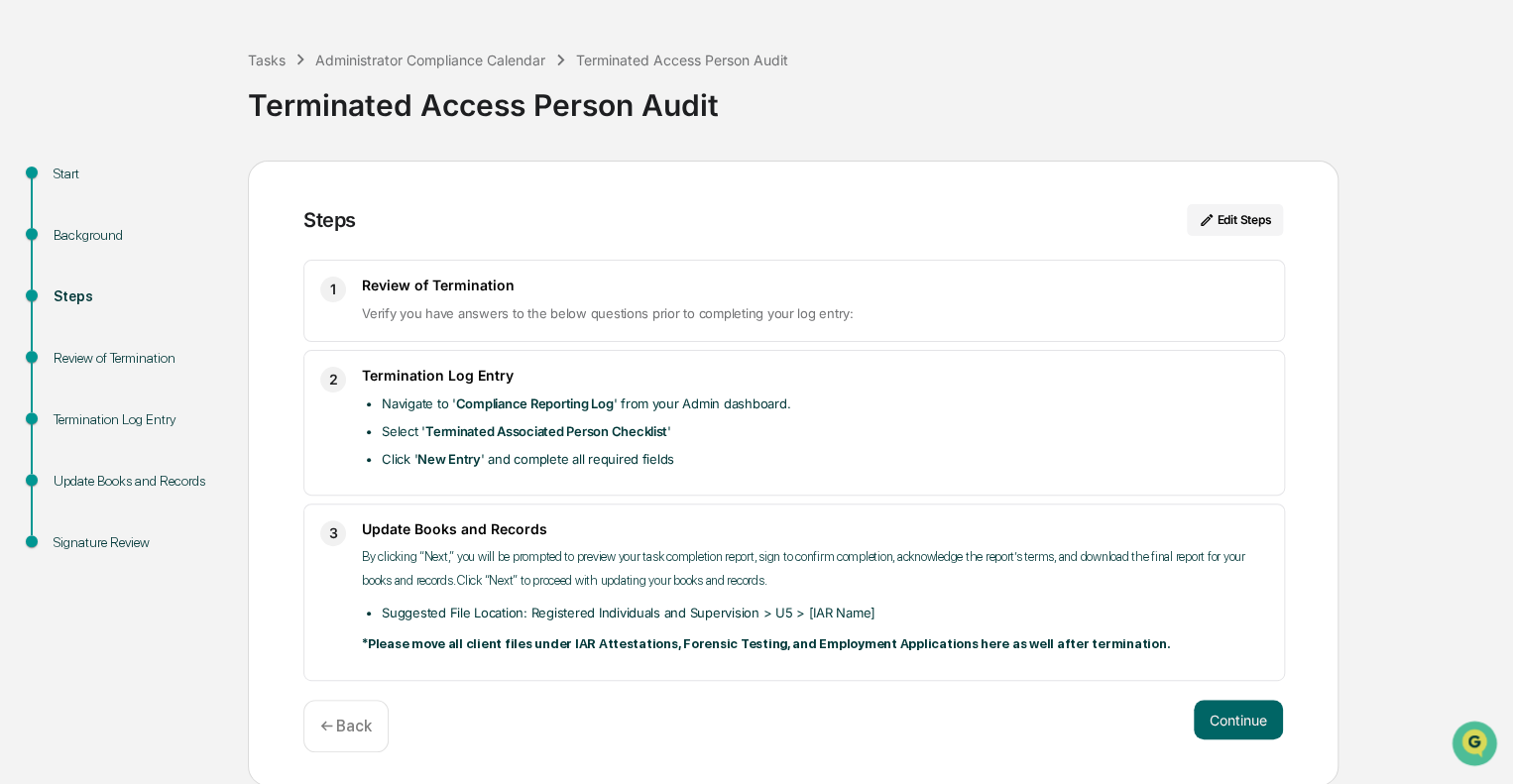 click on "Continue" at bounding box center [1238, 720] 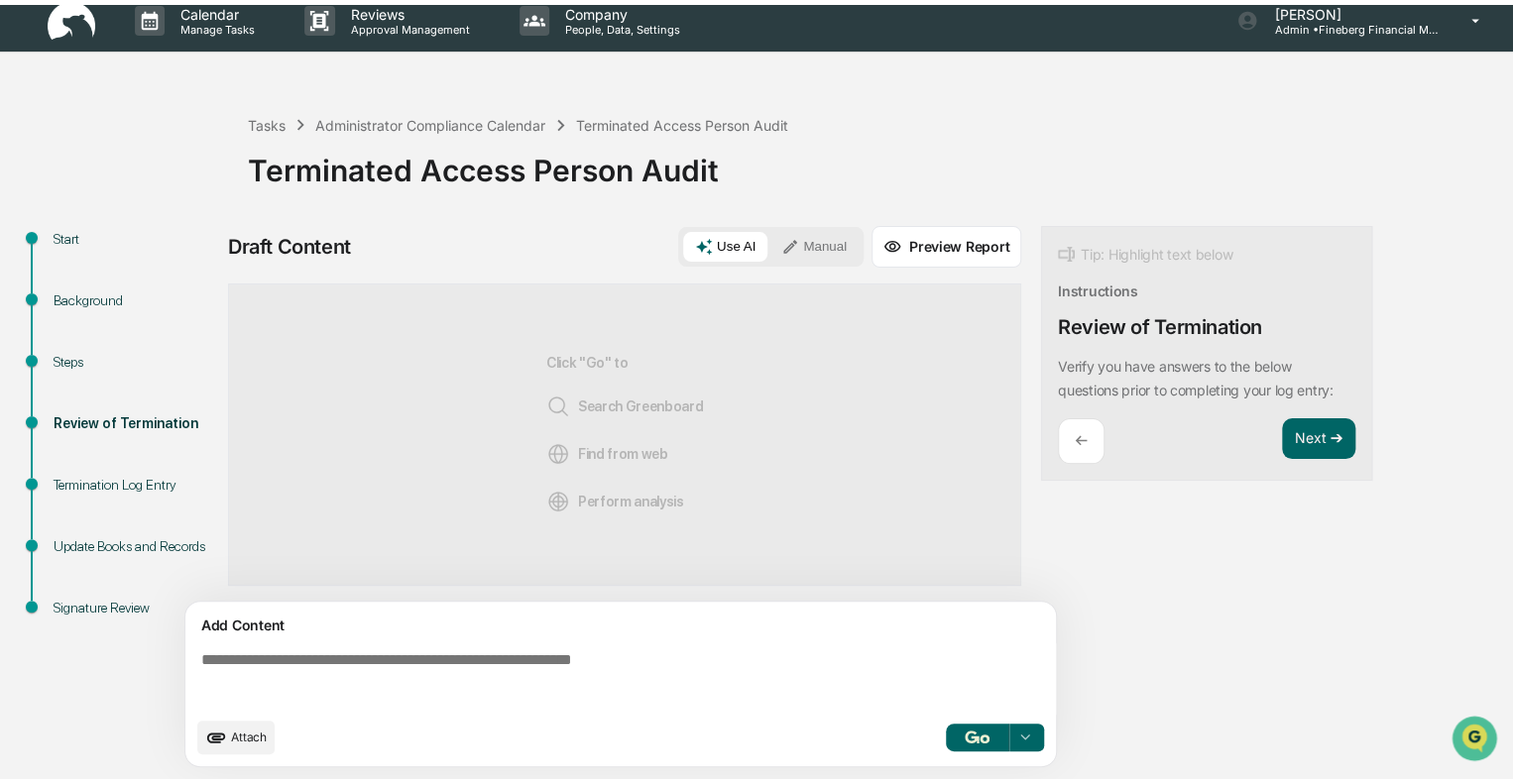 scroll, scrollTop: 14, scrollLeft: 0, axis: vertical 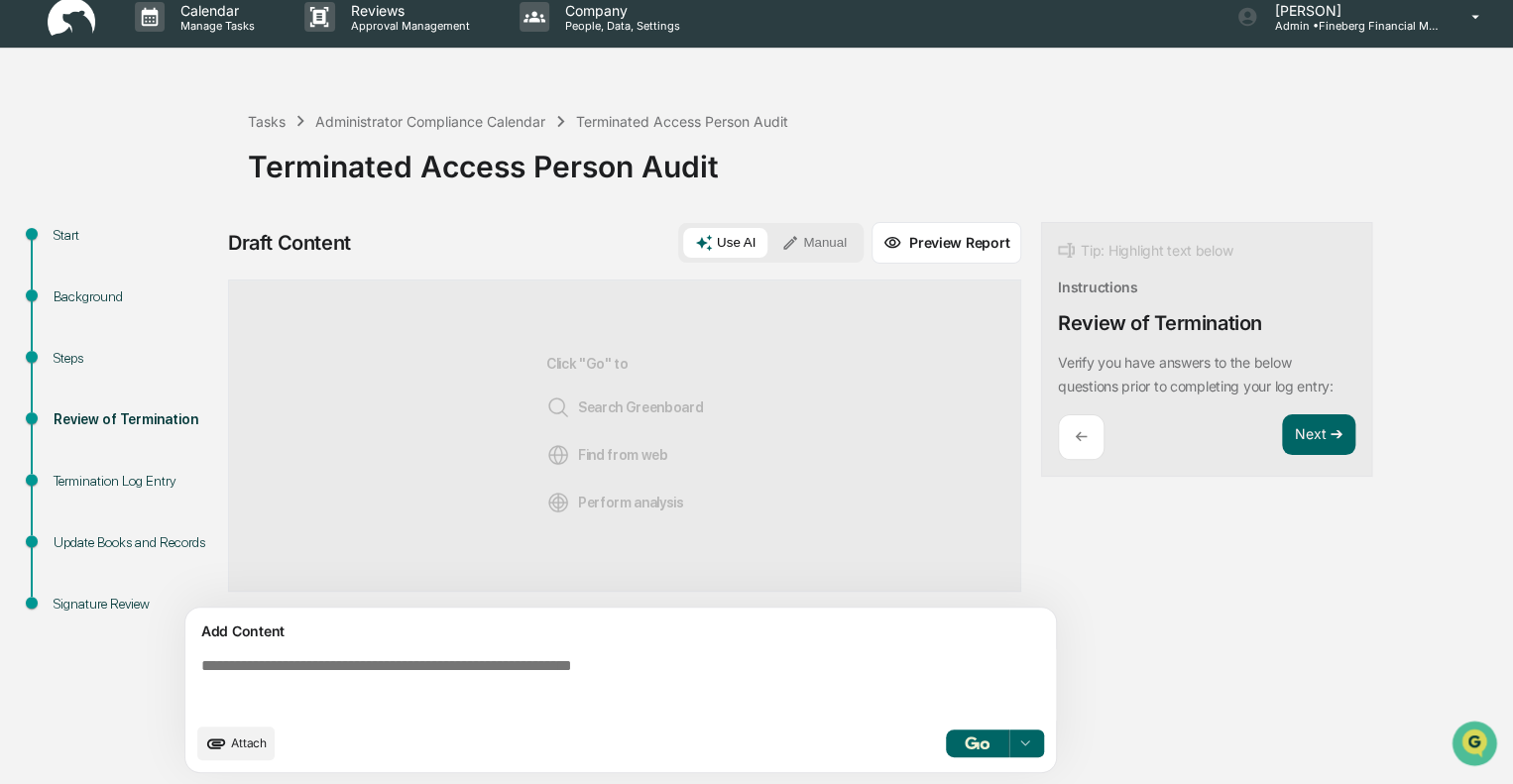 click at bounding box center (625, 685) 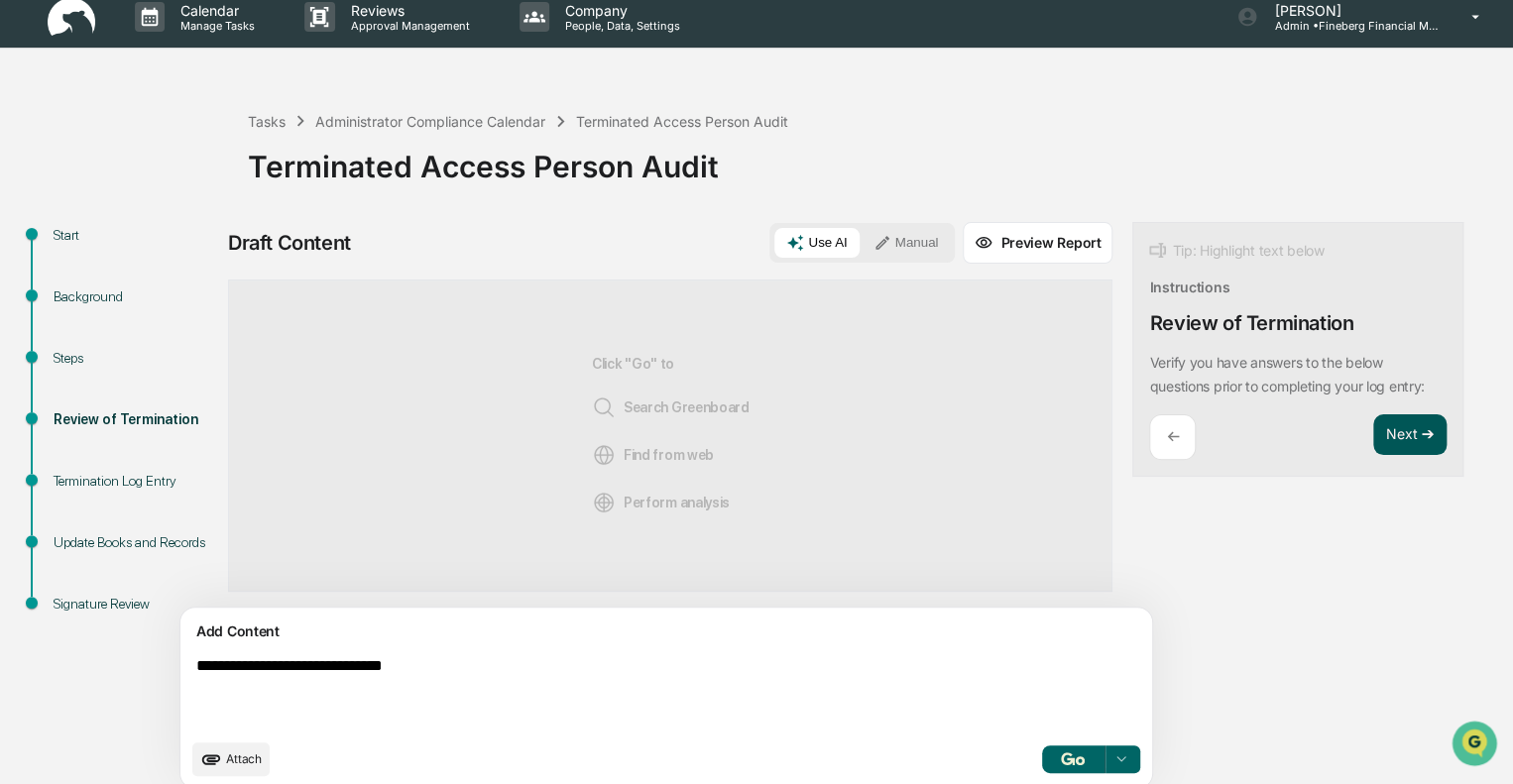 type on "**********" 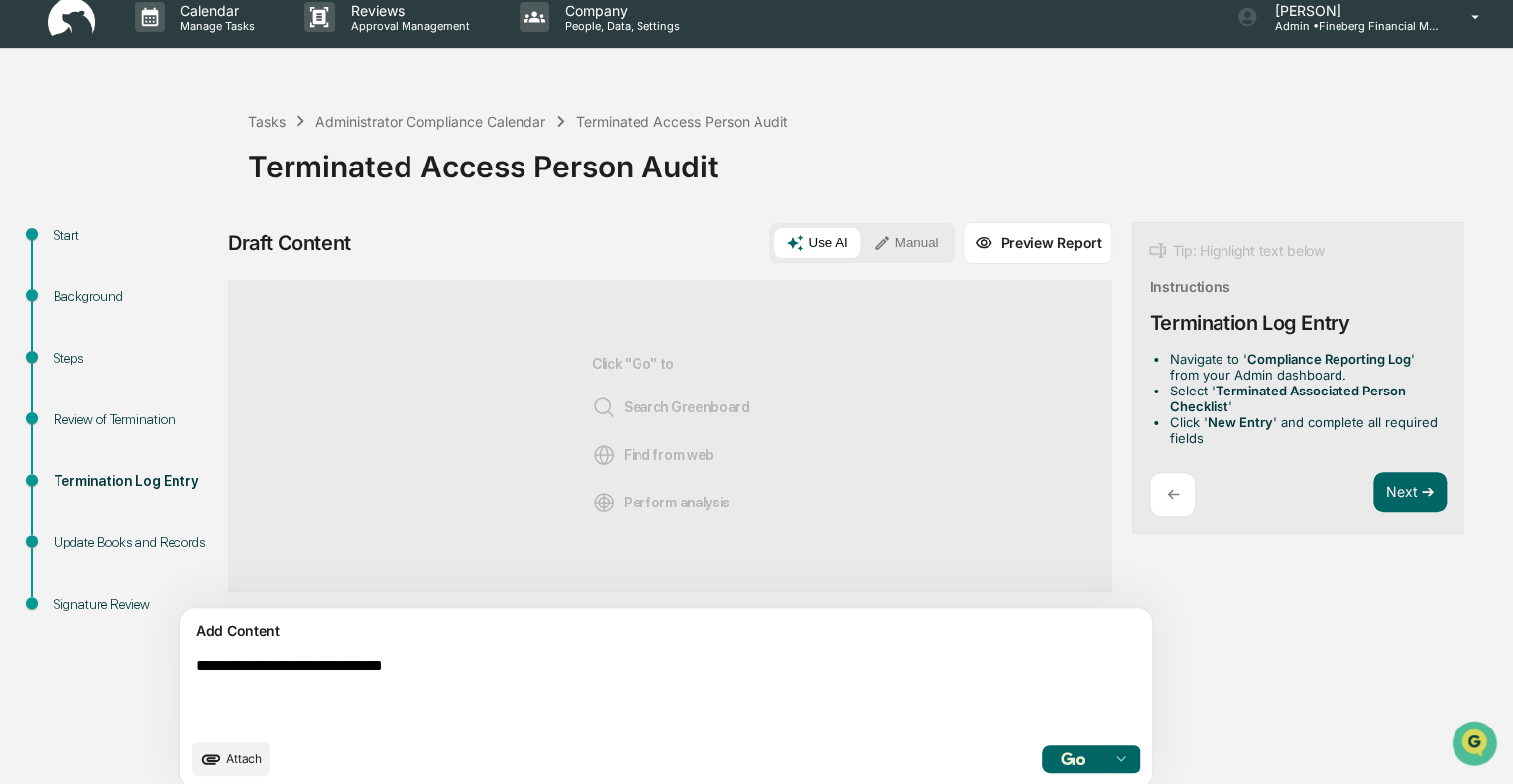 click on "Manual" at bounding box center (906, 243) 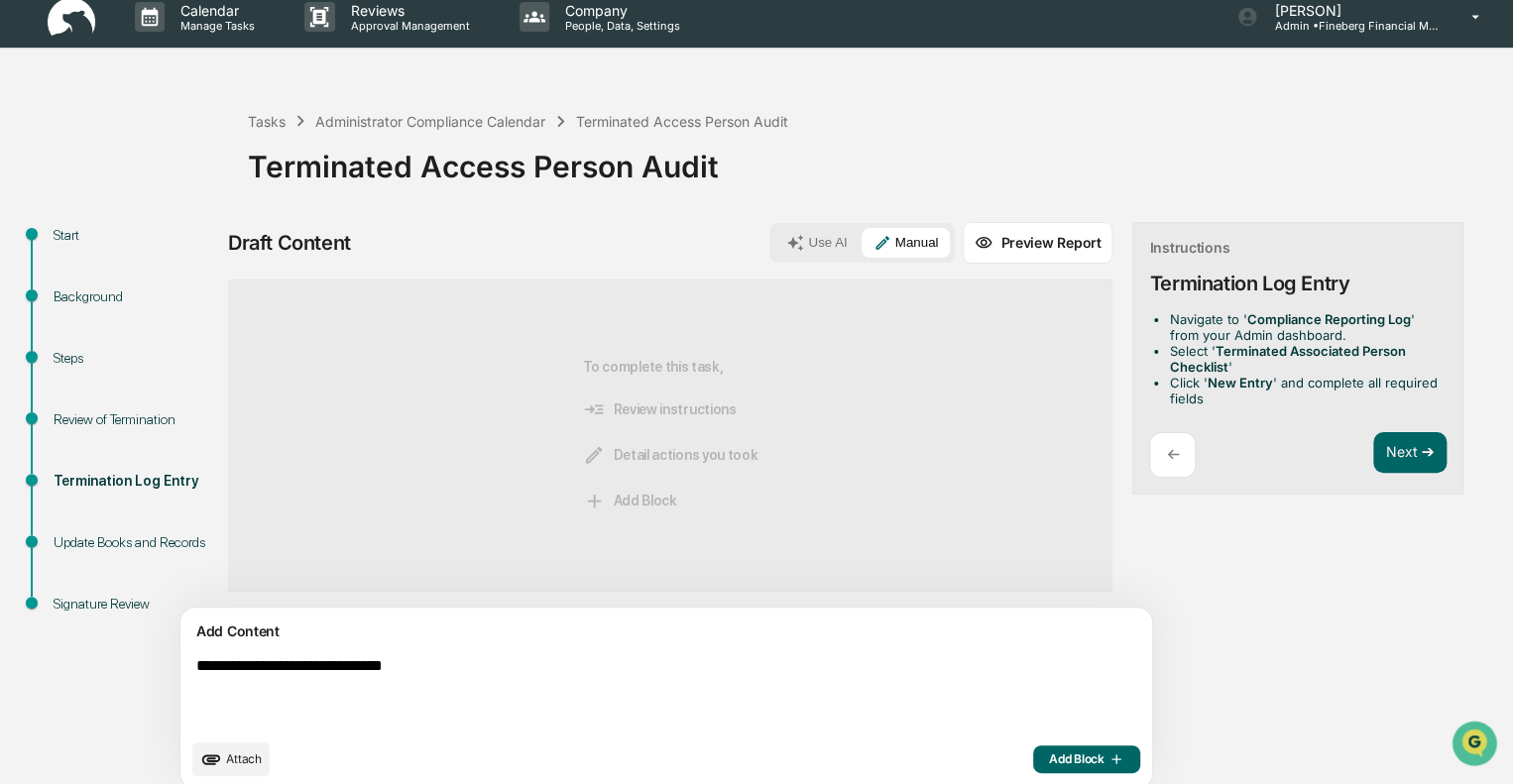 click on "Add Block" at bounding box center [1087, 759] 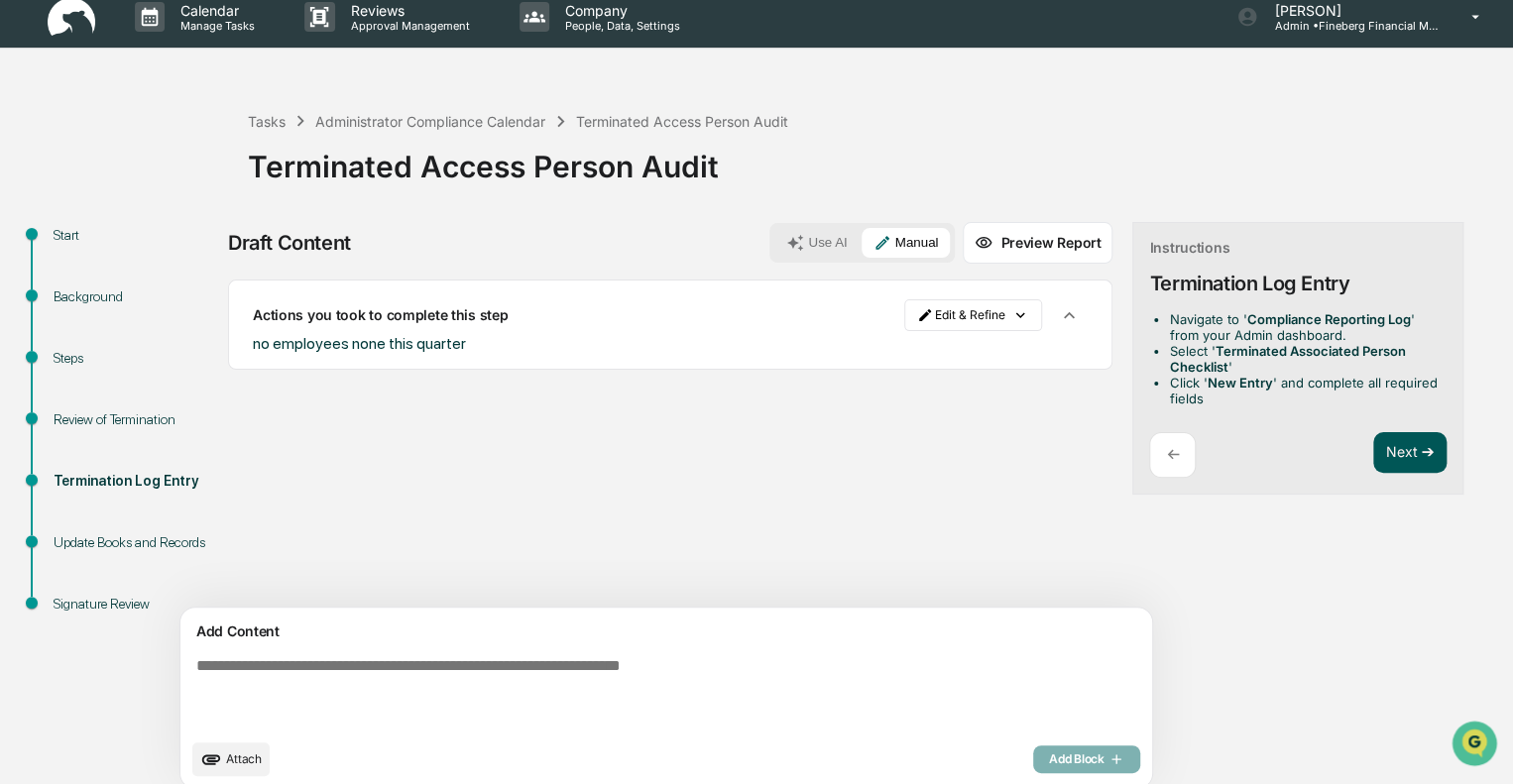 click on "Next ➔" at bounding box center (1410, 453) 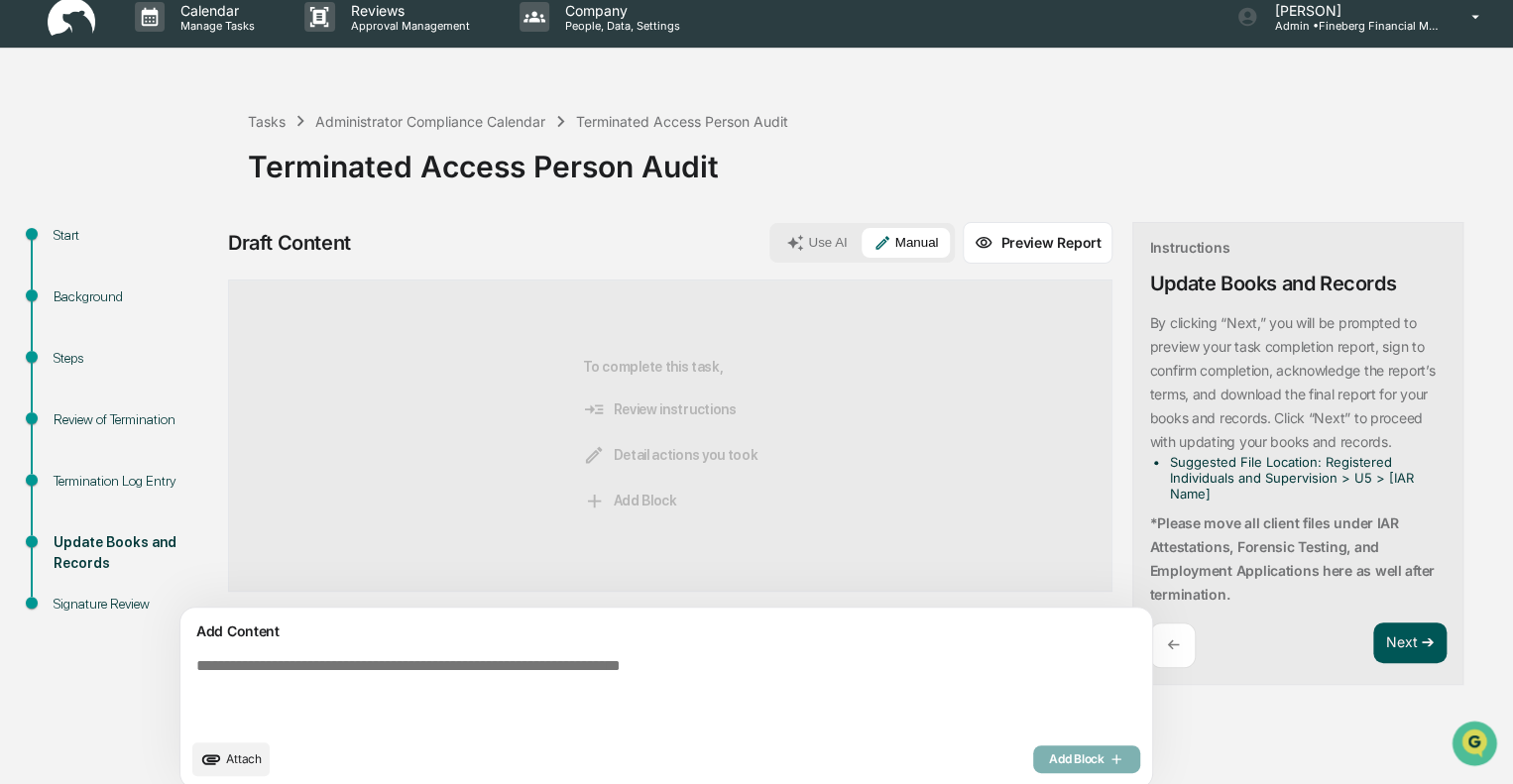 click on "Next ➔" at bounding box center (1410, 643) 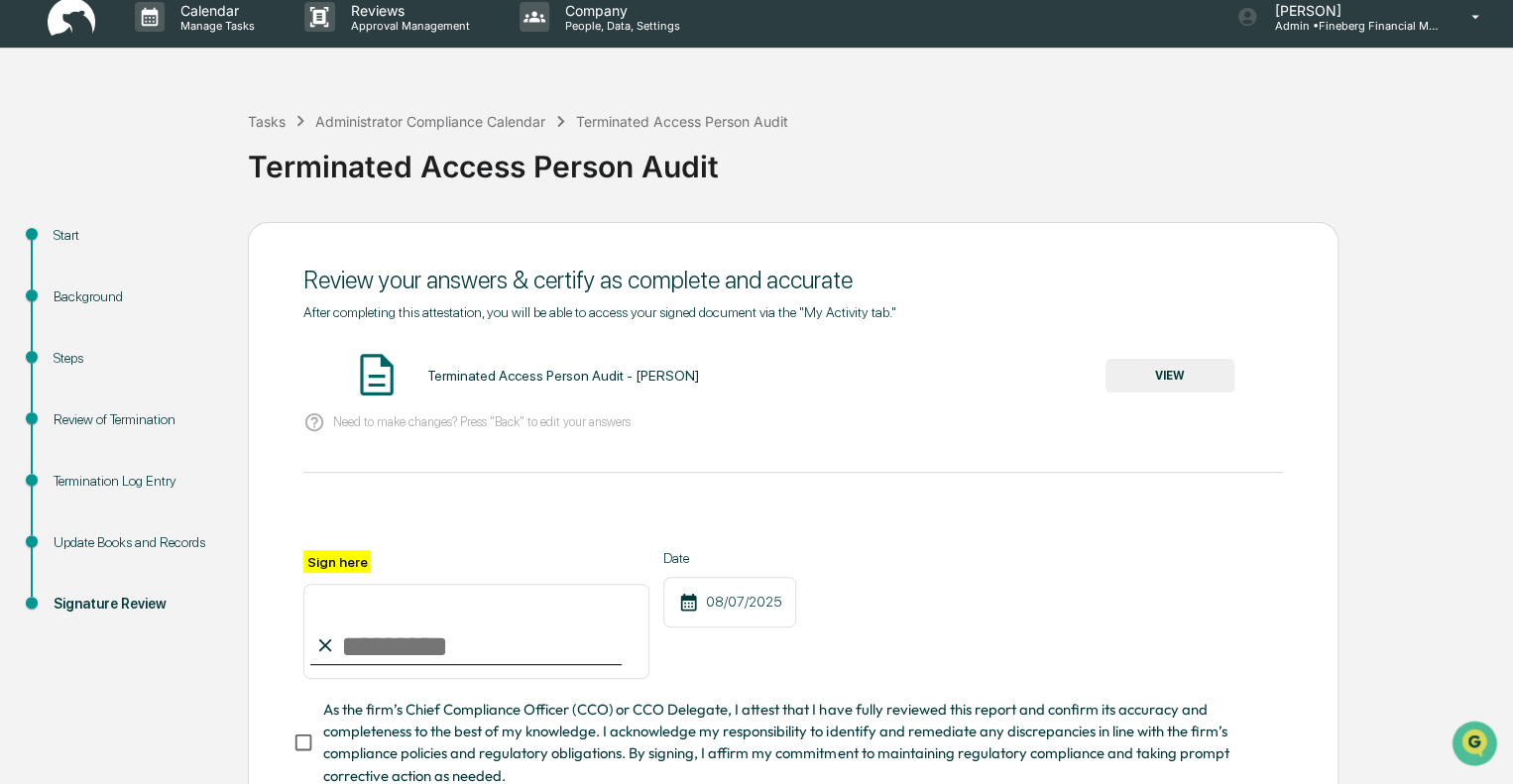 click on "VIEW" at bounding box center [1170, 376] 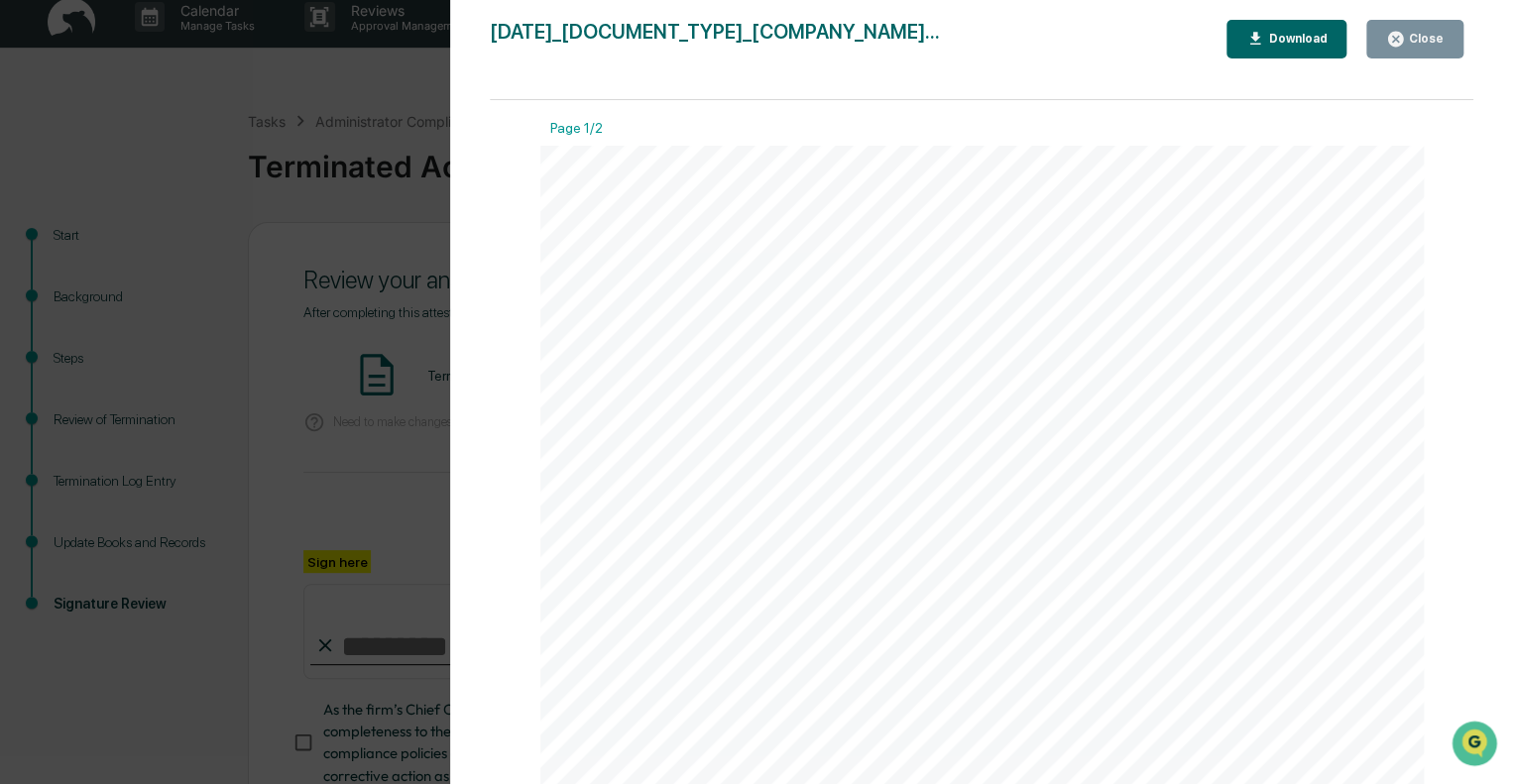 click on "Close" at bounding box center [1424, 39] 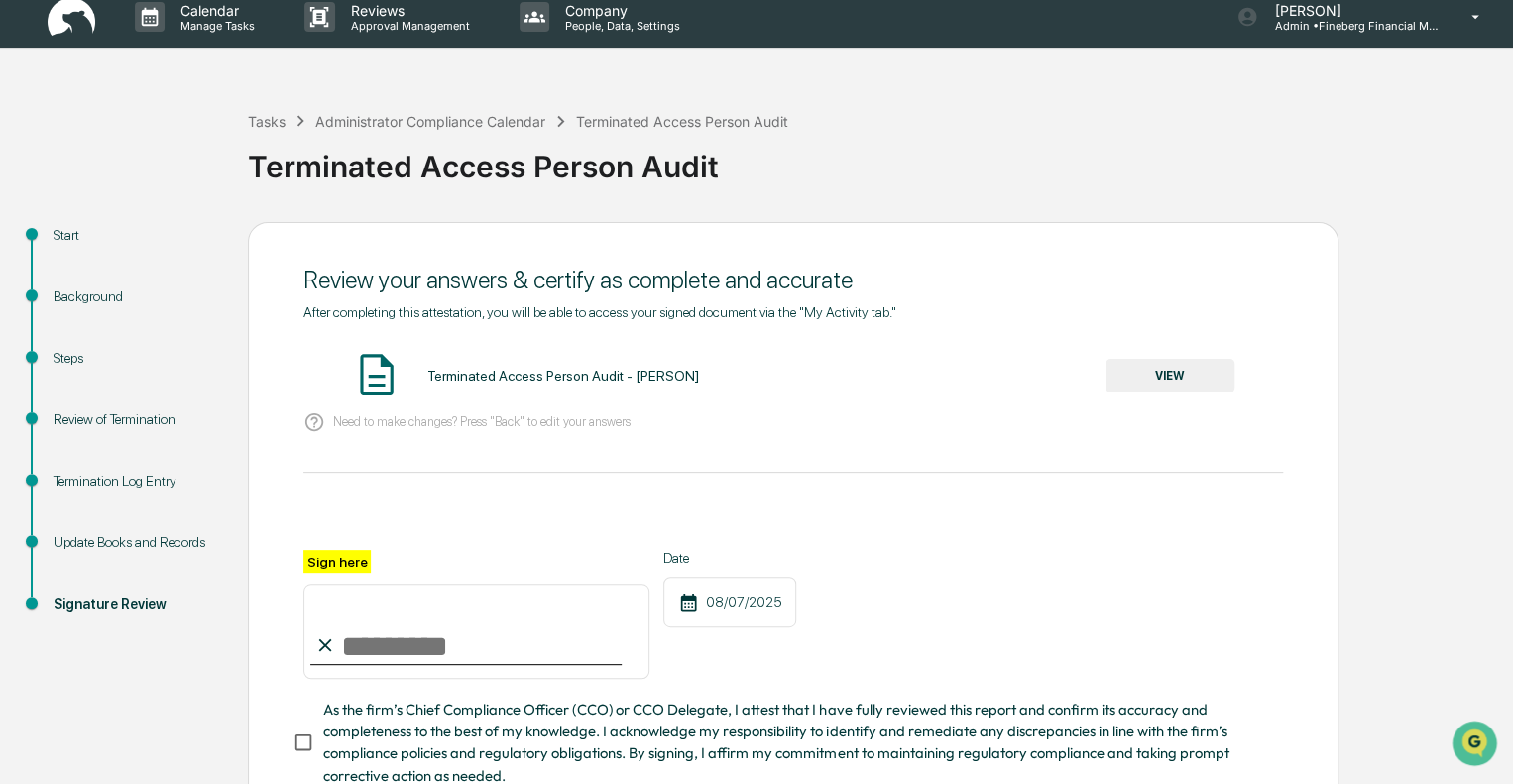 click on "Sign here" at bounding box center (476, 631) 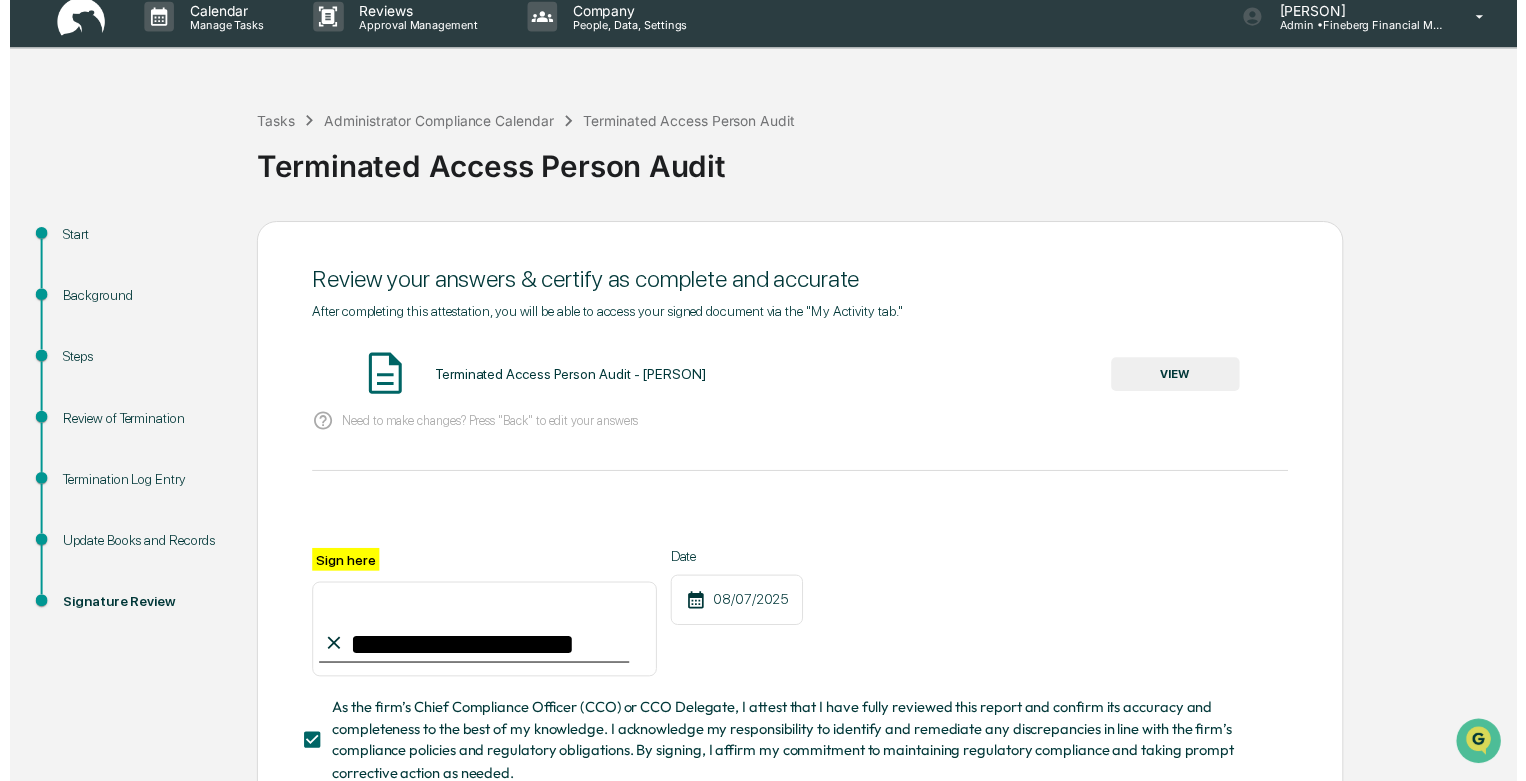 scroll, scrollTop: 160, scrollLeft: 0, axis: vertical 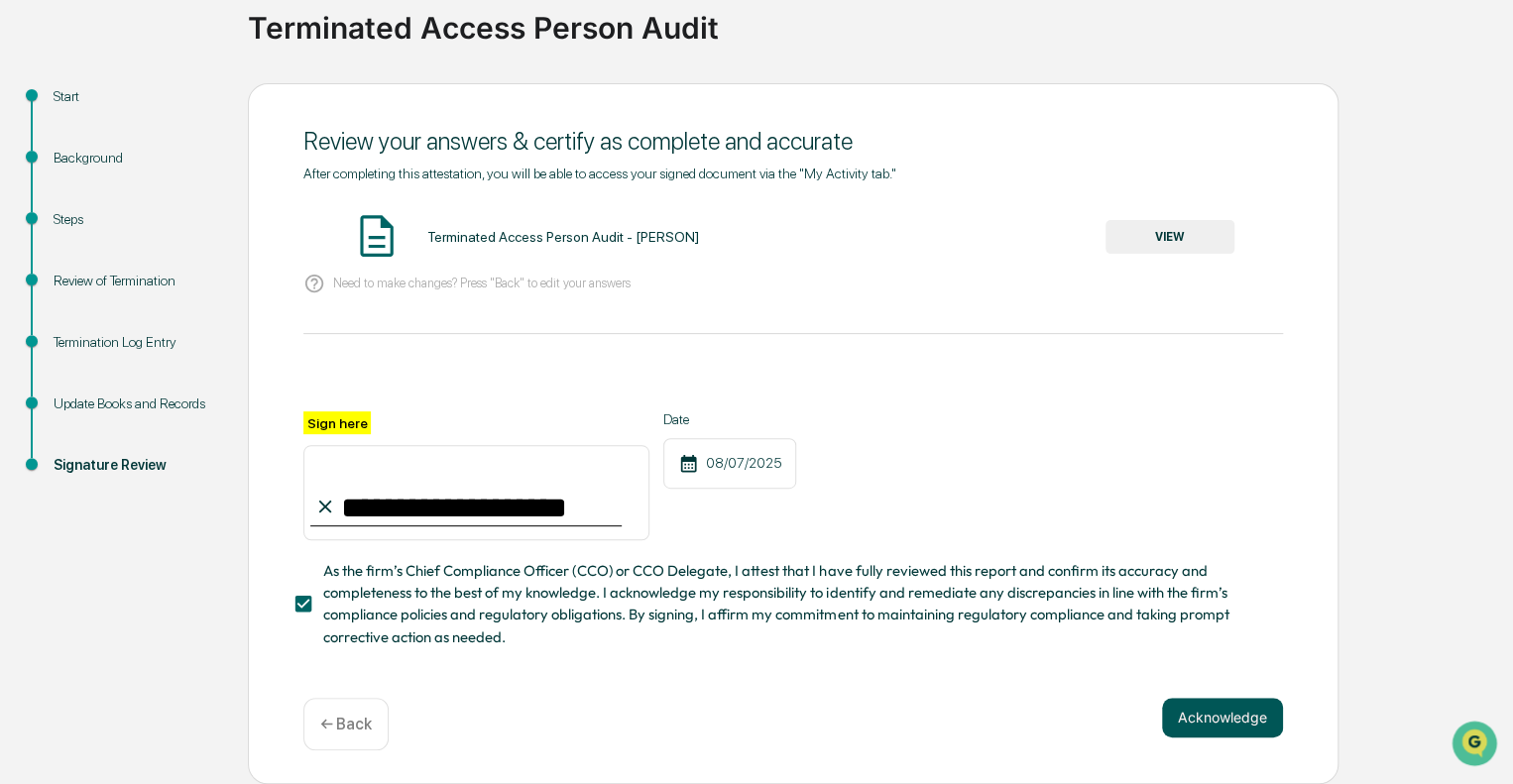 click on "Acknowledge" at bounding box center (1222, 718) 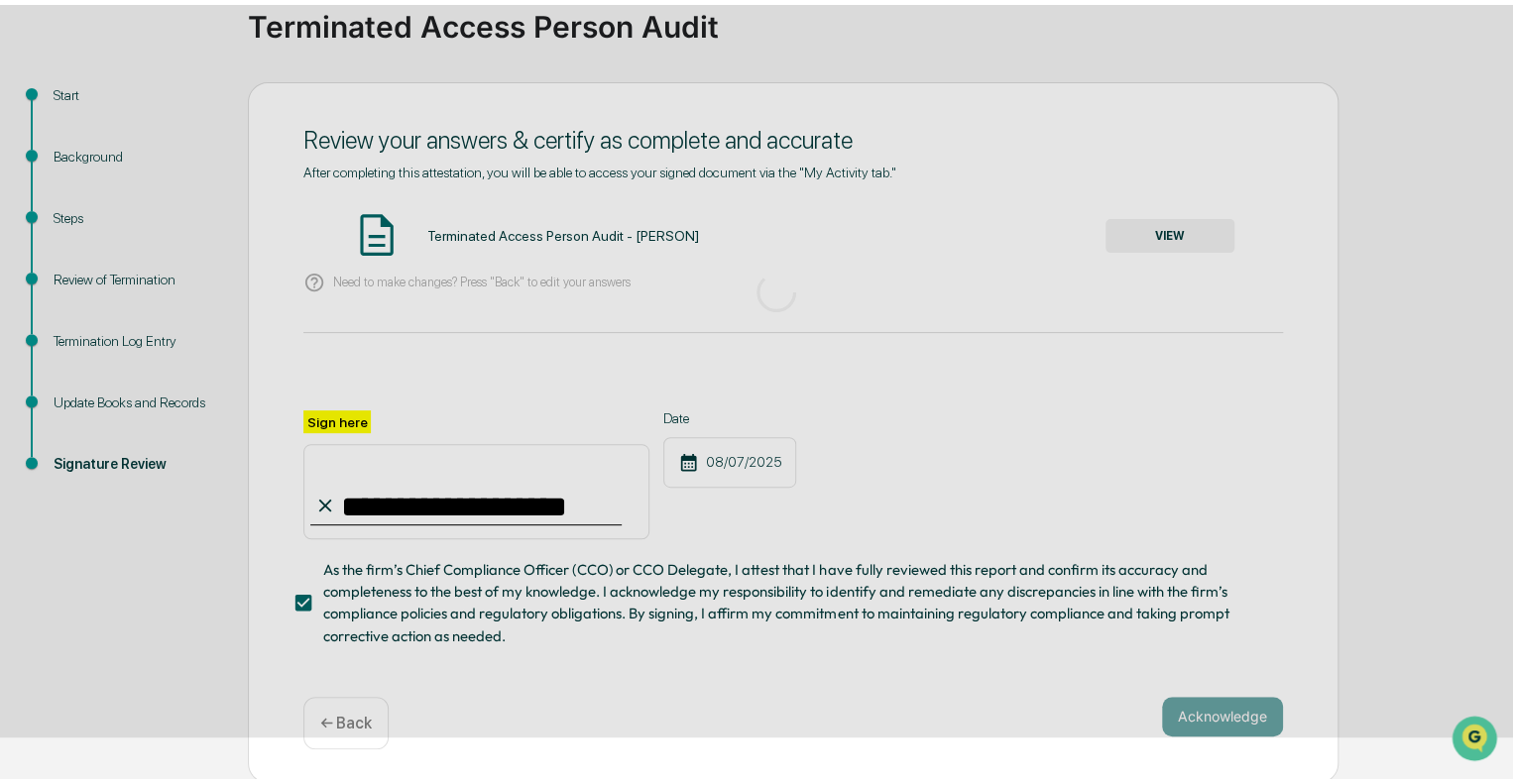 scroll, scrollTop: 13, scrollLeft: 0, axis: vertical 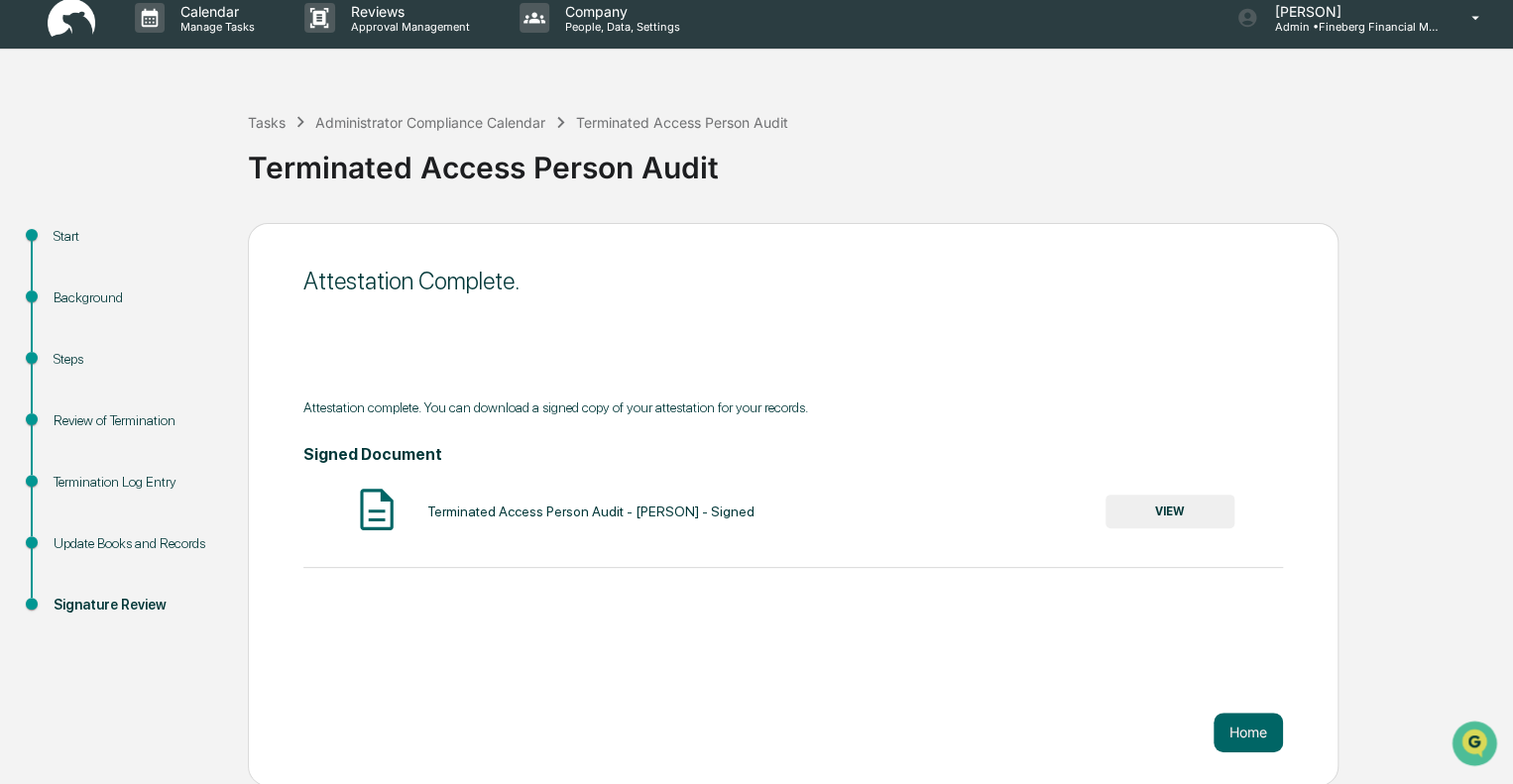 click at bounding box center [71, 18] 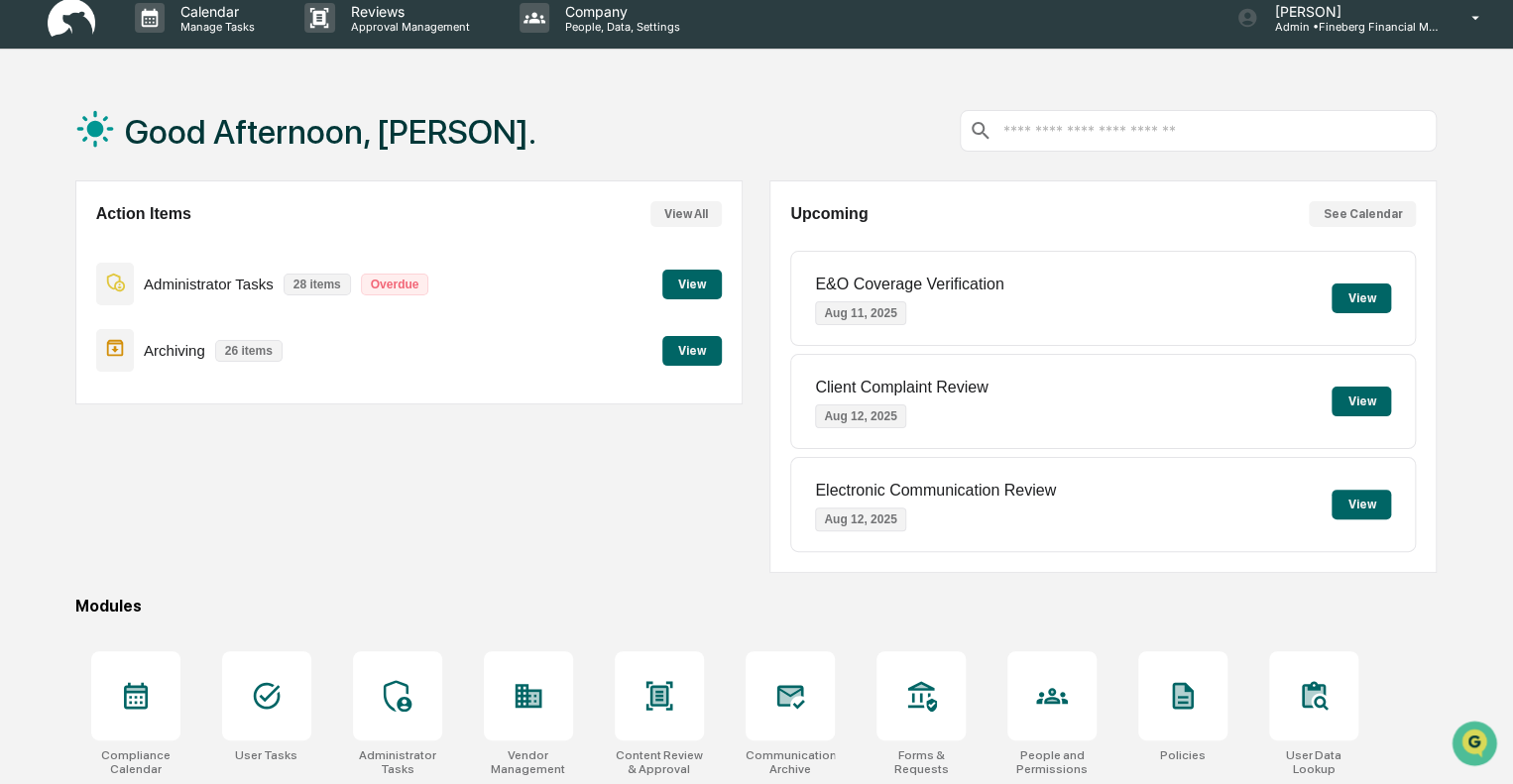 scroll, scrollTop: 174, scrollLeft: 0, axis: vertical 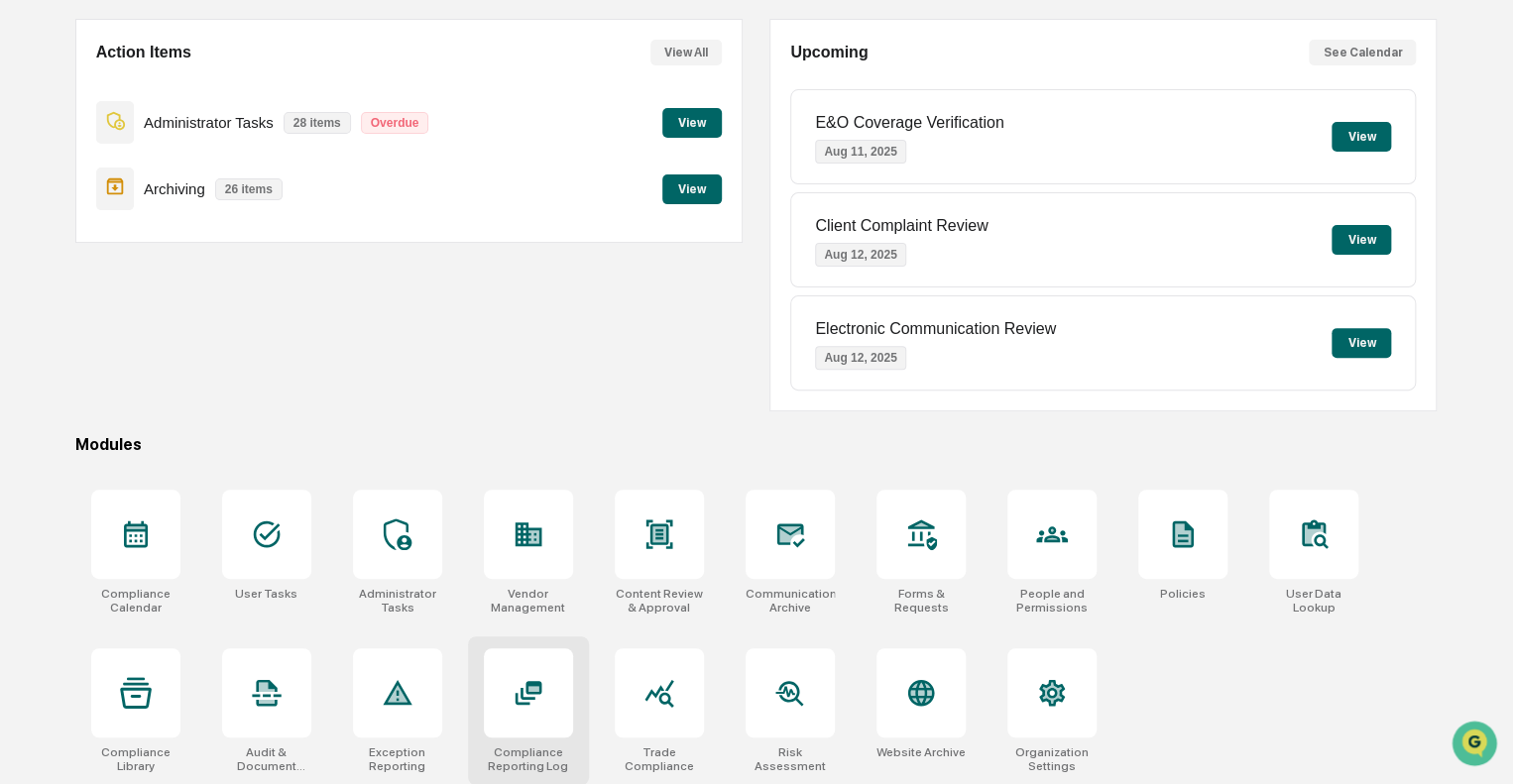 click at bounding box center [528, 693] 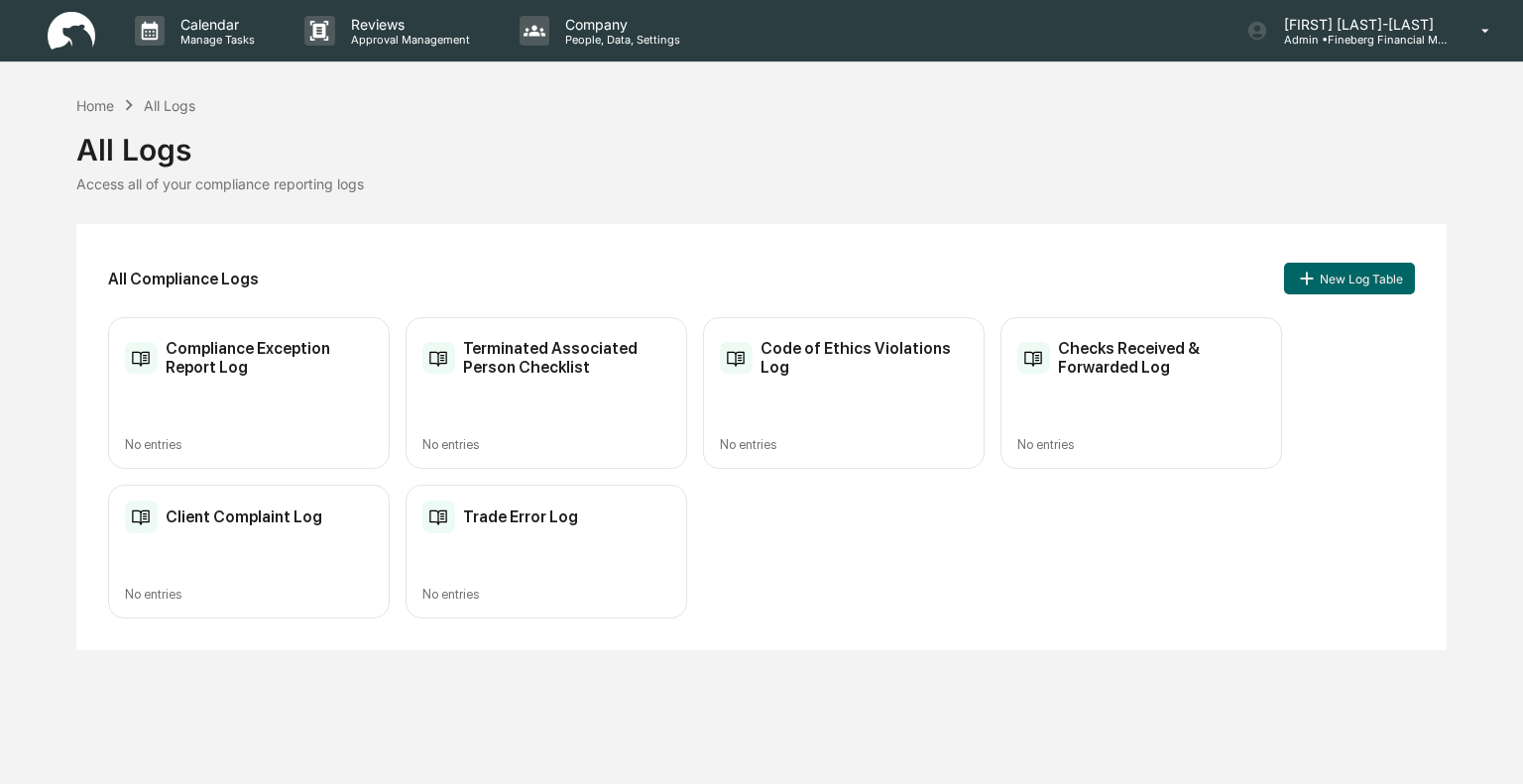 scroll, scrollTop: 0, scrollLeft: 0, axis: both 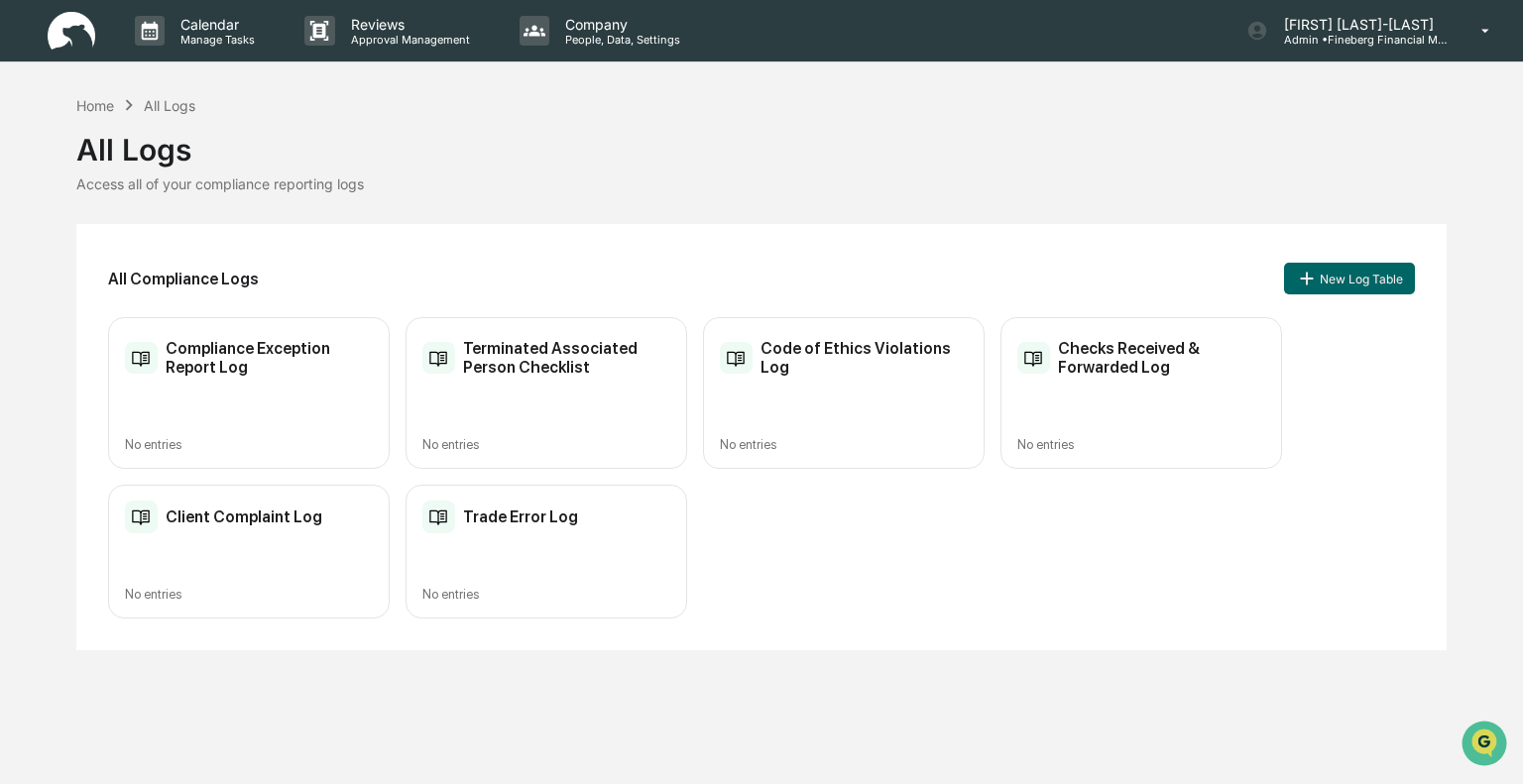 click on "Terminated Associated Person Checklist" at bounding box center (566, 358) 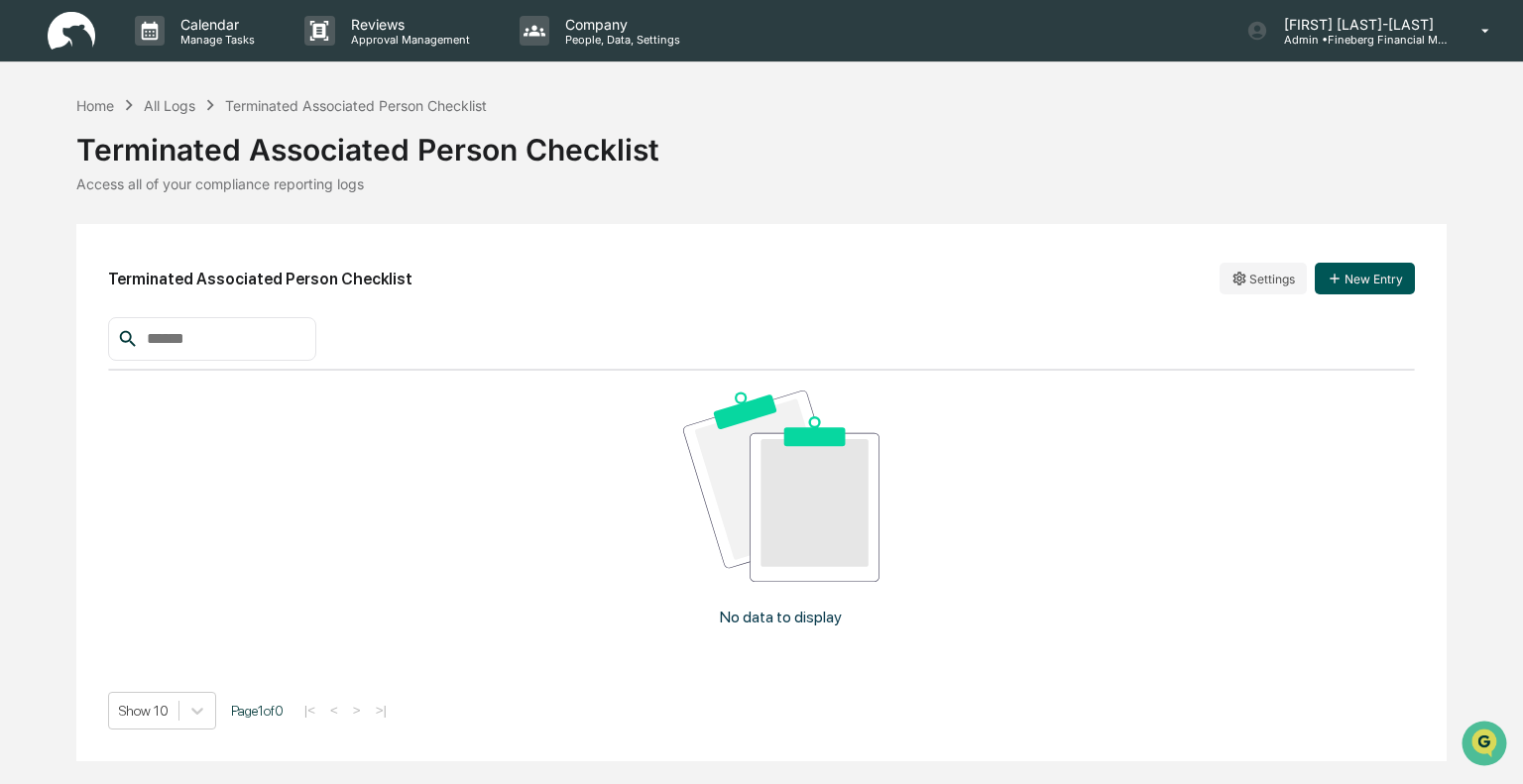 click on "New Entry" at bounding box center (1364, 279) 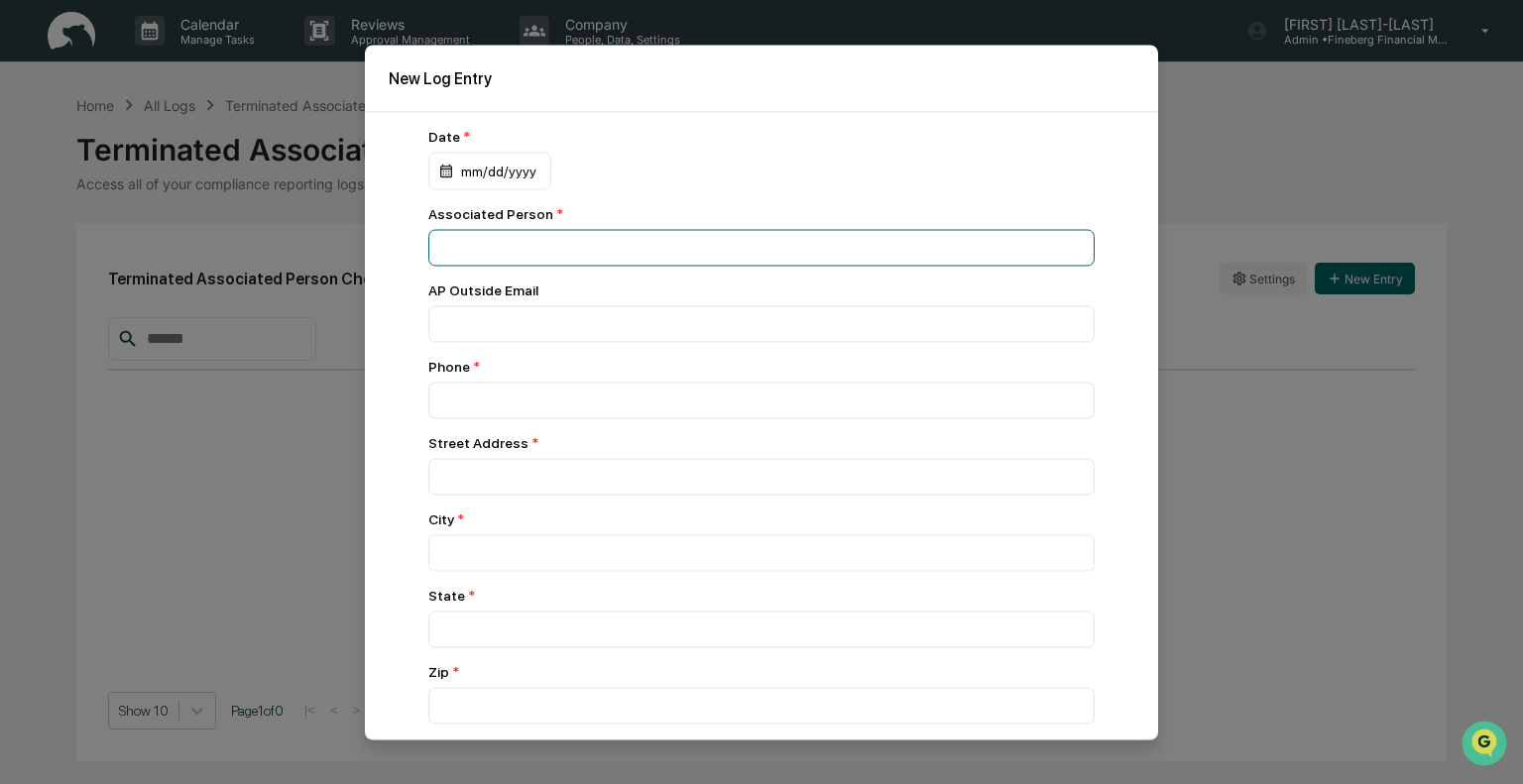 click at bounding box center [762, 247] 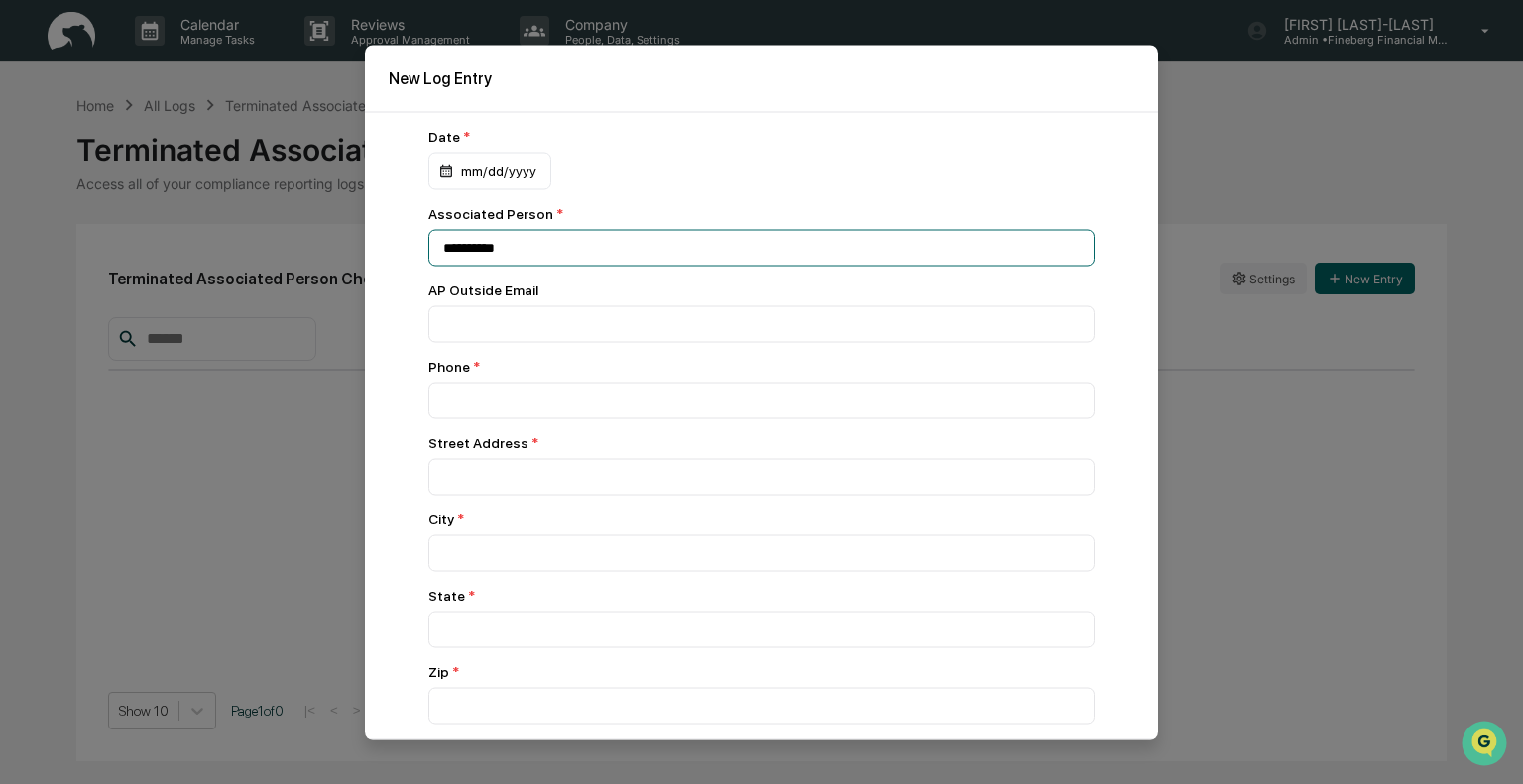 type on "**********" 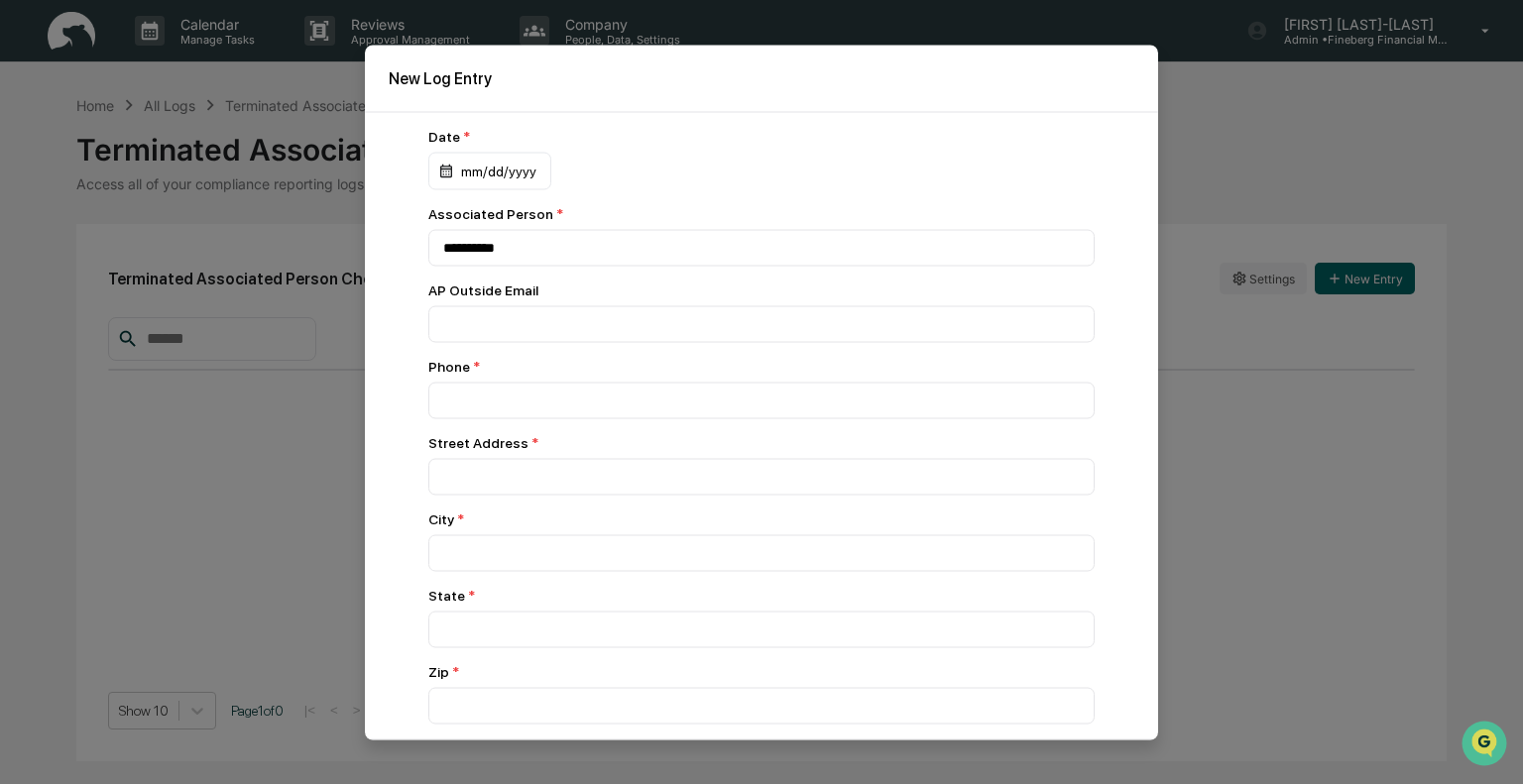 click on "AP Outside Email" at bounding box center [762, 311] 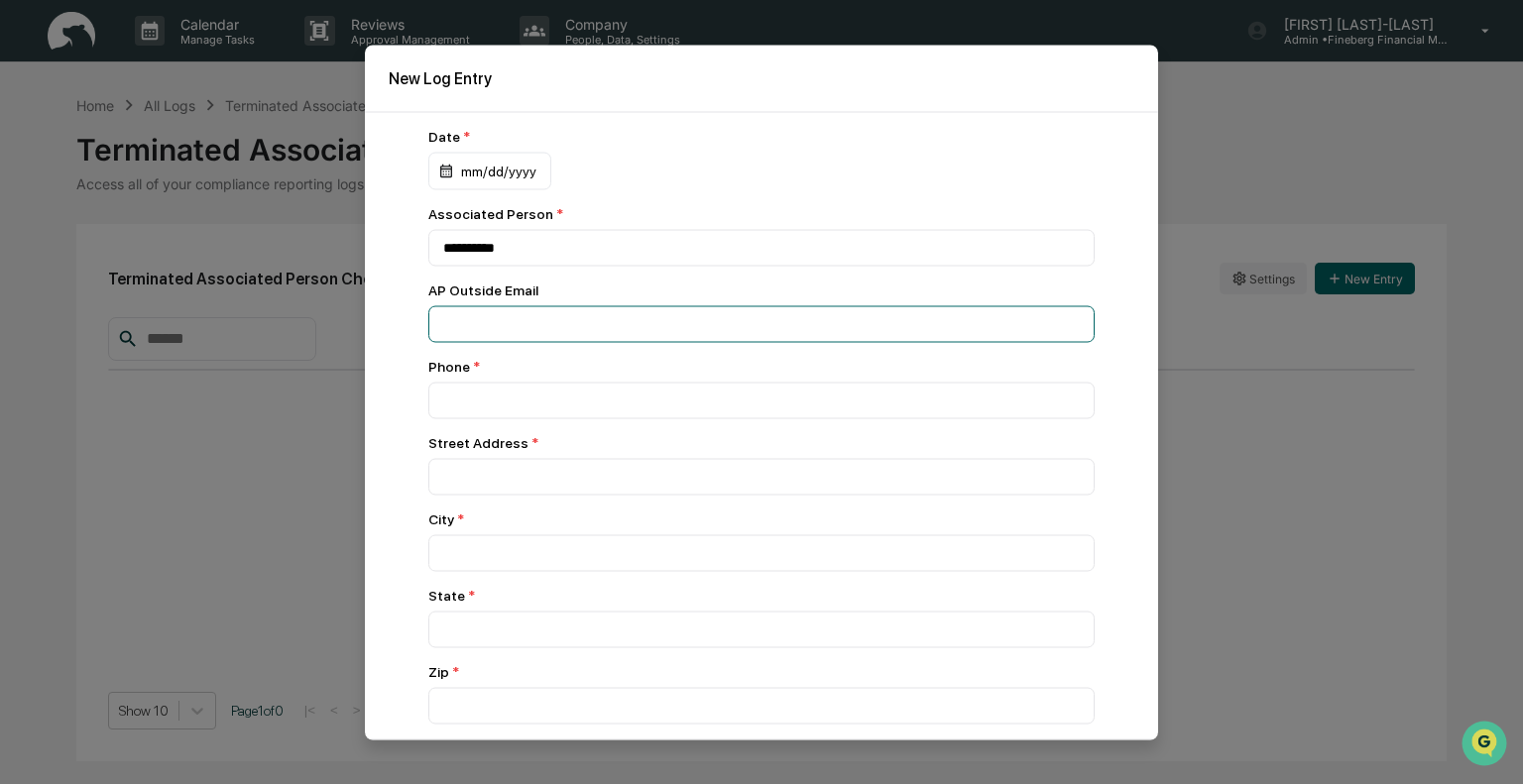 click at bounding box center [762, 247] 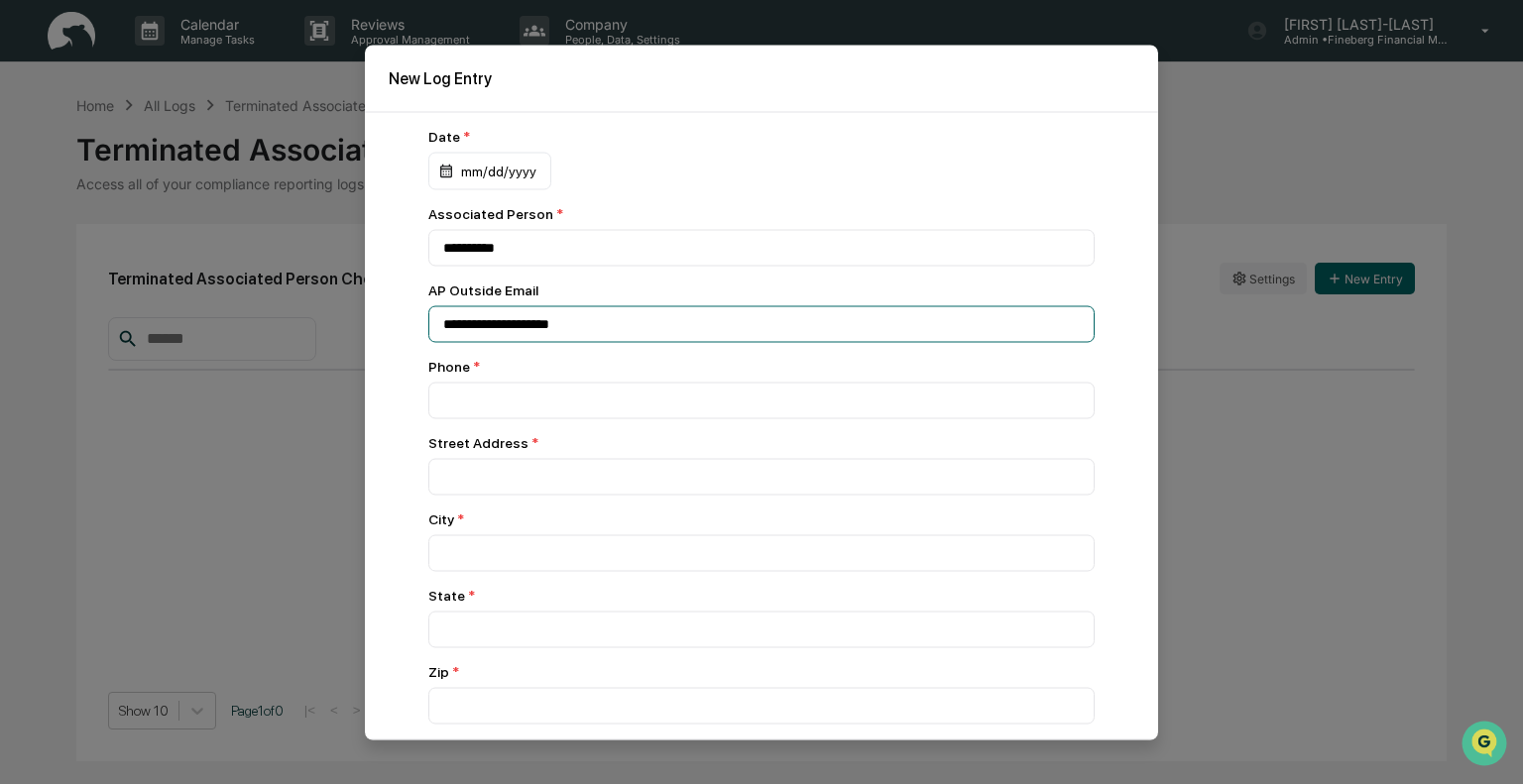 type on "**********" 